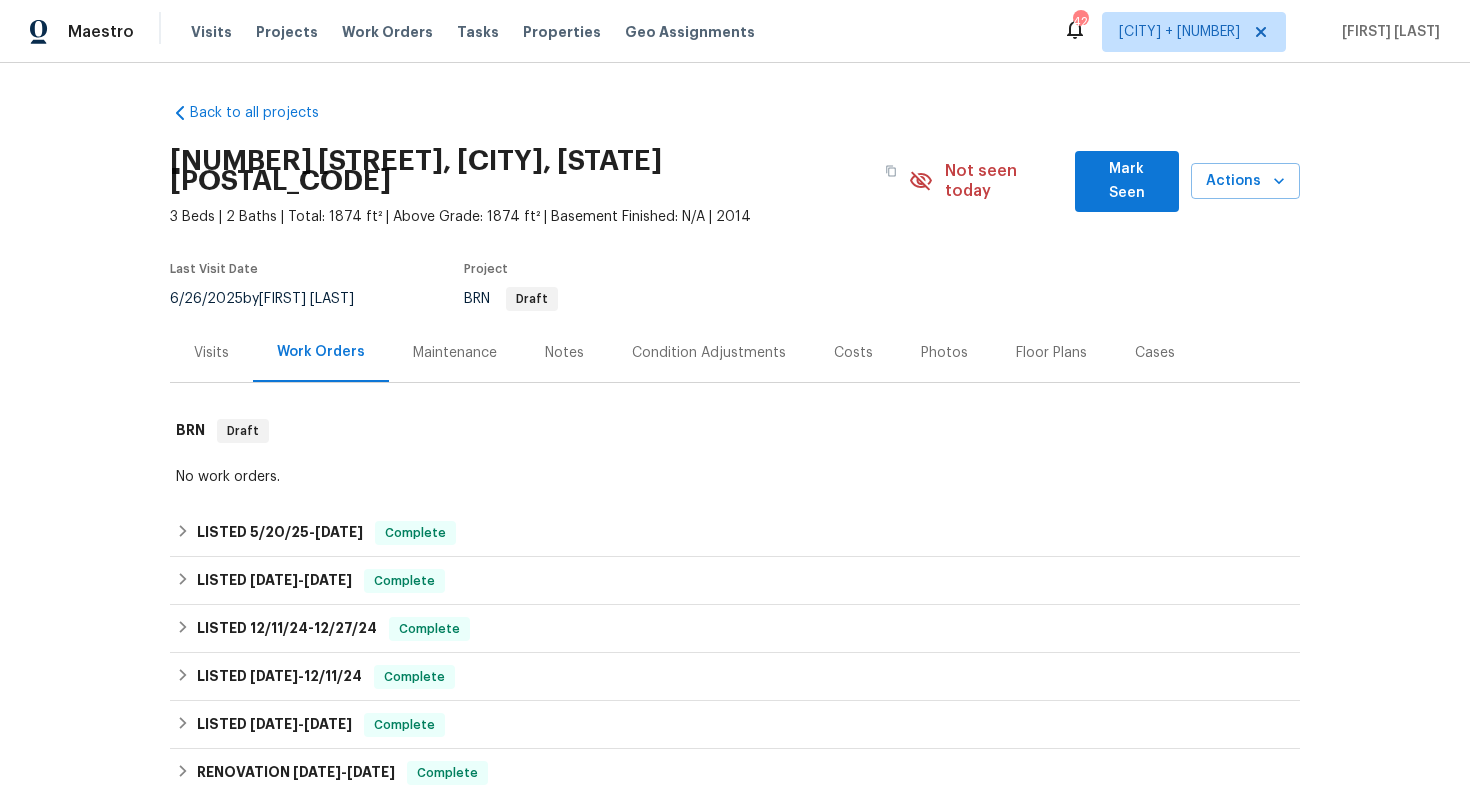 scroll, scrollTop: 0, scrollLeft: 0, axis: both 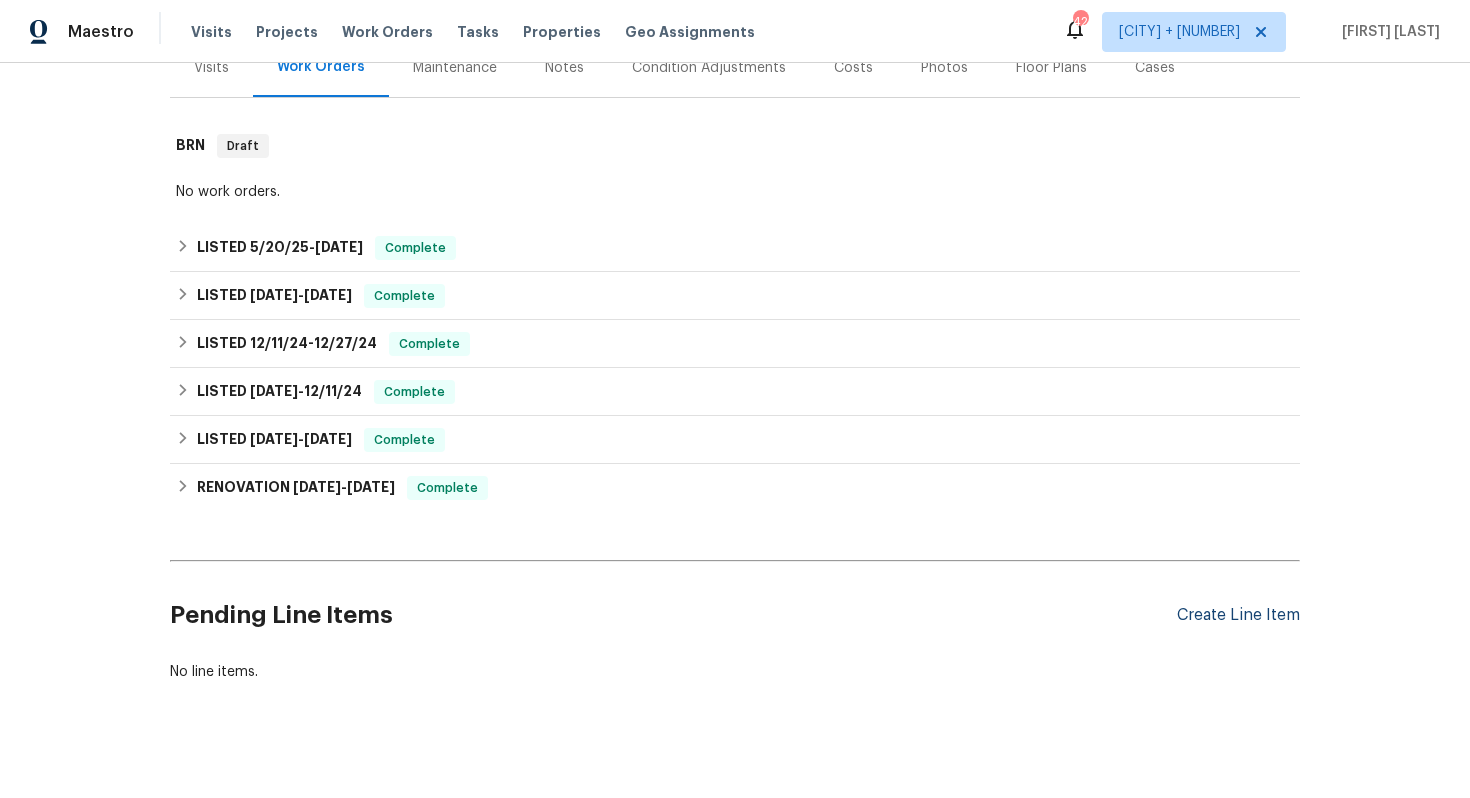 click on "Create Line Item" at bounding box center [1238, 615] 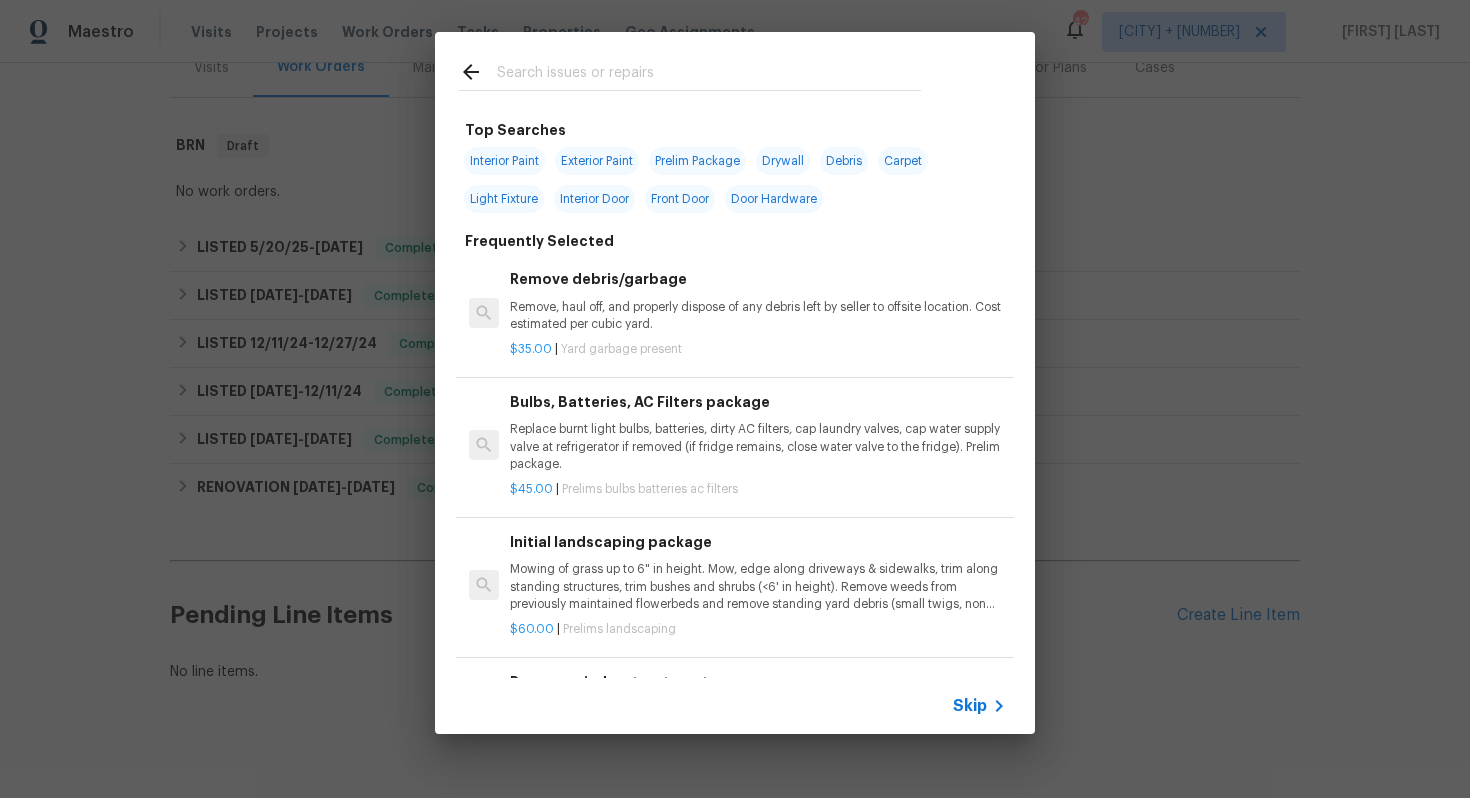 click on "Skip" at bounding box center (970, 706) 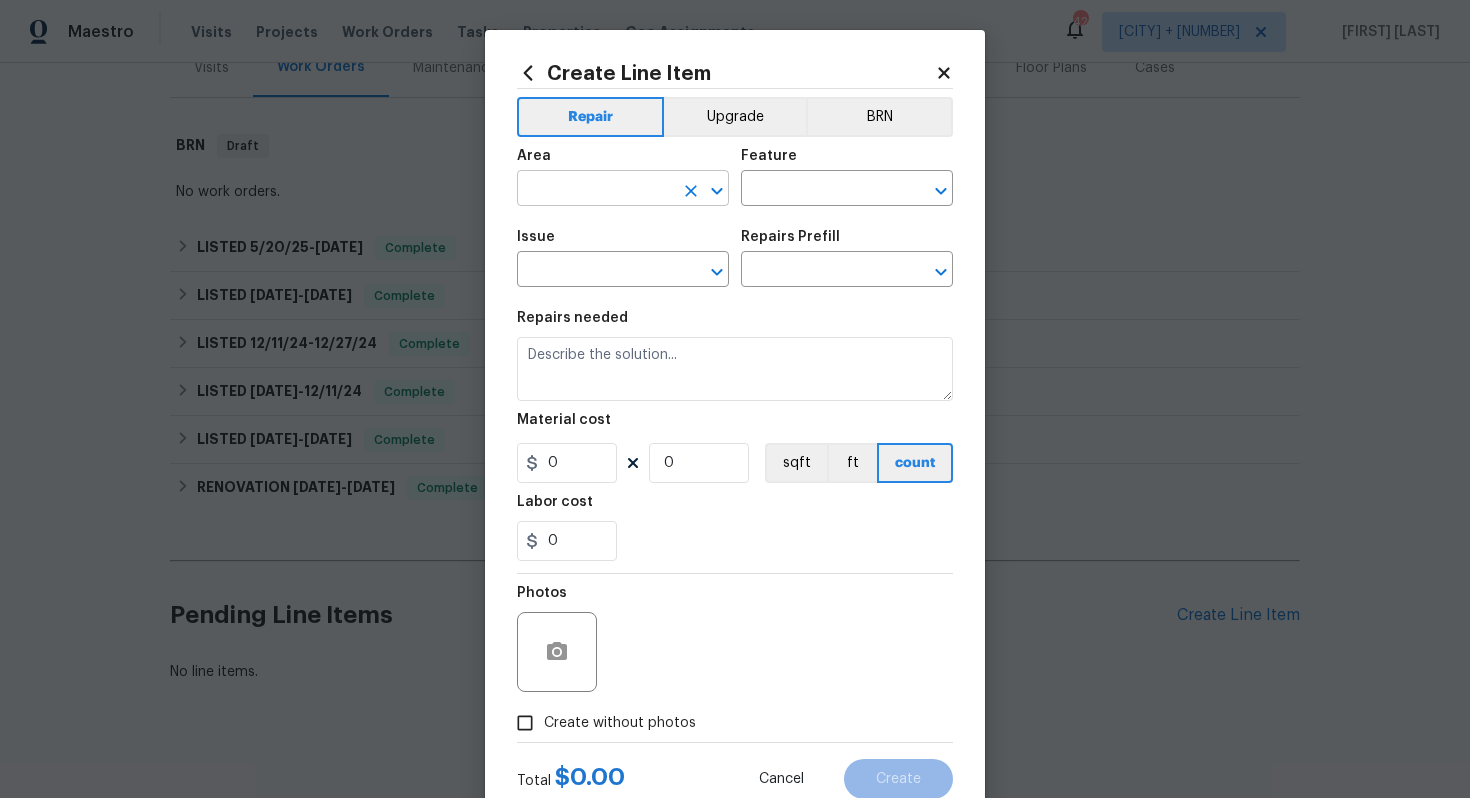 click at bounding box center [595, 190] 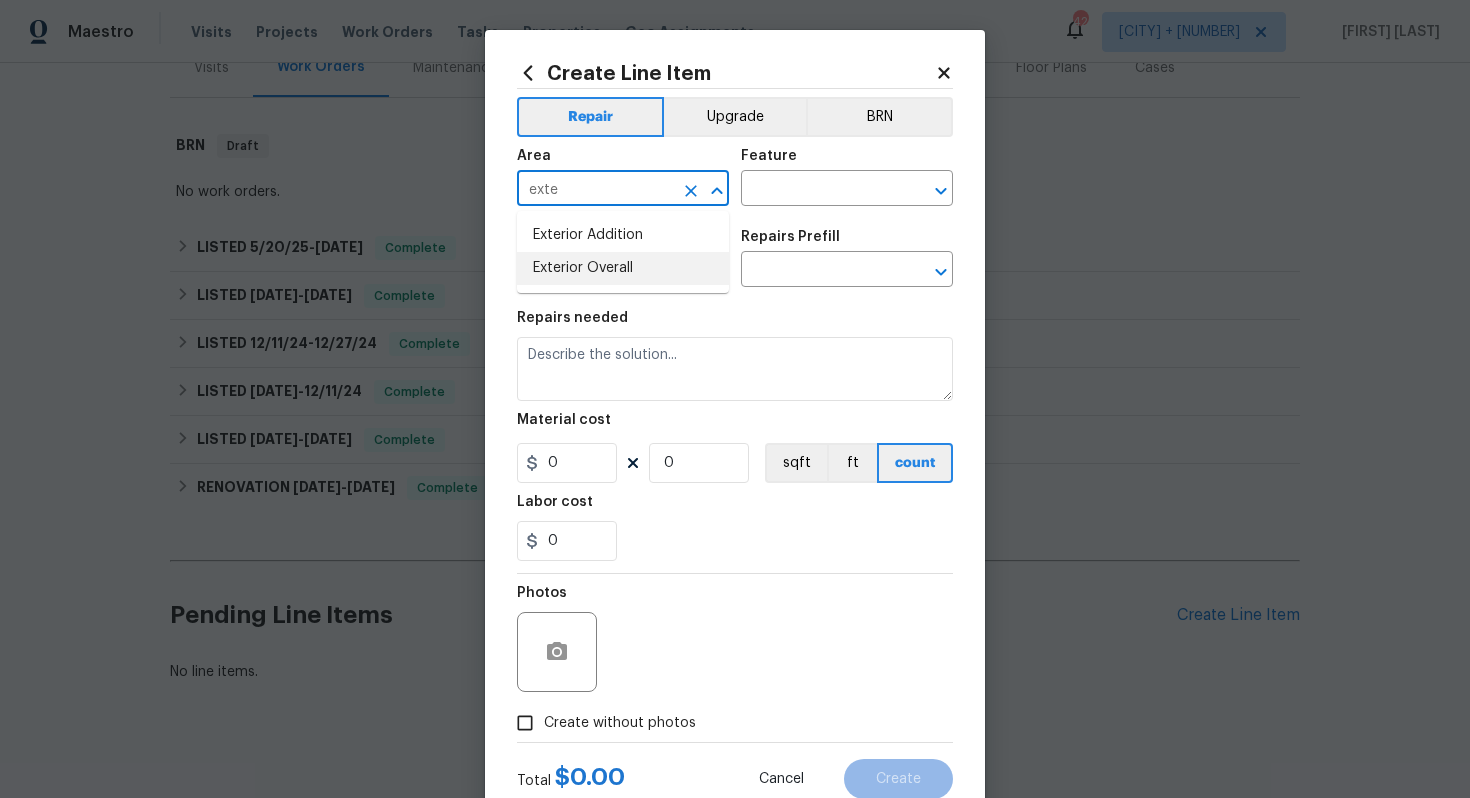 click on "Exterior Overall" at bounding box center (623, 268) 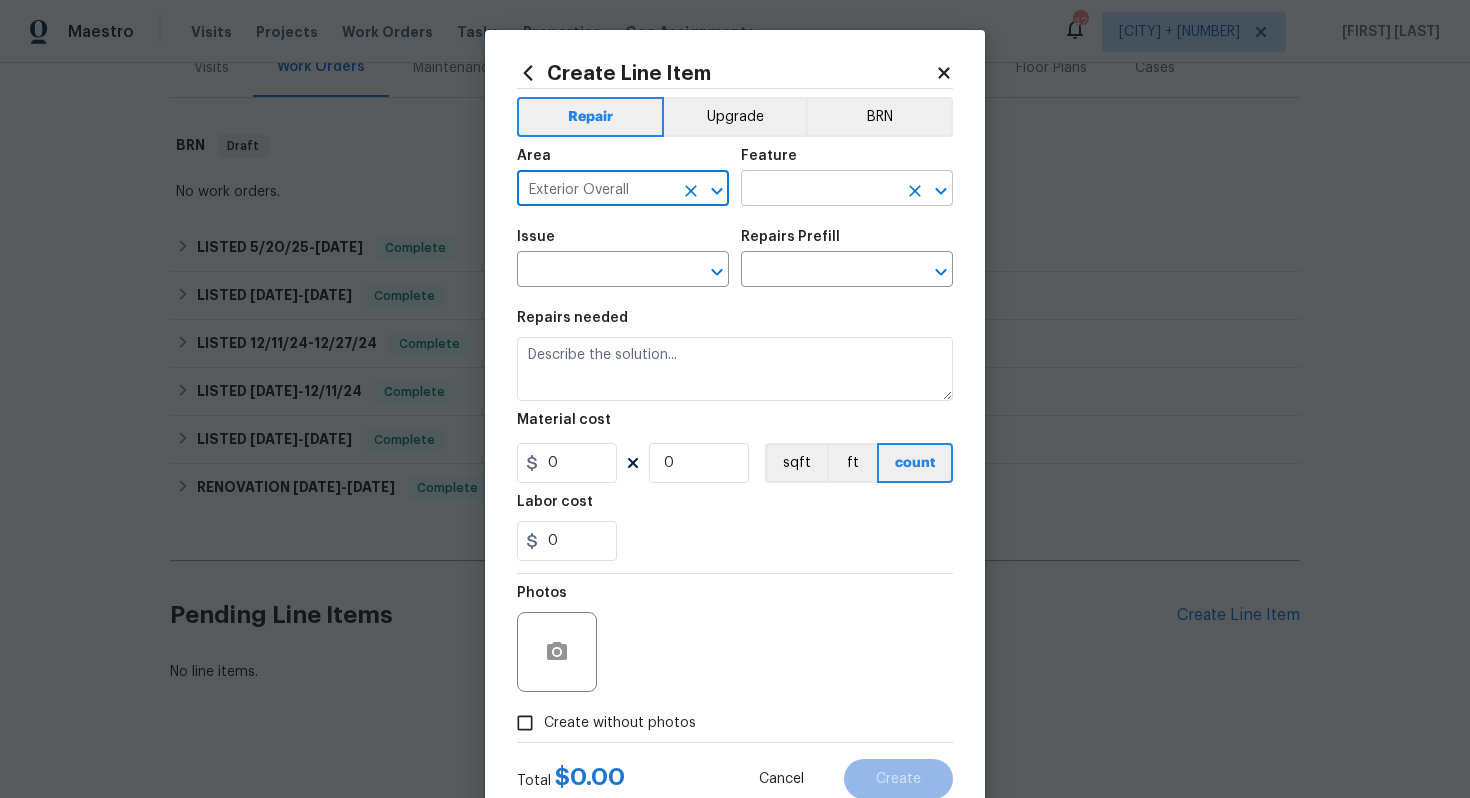 type on "Exterior Overall" 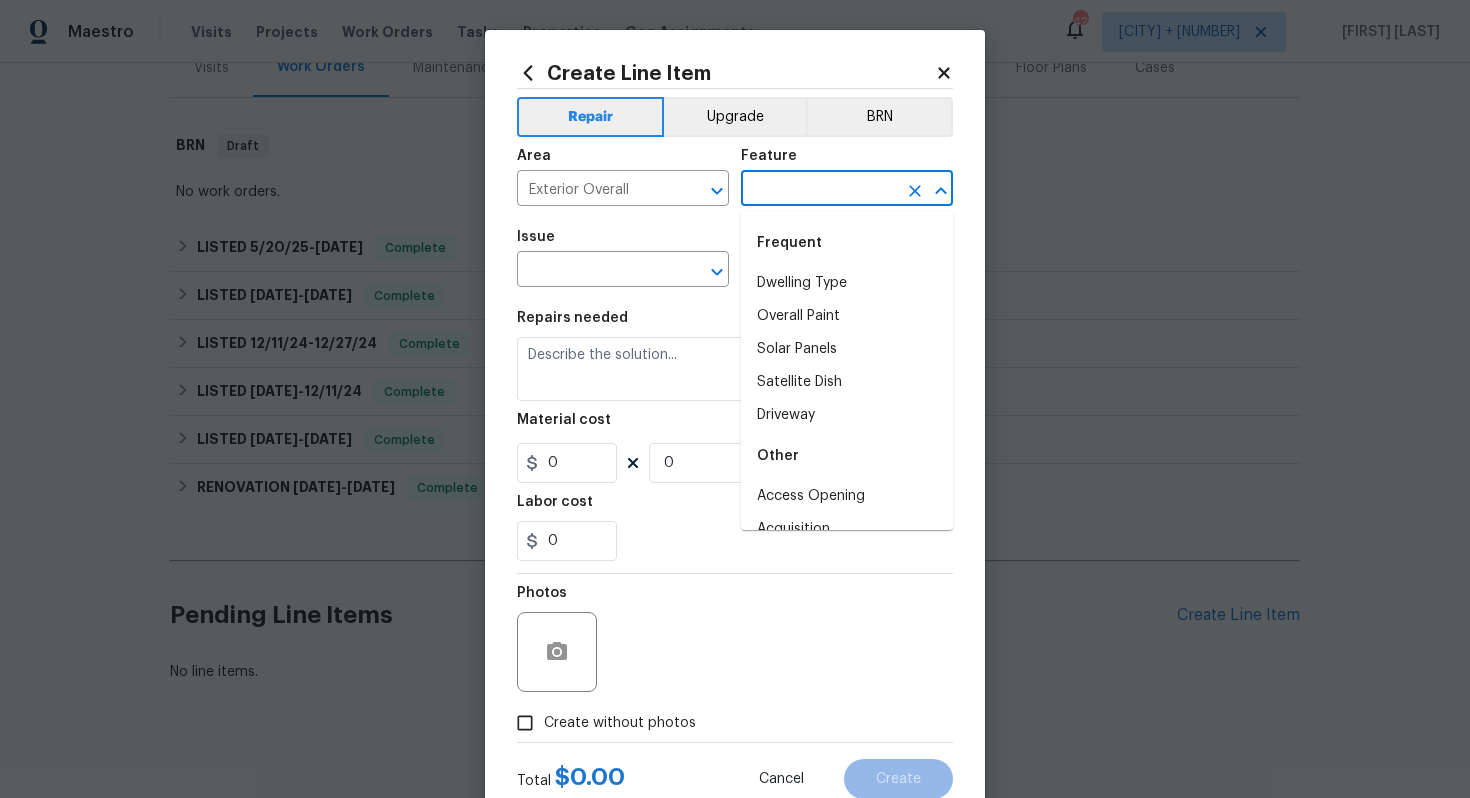 click at bounding box center (819, 190) 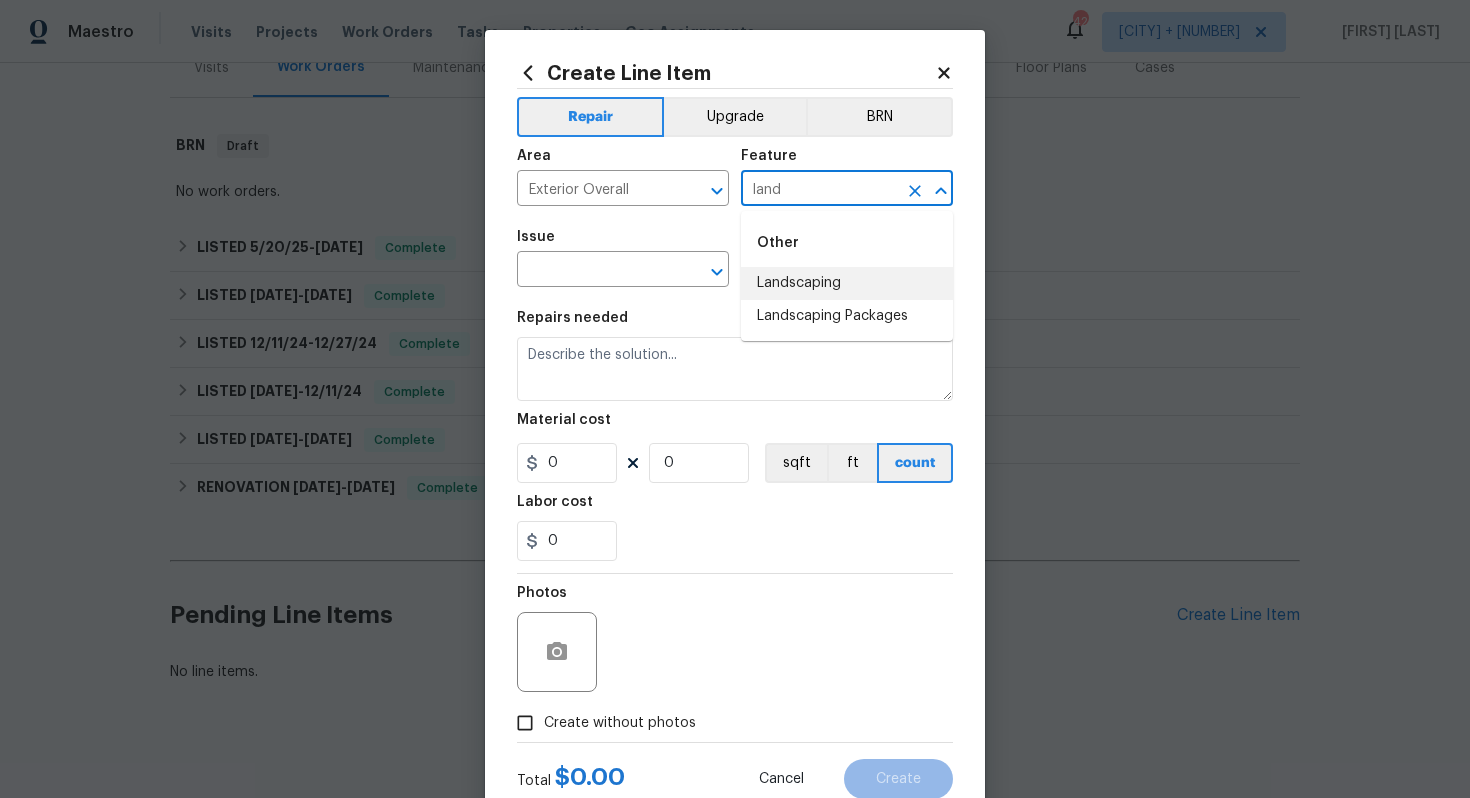 click on "Landscaping" at bounding box center (847, 283) 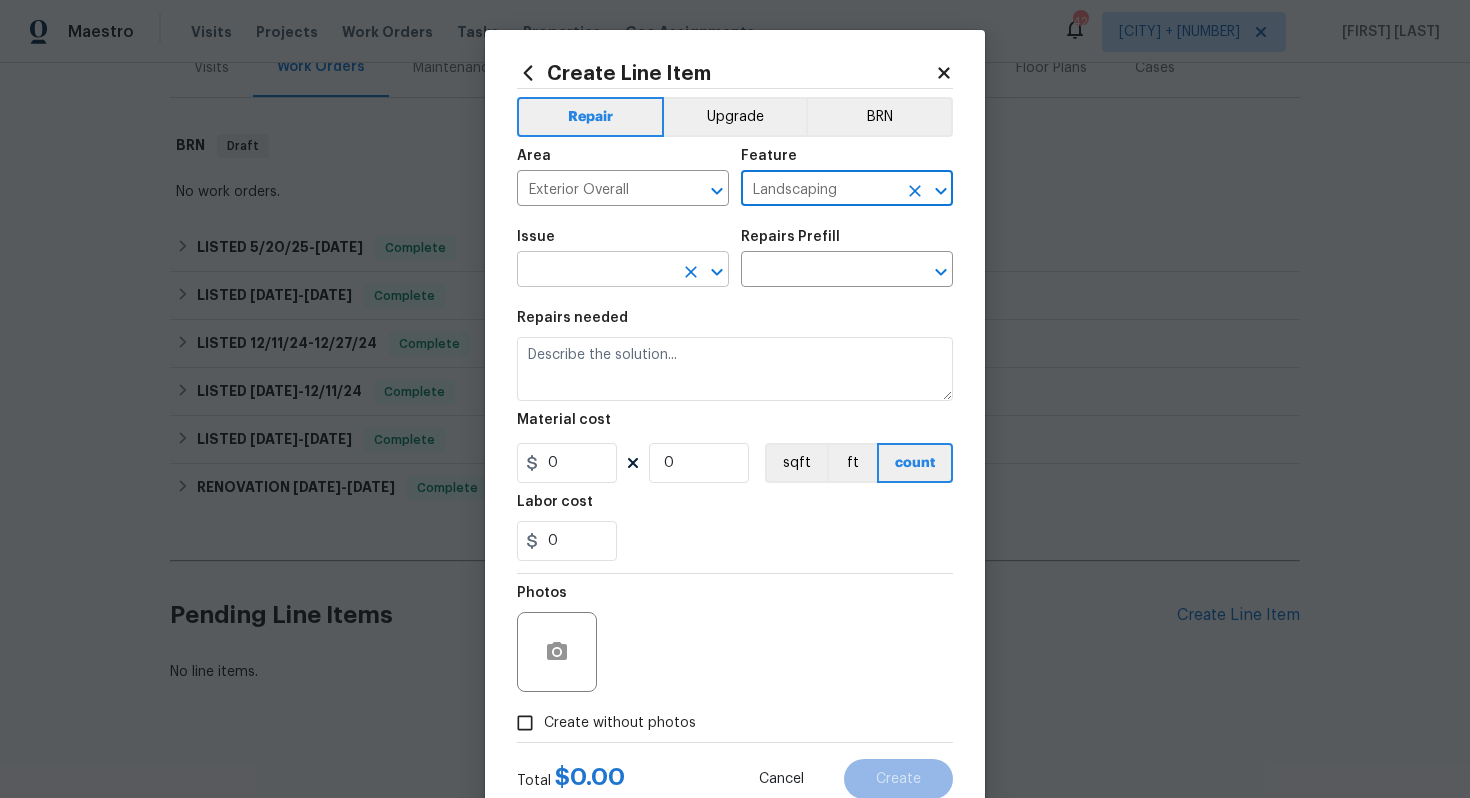 type on "Landscaping" 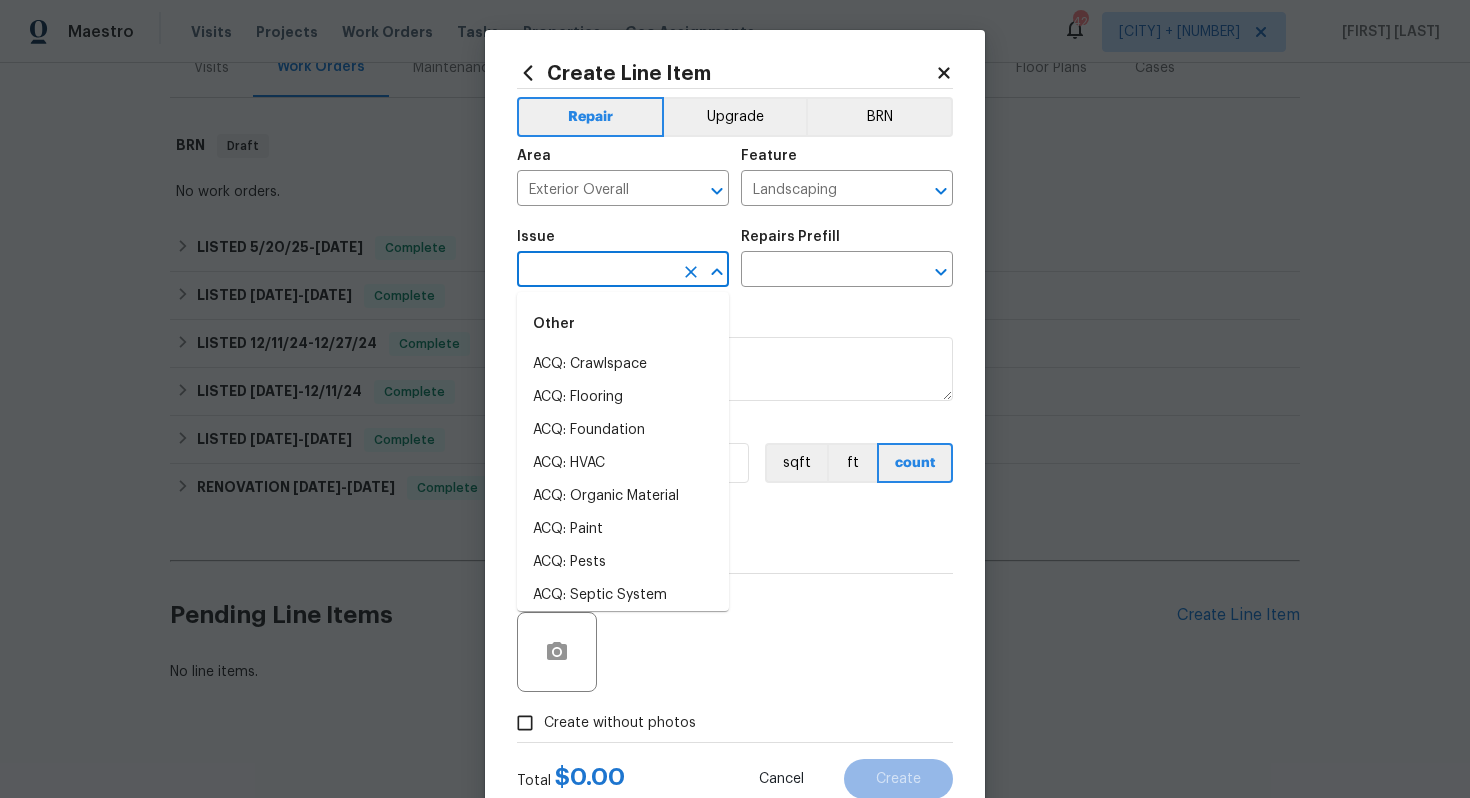 click at bounding box center [595, 271] 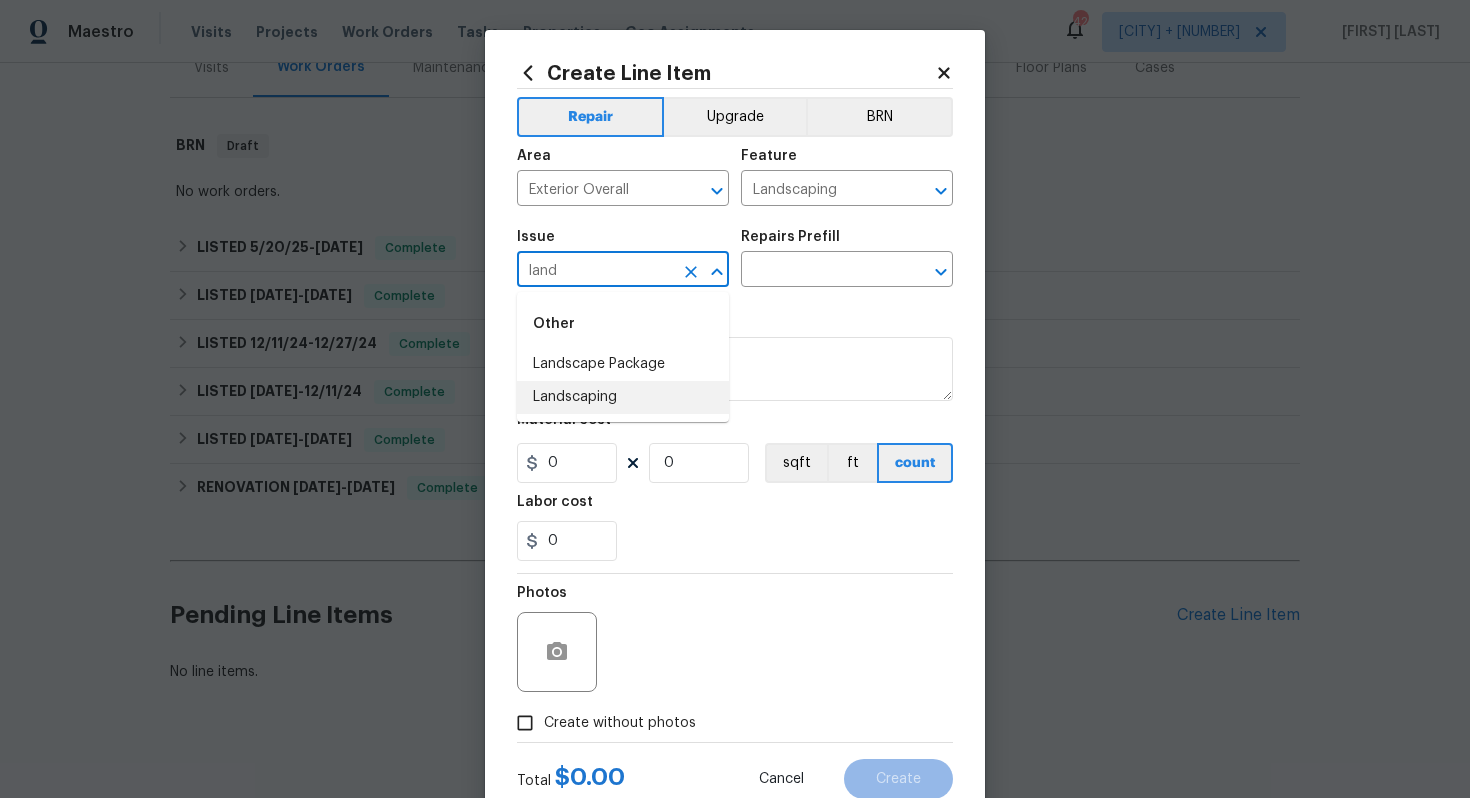 click on "Landscaping" at bounding box center [623, 397] 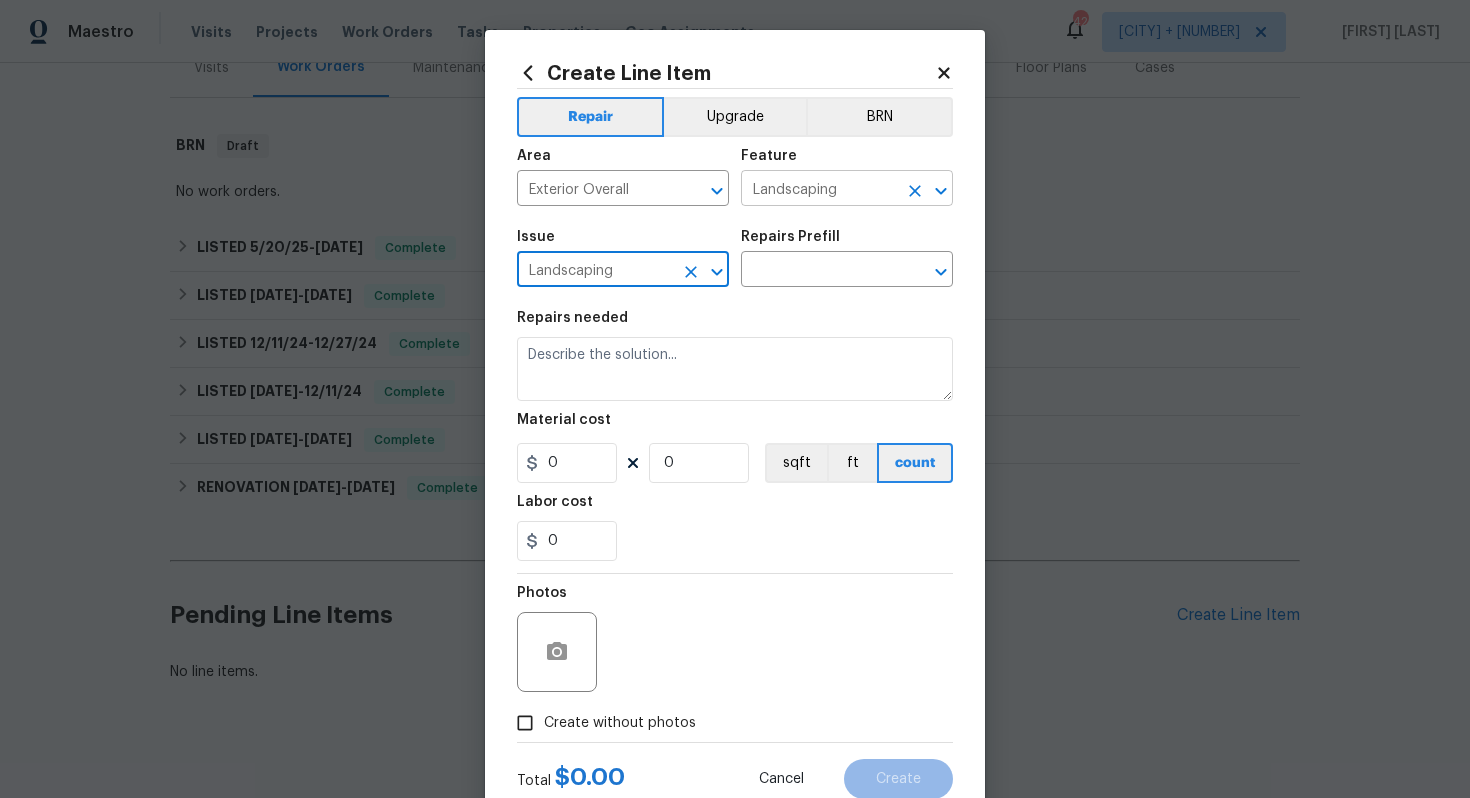 type on "Landscaping" 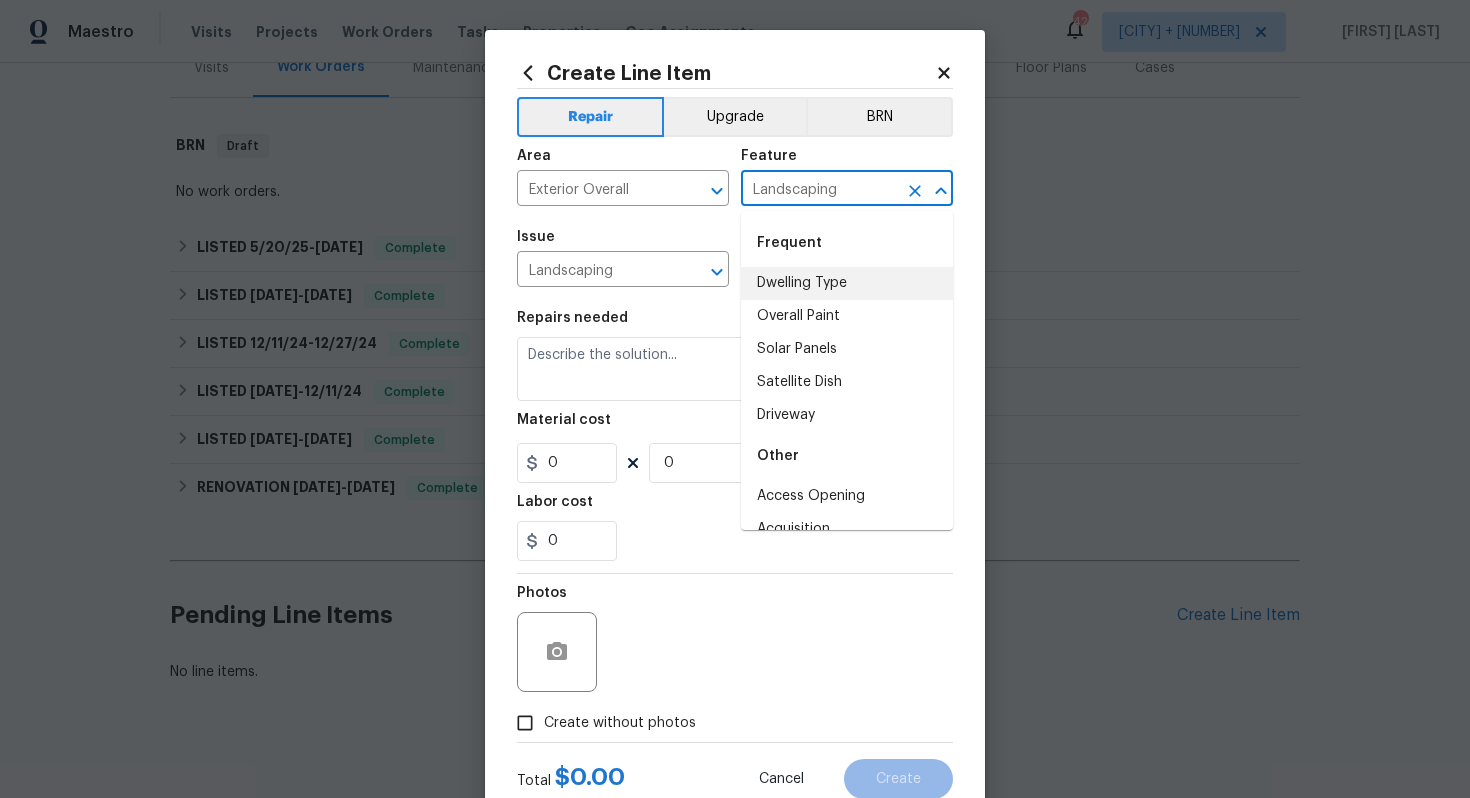 click on "Landscaping" at bounding box center (819, 190) 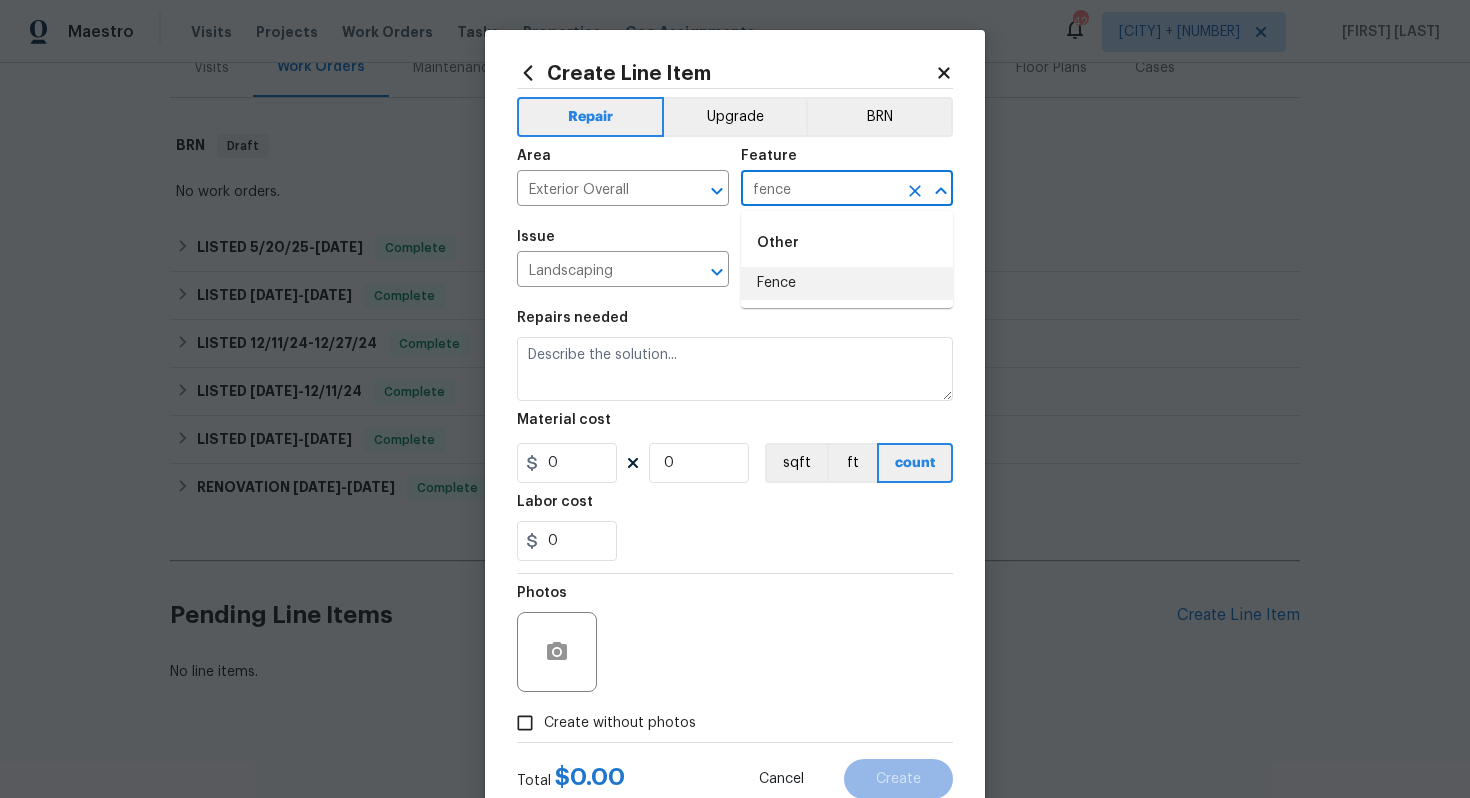 click on "Fence" at bounding box center [847, 283] 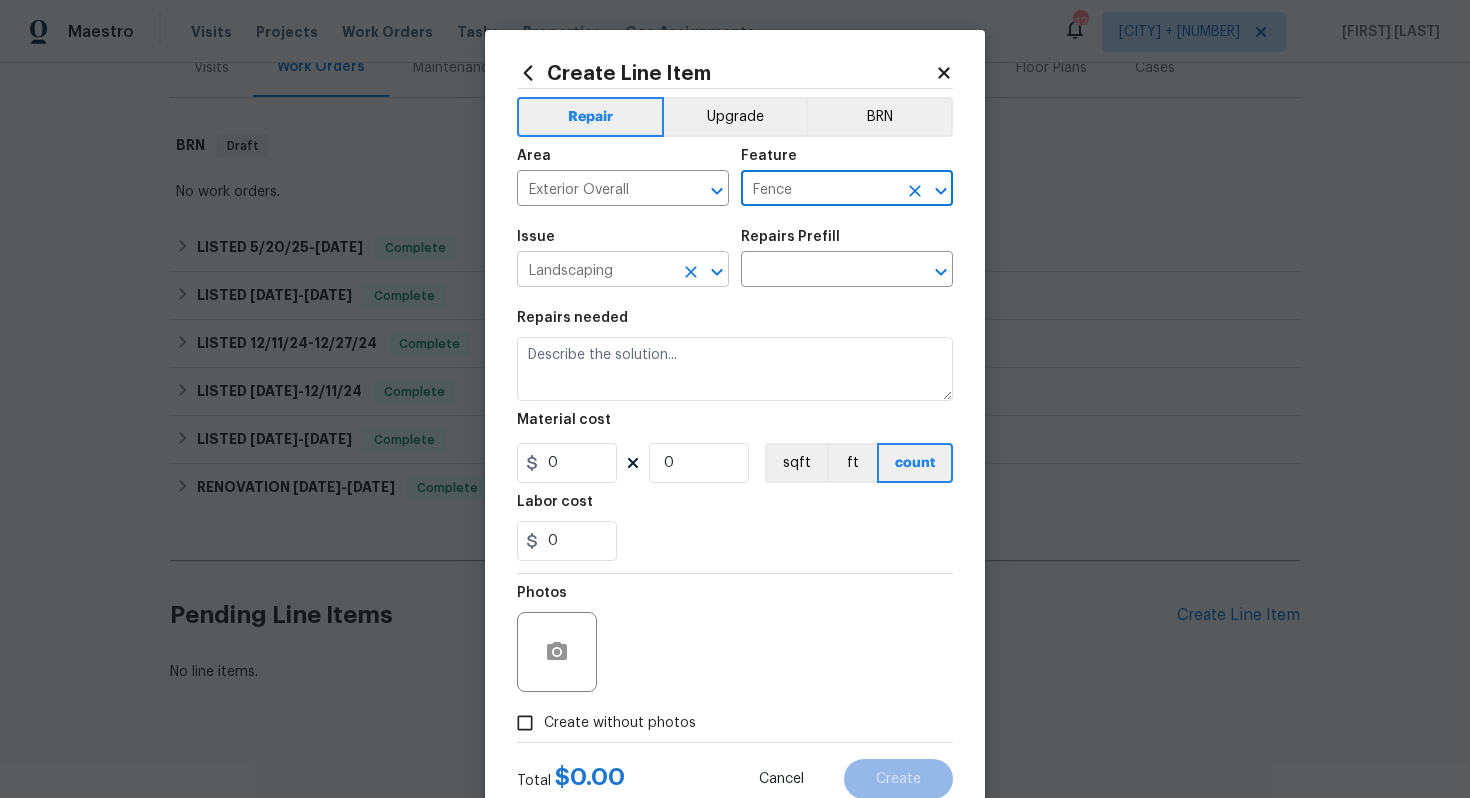 type on "Fence" 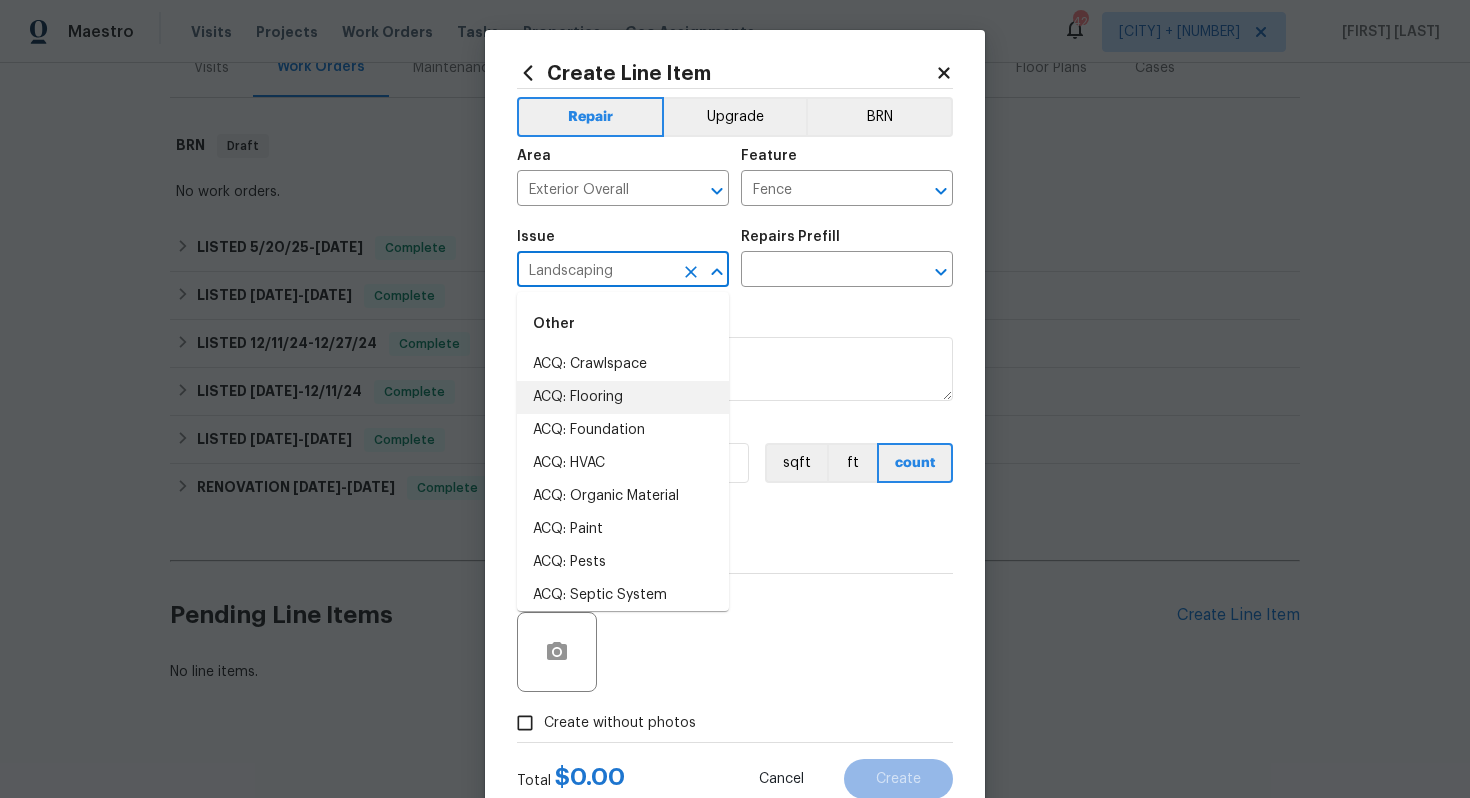 drag, startPoint x: 641, startPoint y: 278, endPoint x: 354, endPoint y: 248, distance: 288.5637 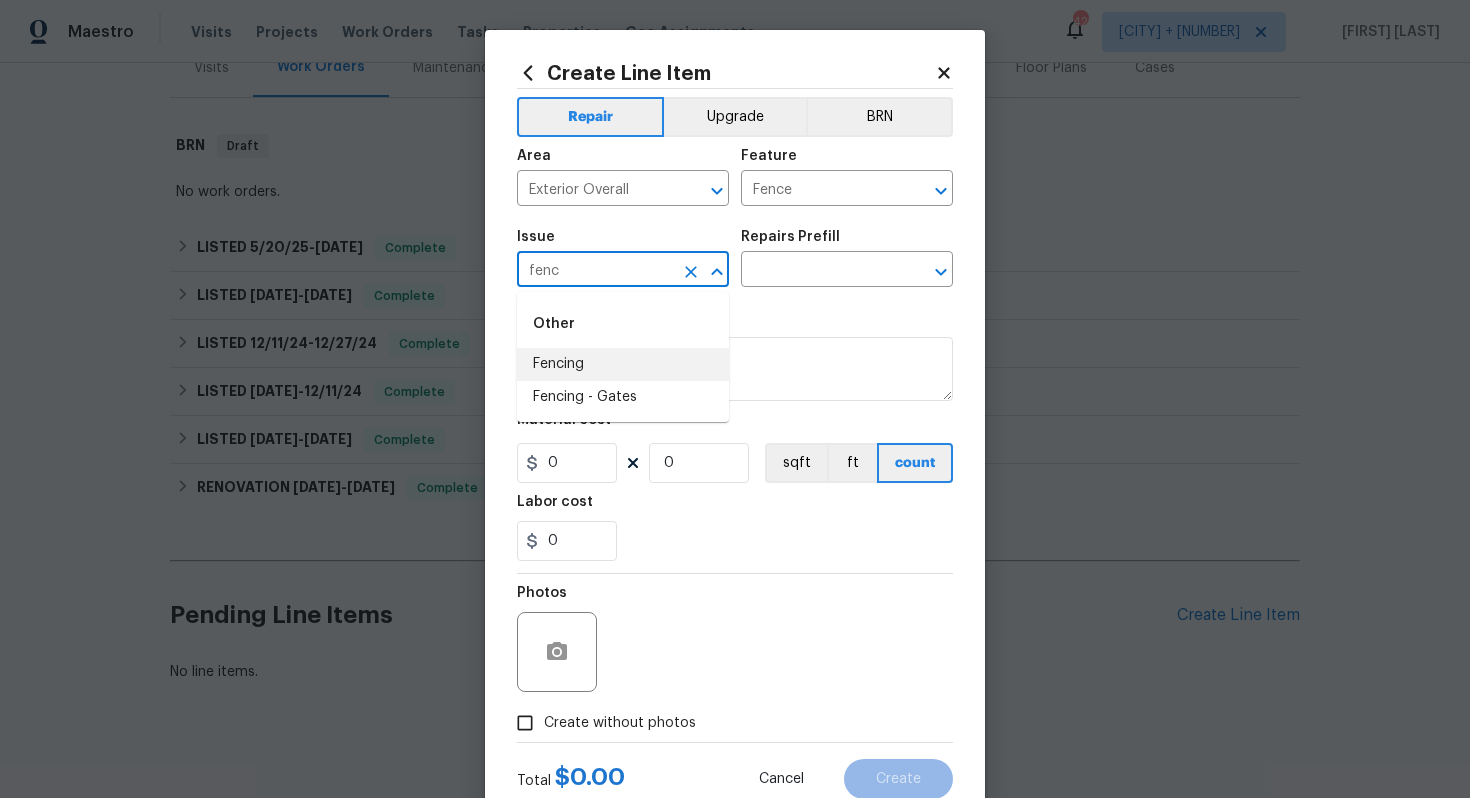 click on "Fencing" at bounding box center (623, 364) 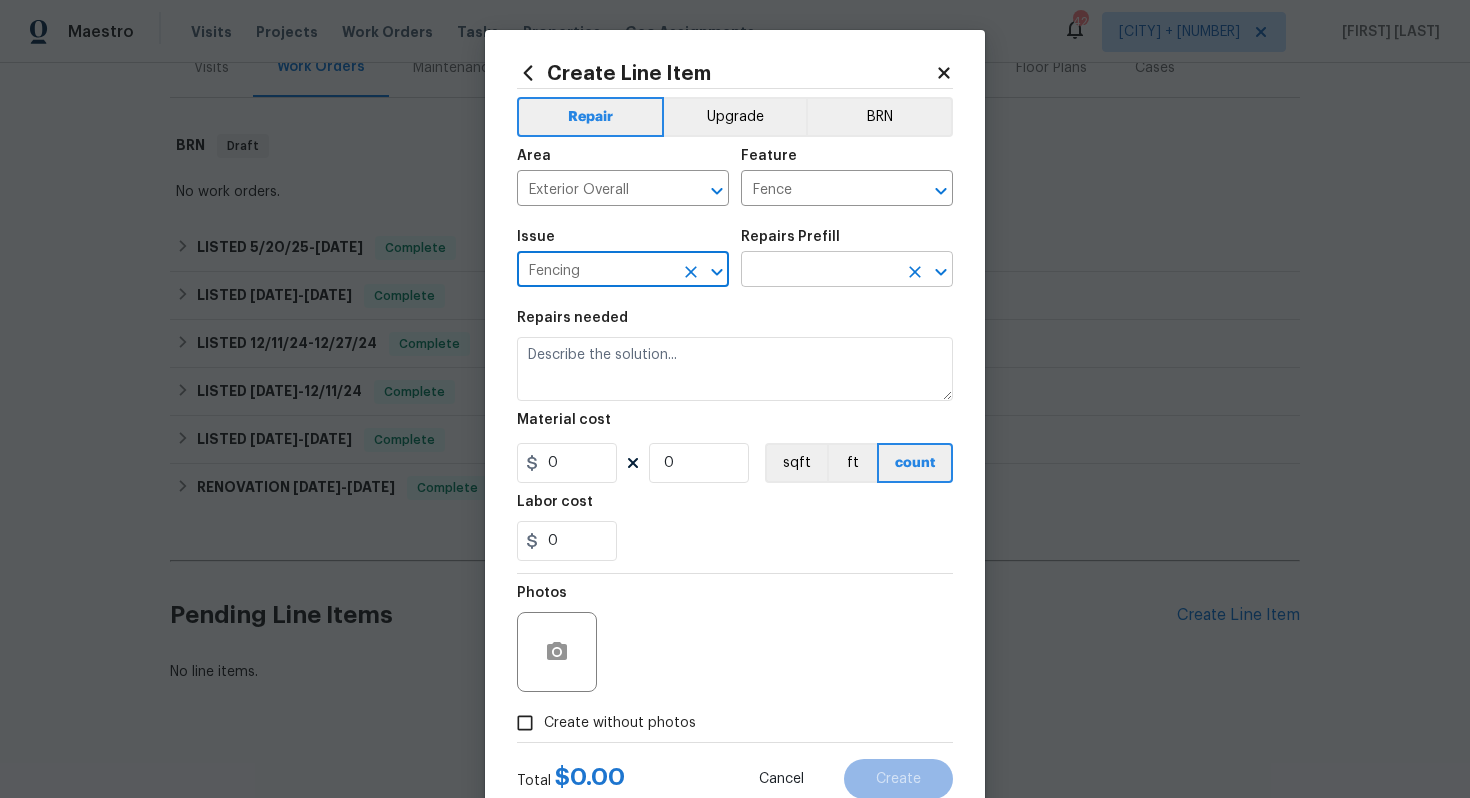 type on "Fencing" 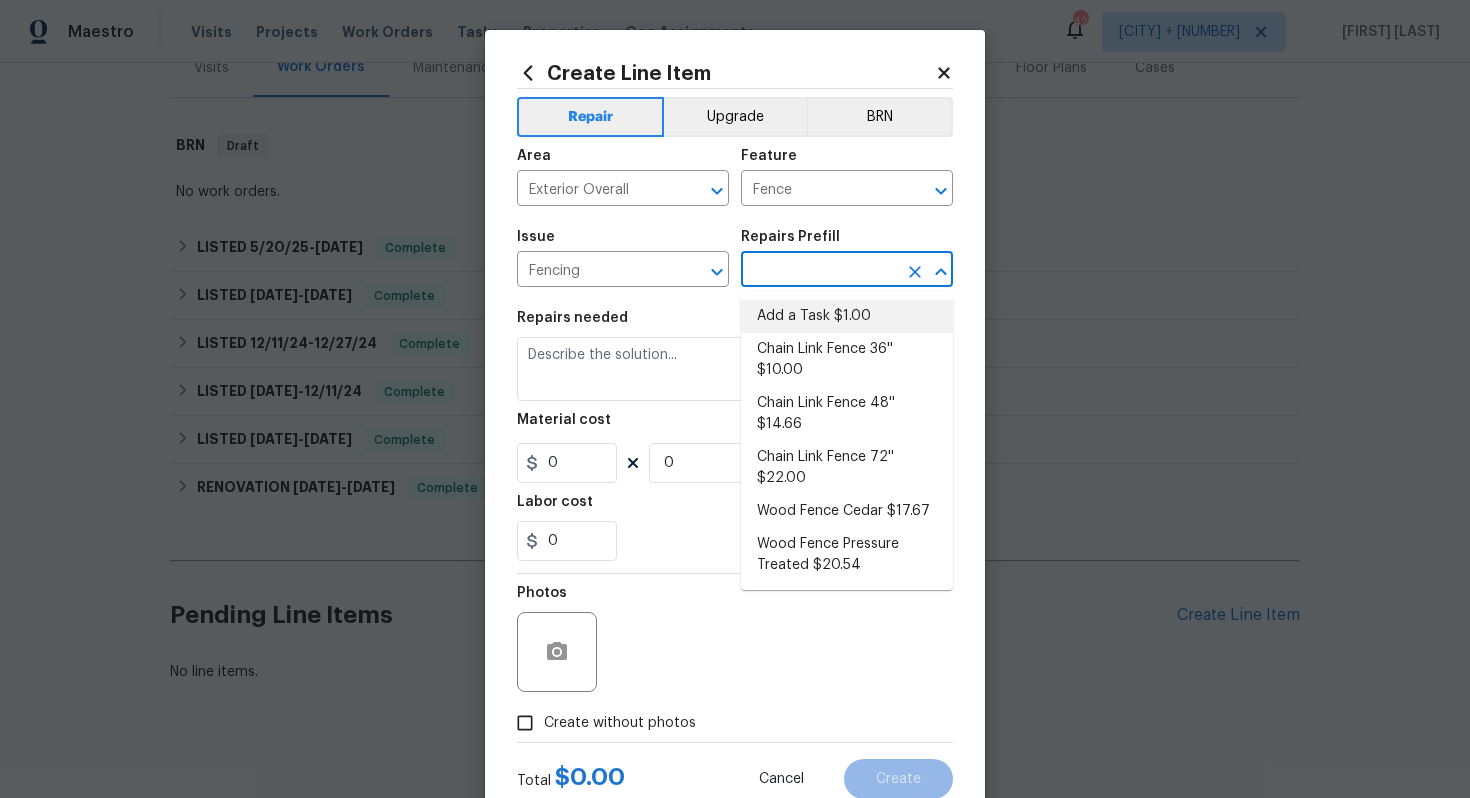 click on "Add a Task $1.00" at bounding box center [847, 316] 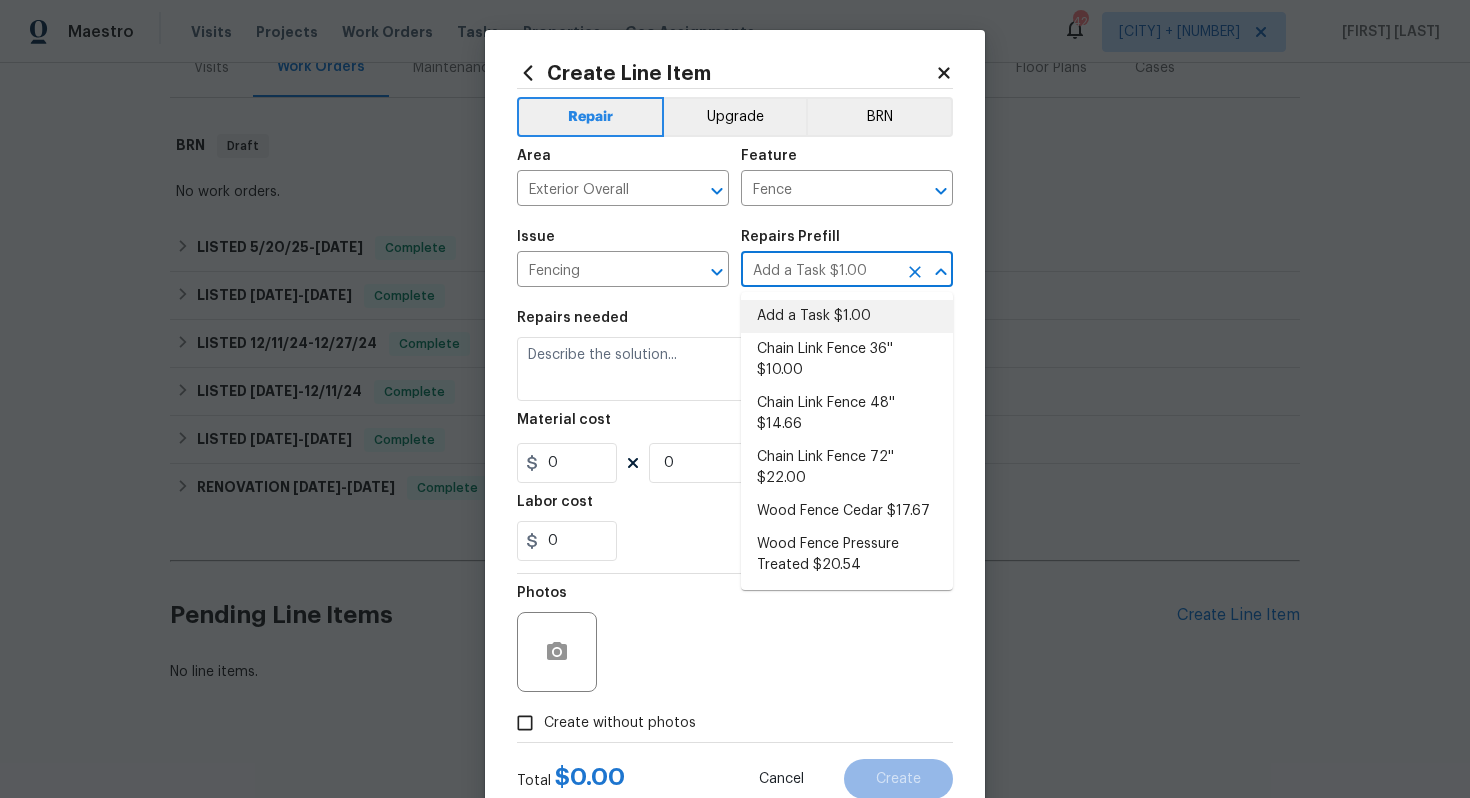 type on "HPM to detail" 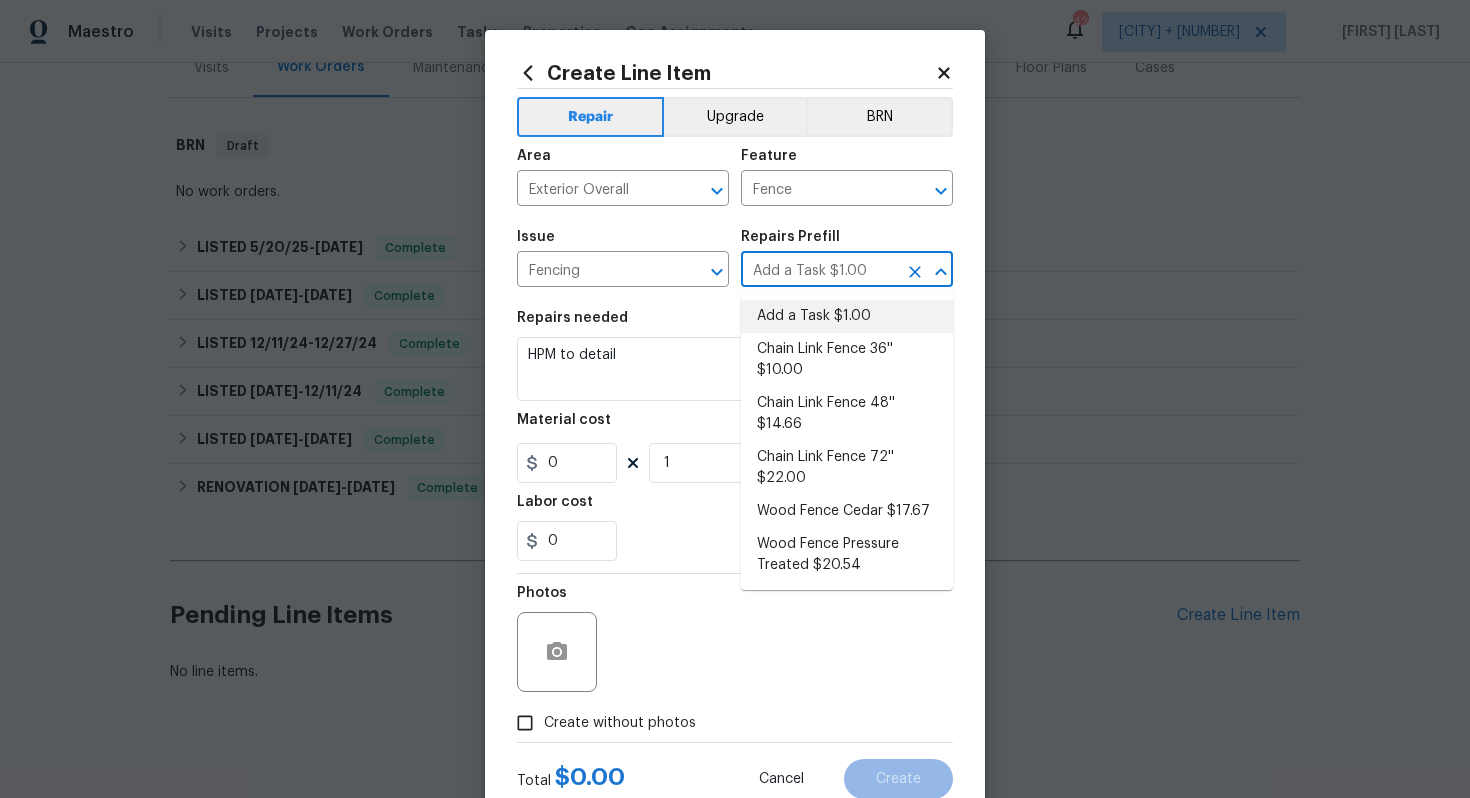 type on "1" 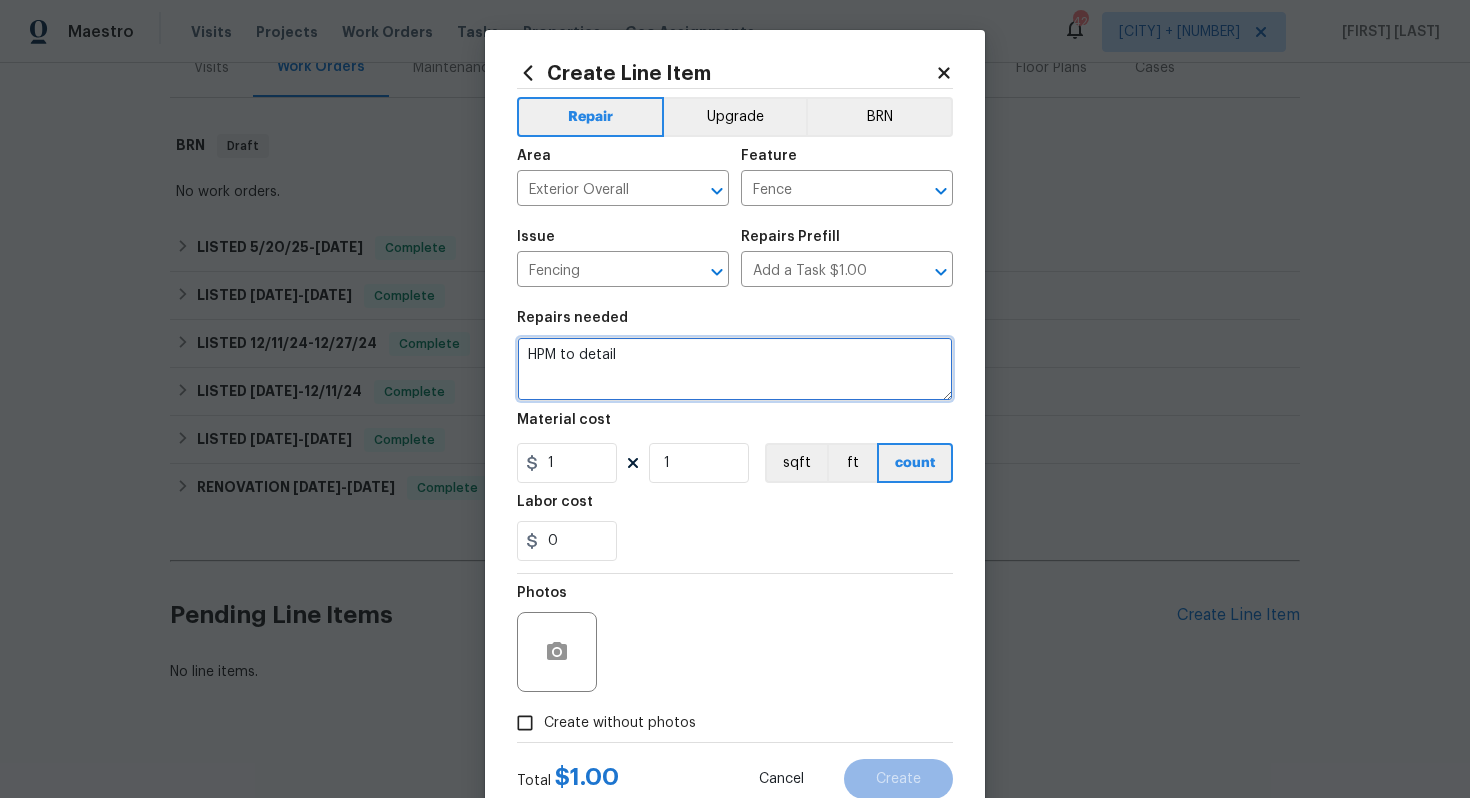 drag, startPoint x: 753, startPoint y: 356, endPoint x: 254, endPoint y: 238, distance: 512.76215 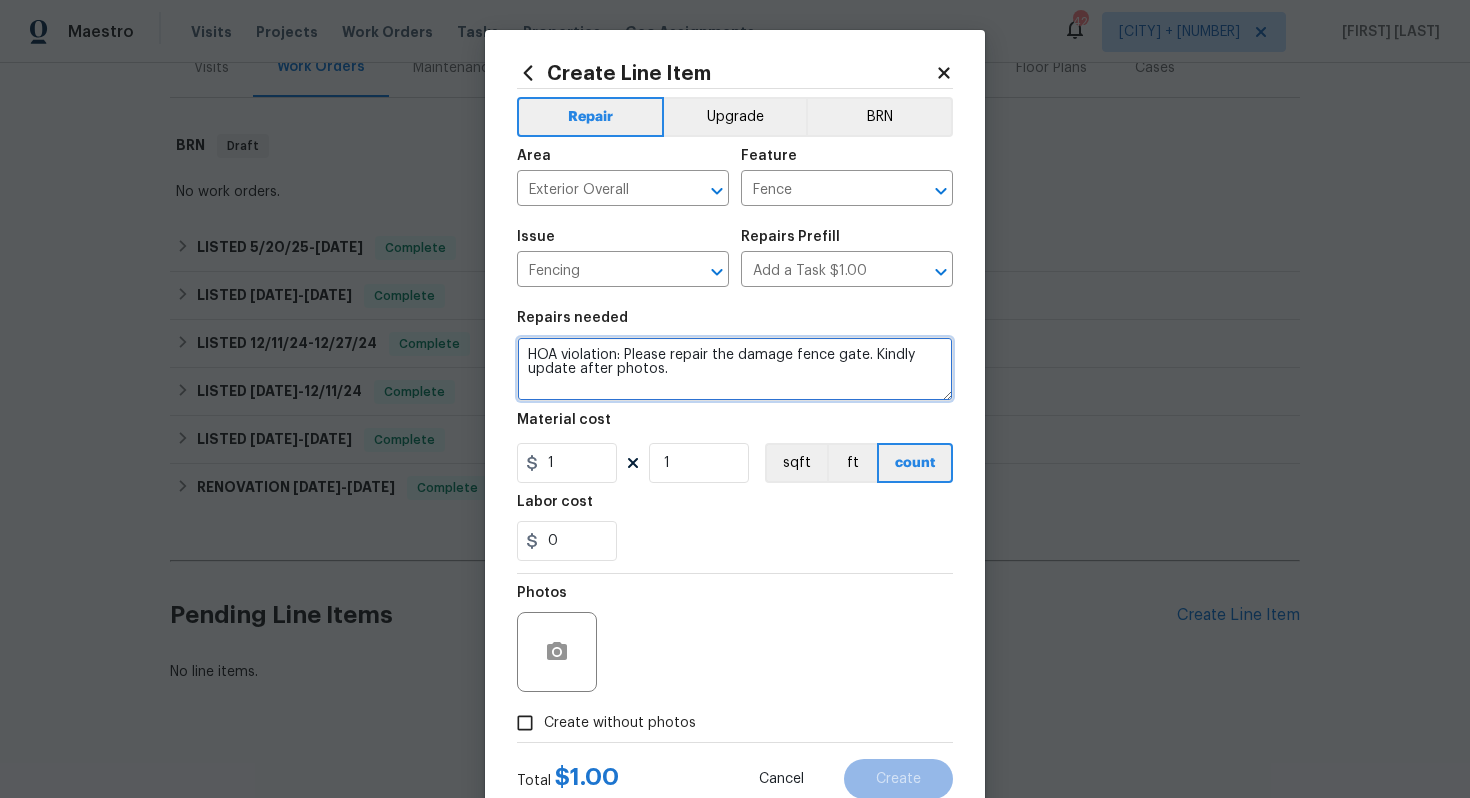 type on "HOA violation: Please repair the damage fence gate. Kindly update after photos." 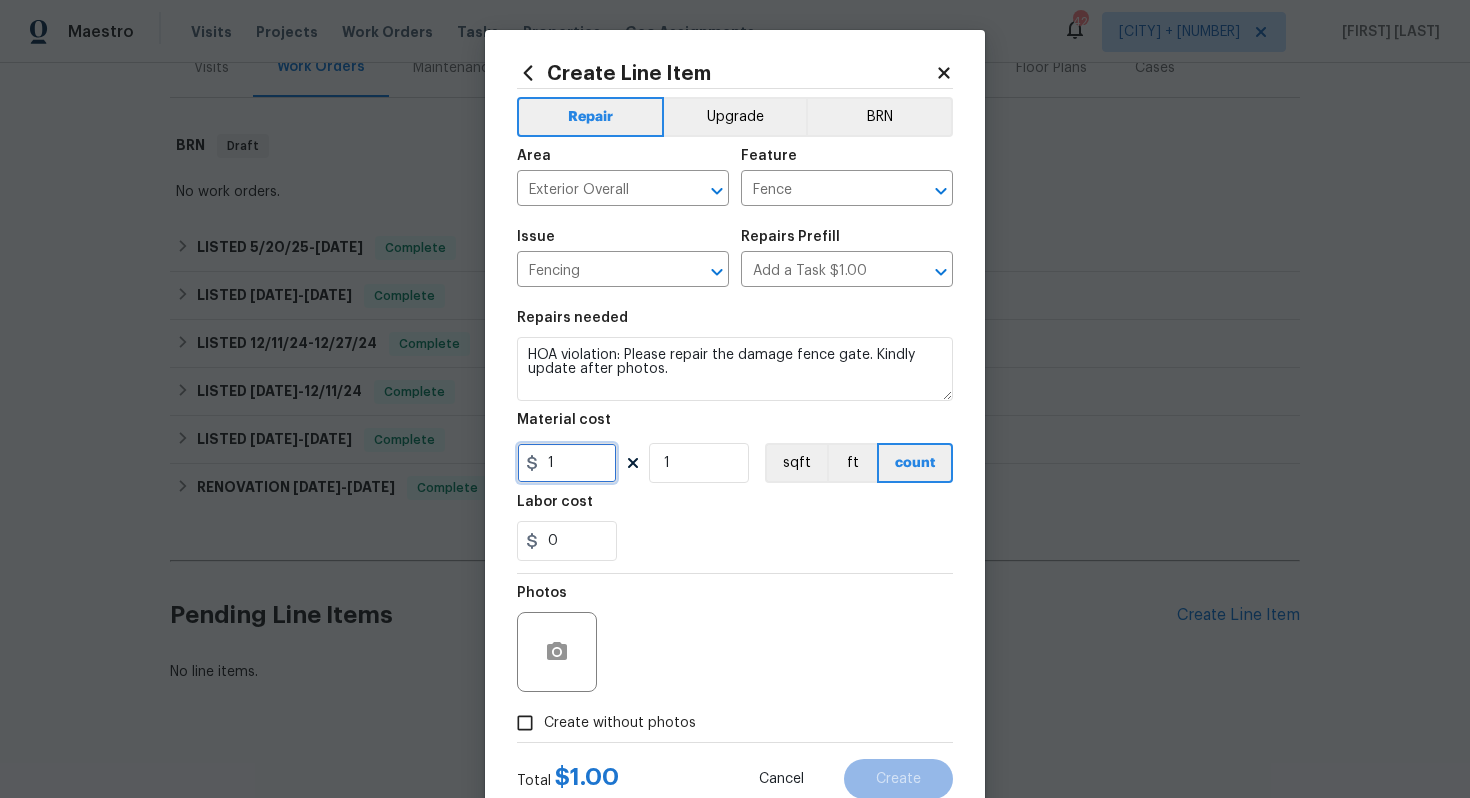 click on "1" at bounding box center (567, 463) 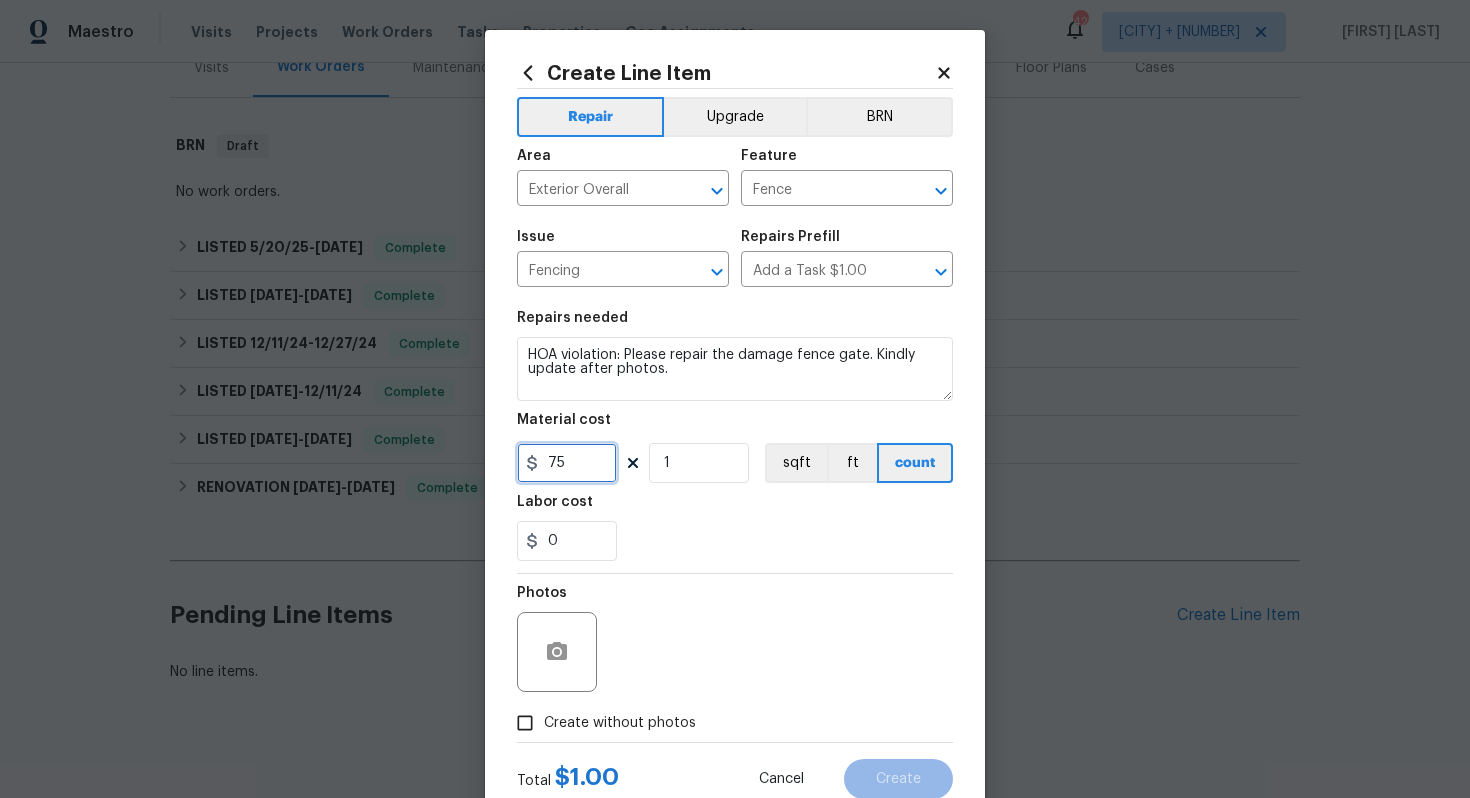 type on "75" 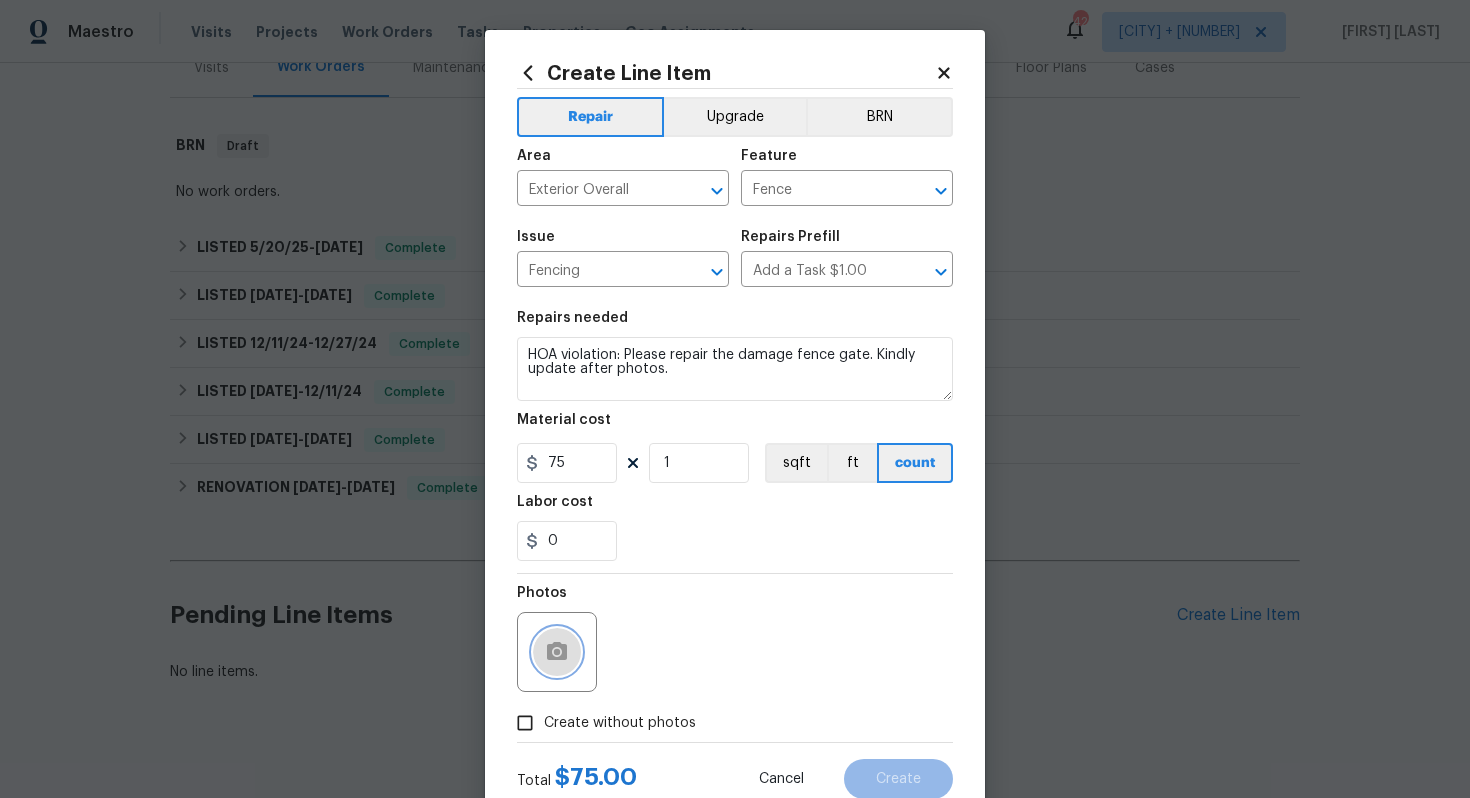 click 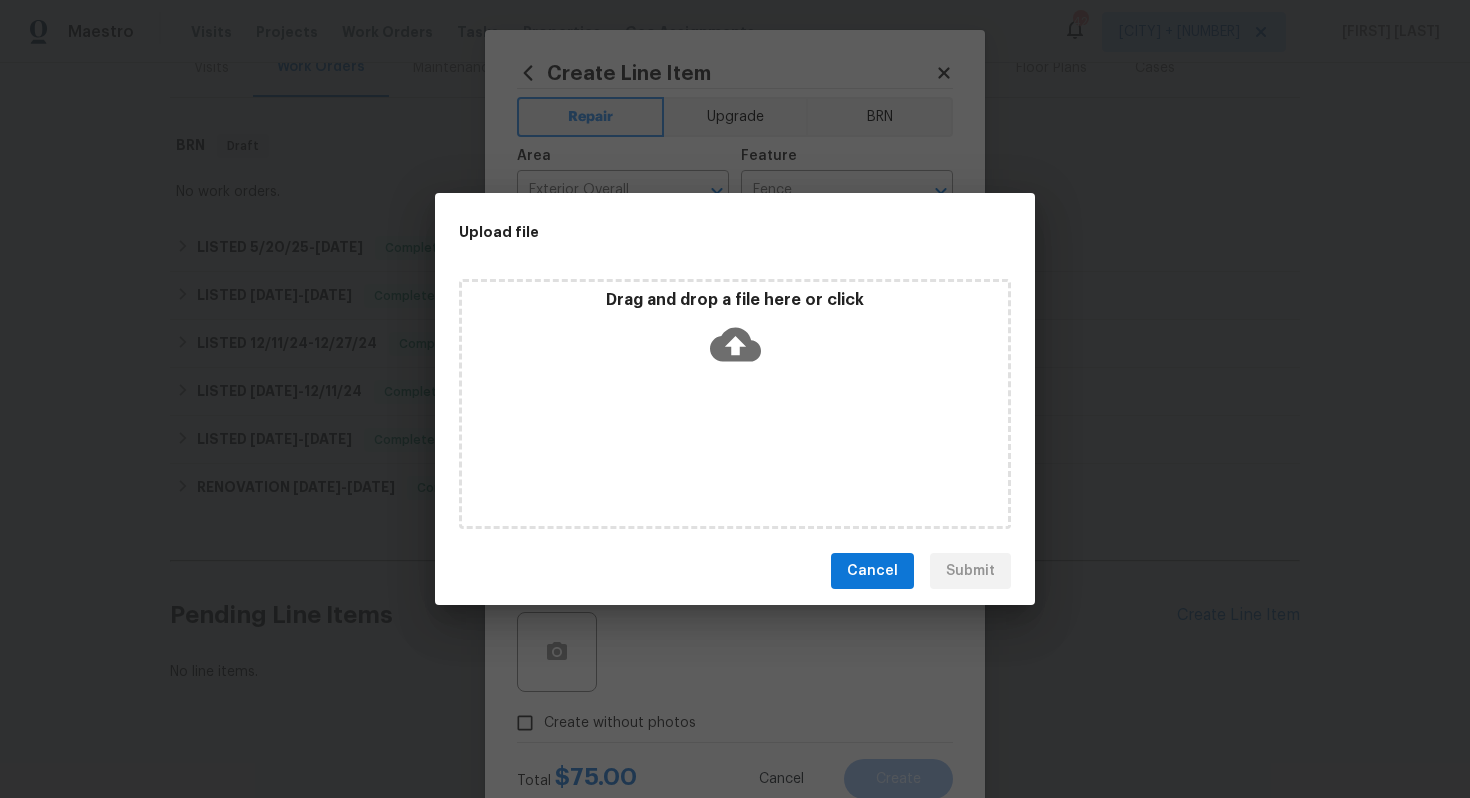 click 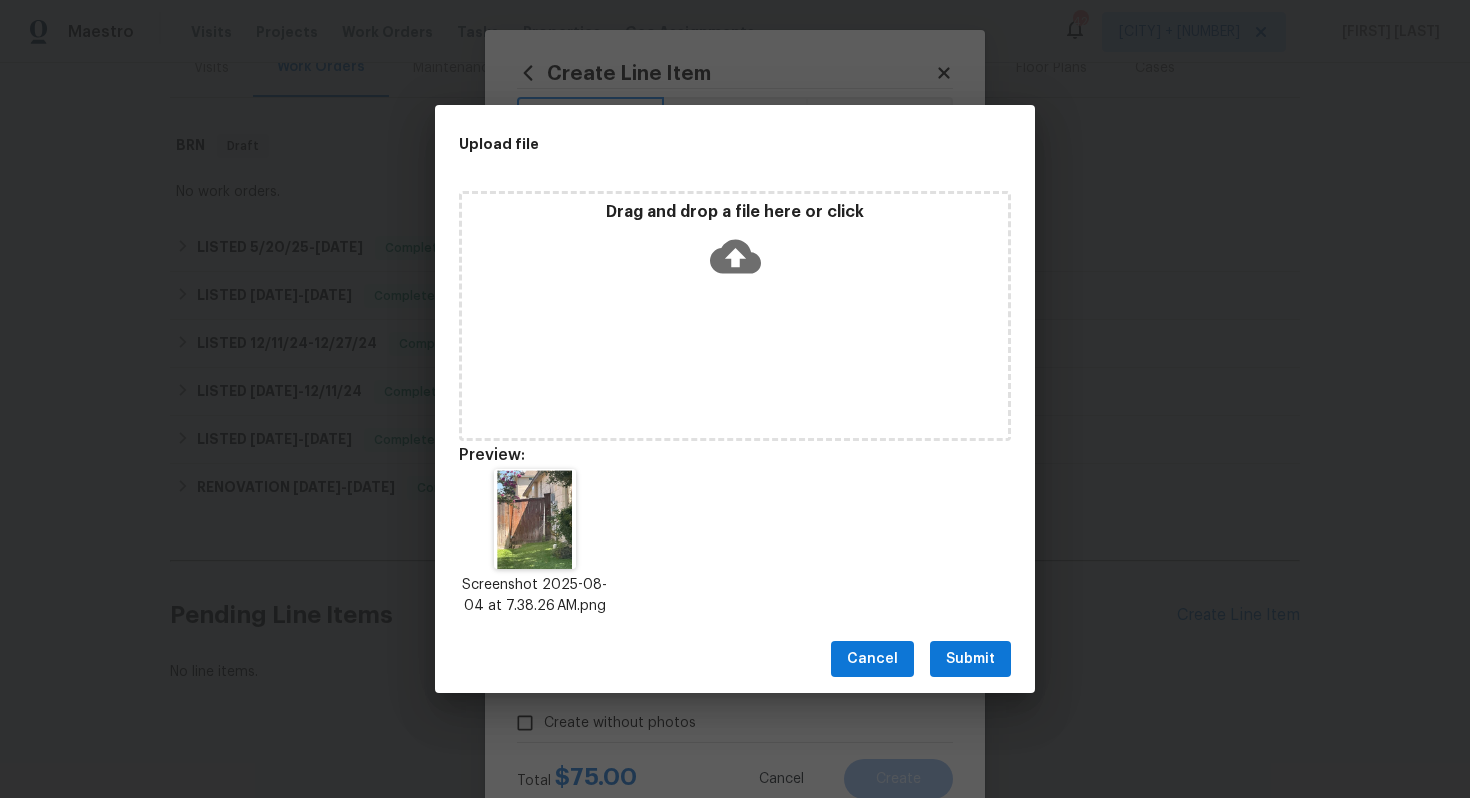 click on "Submit" at bounding box center (970, 659) 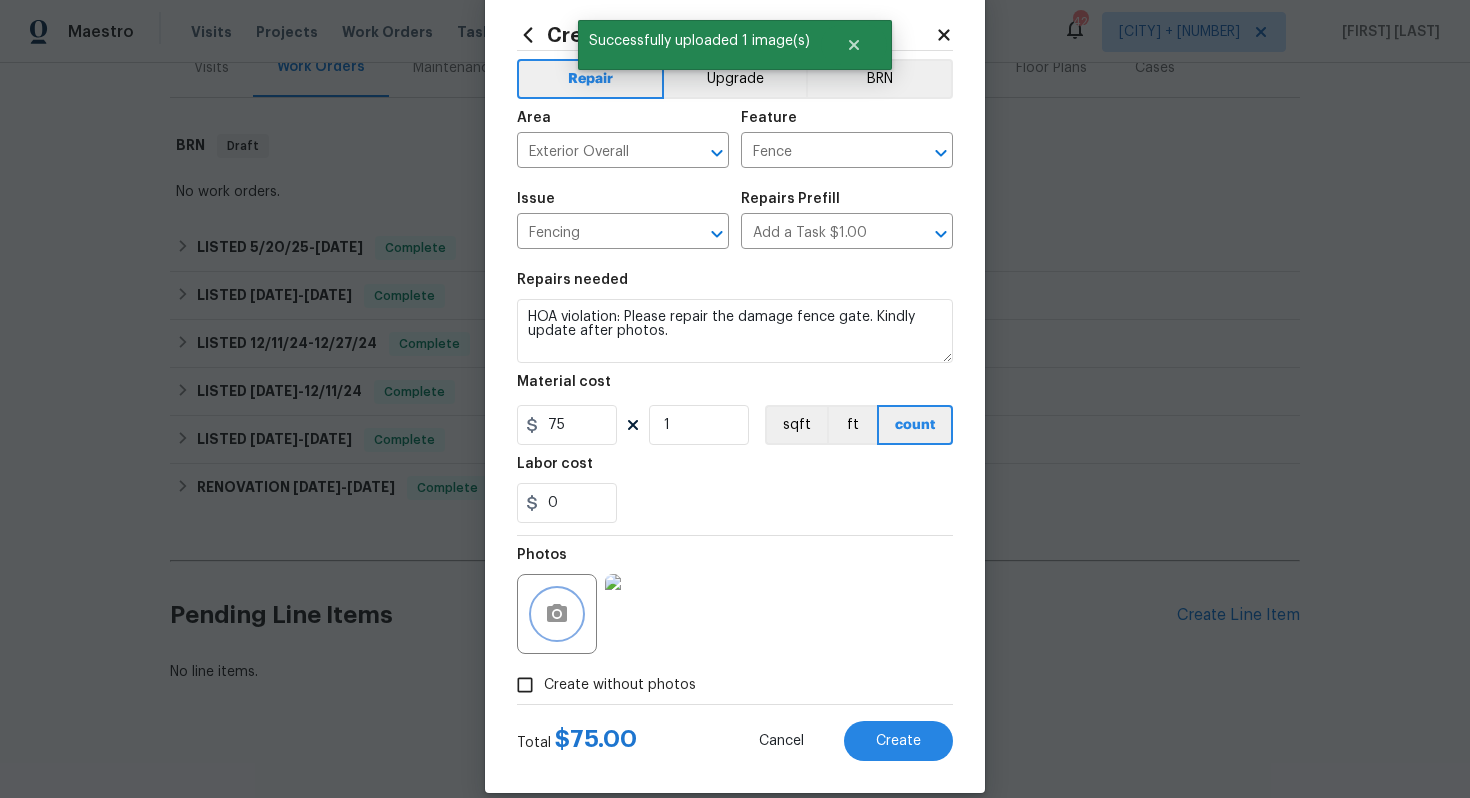 scroll, scrollTop: 64, scrollLeft: 0, axis: vertical 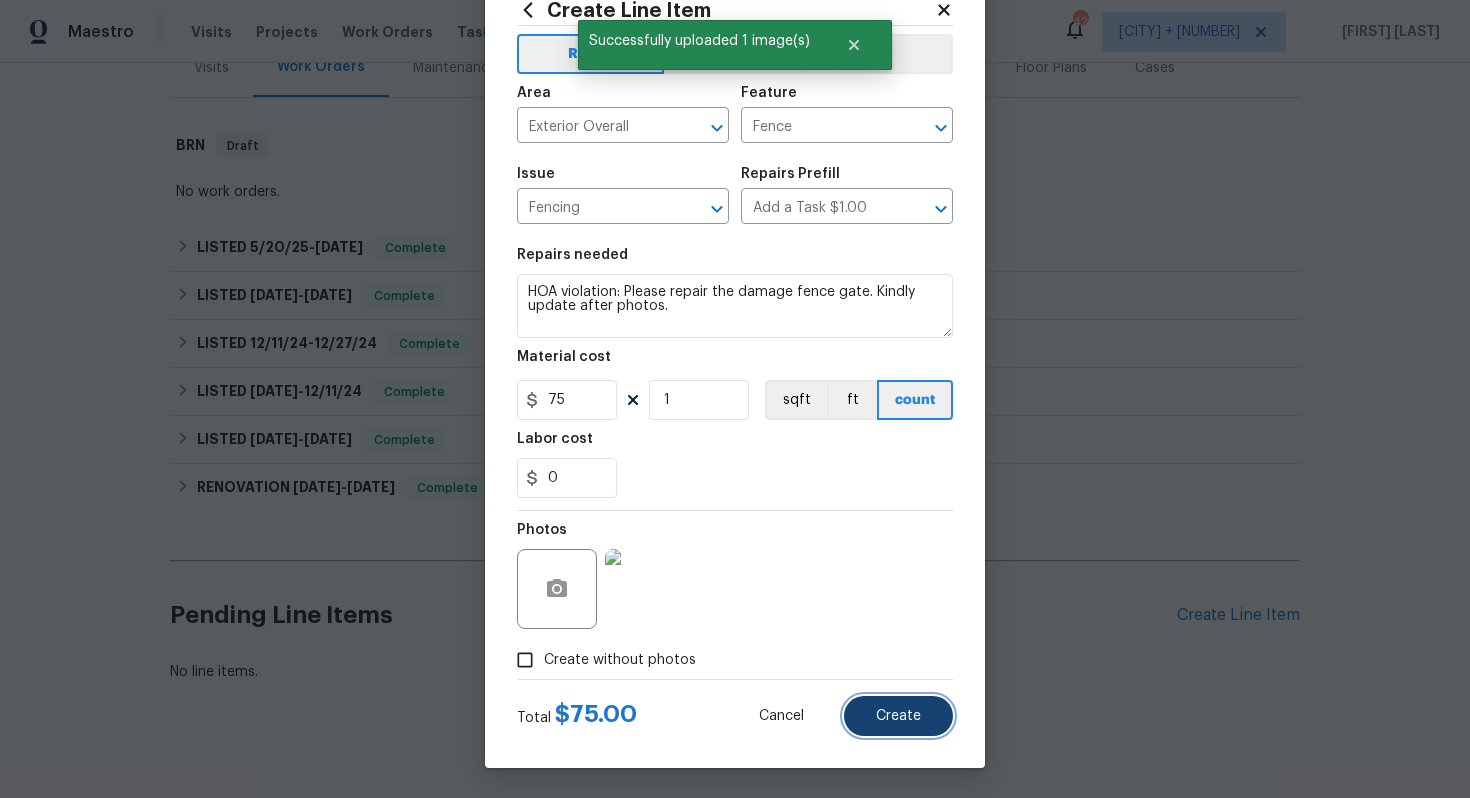click on "Create" at bounding box center (898, 716) 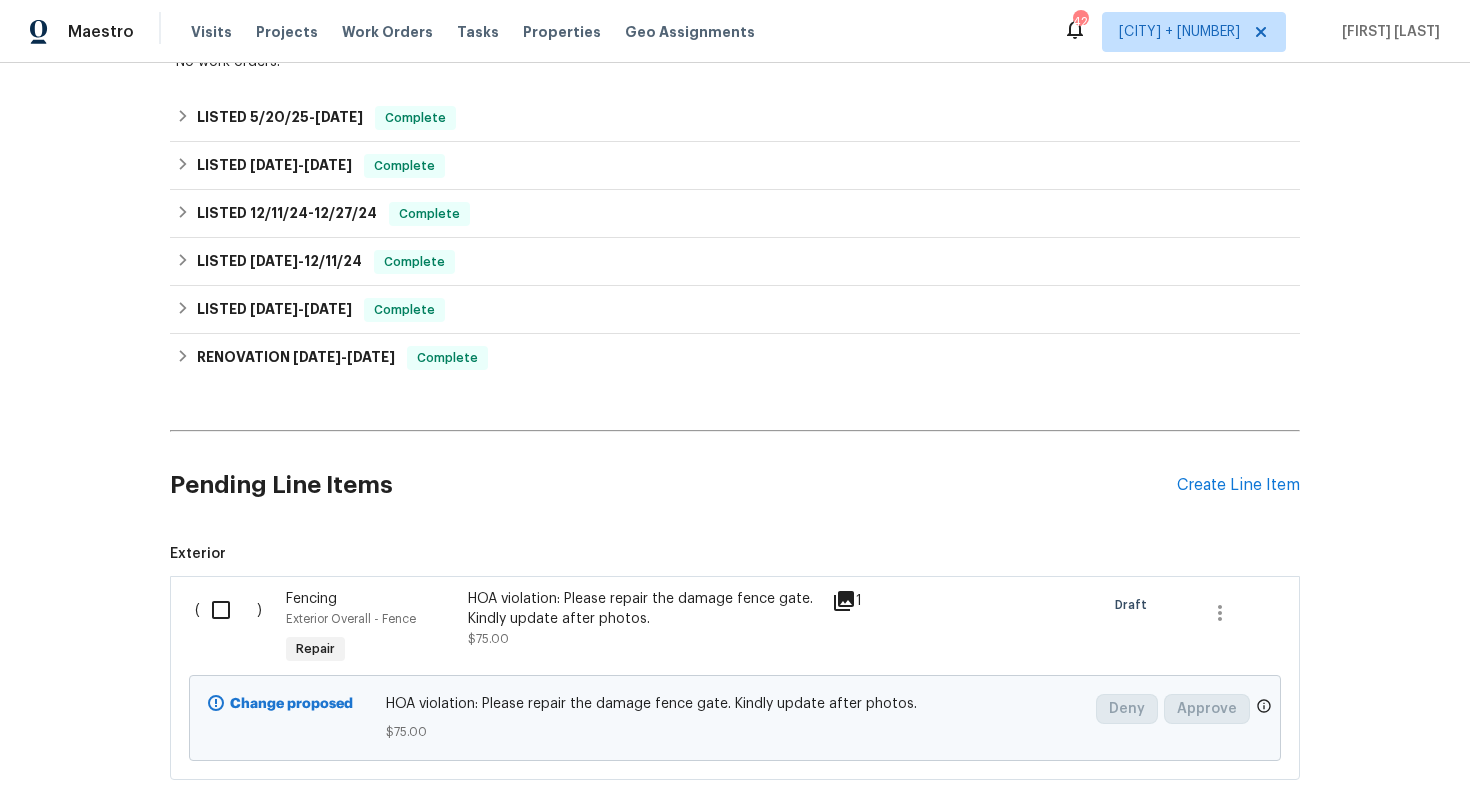 scroll, scrollTop: 447, scrollLeft: 0, axis: vertical 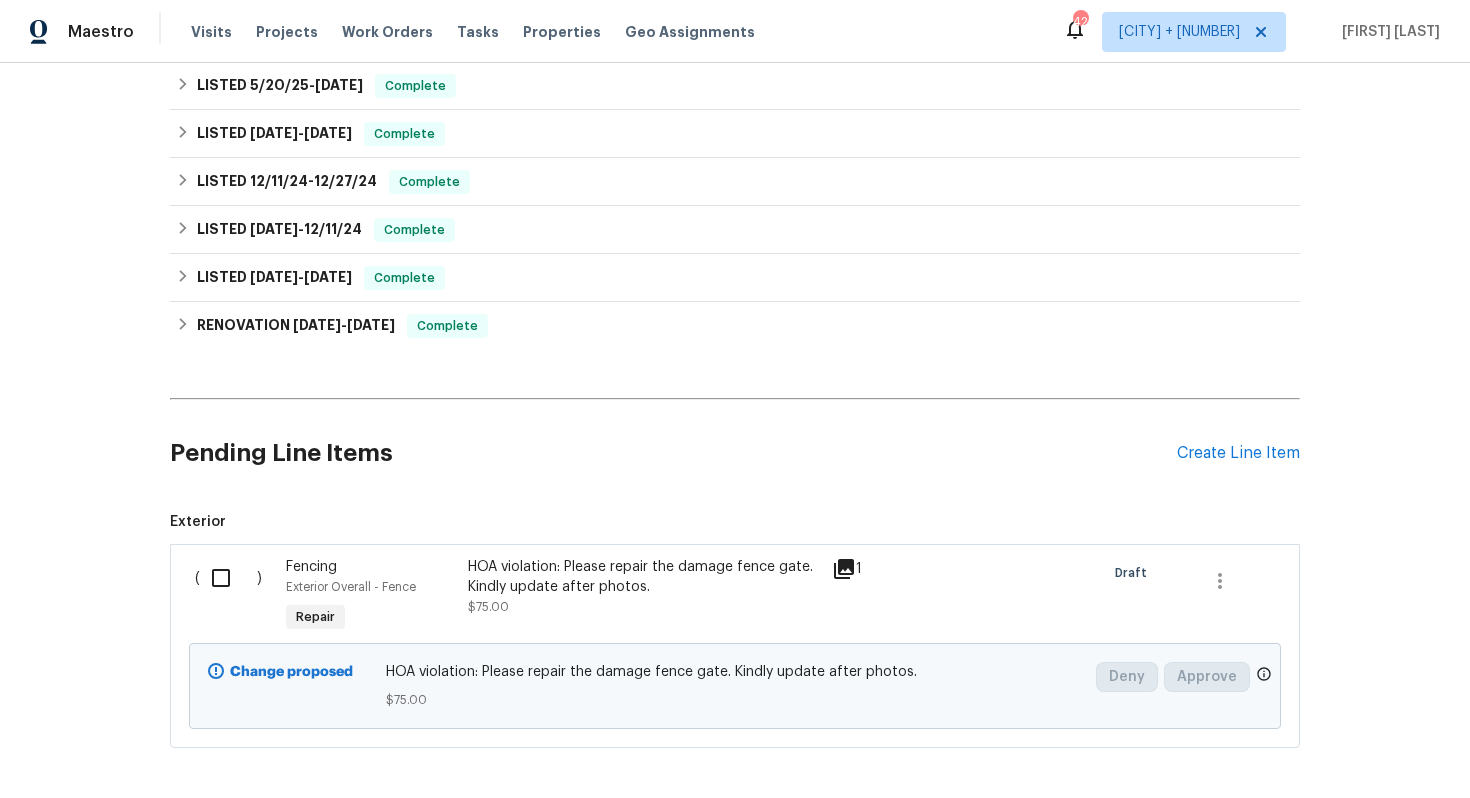 click at bounding box center [228, 578] 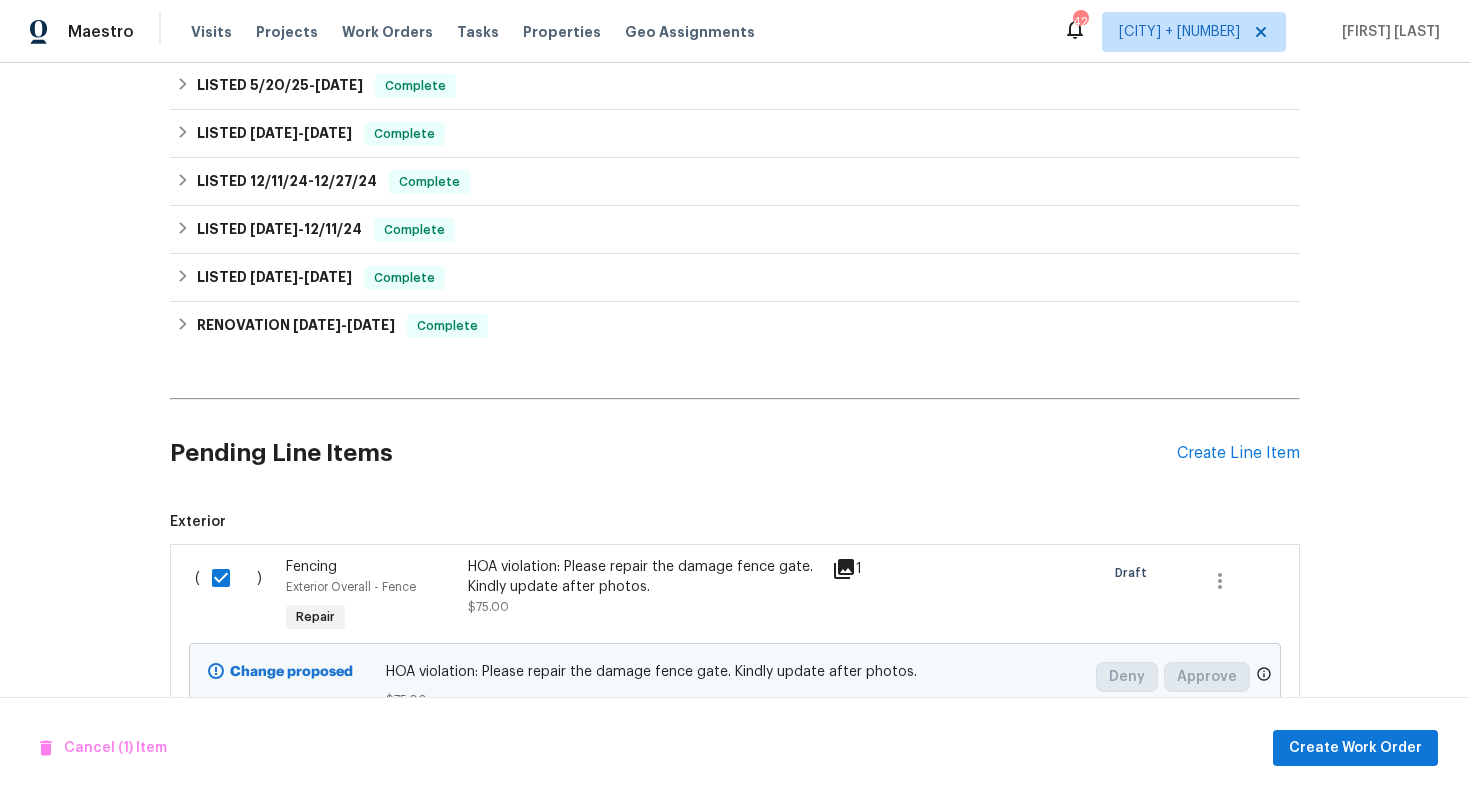 scroll, scrollTop: 513, scrollLeft: 0, axis: vertical 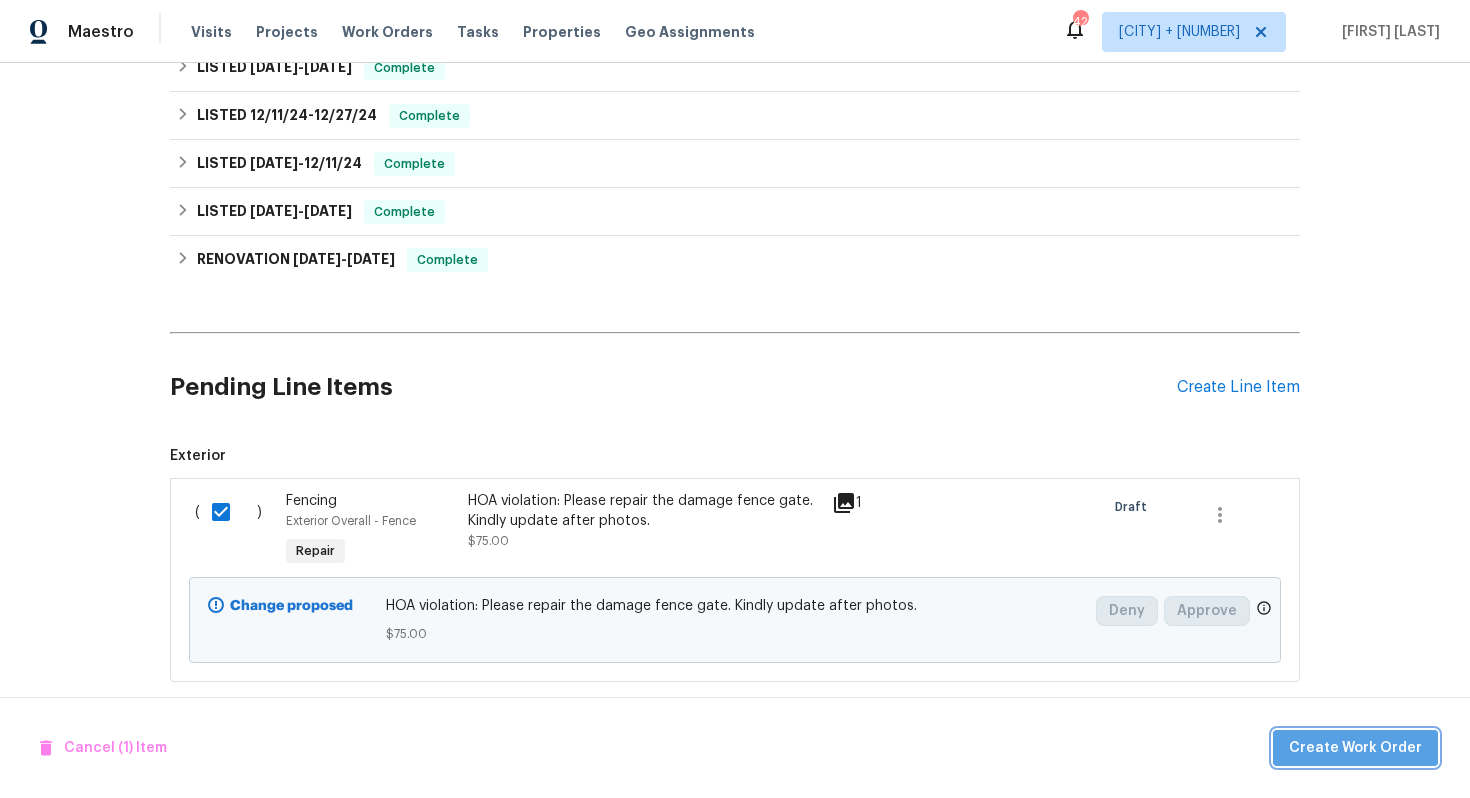 click on "Create Work Order" at bounding box center [1355, 748] 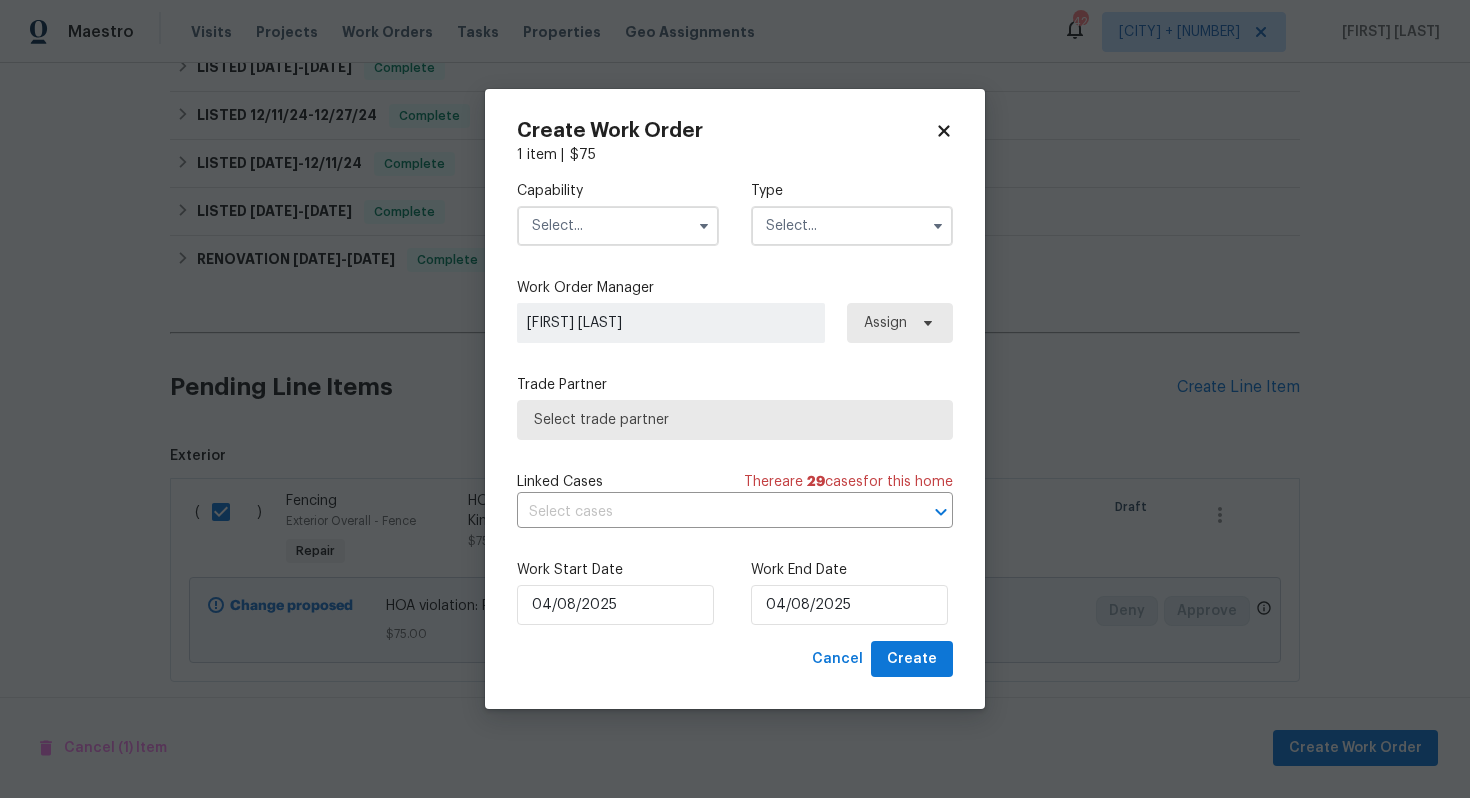 click on "Capability   Type" at bounding box center [735, 213] 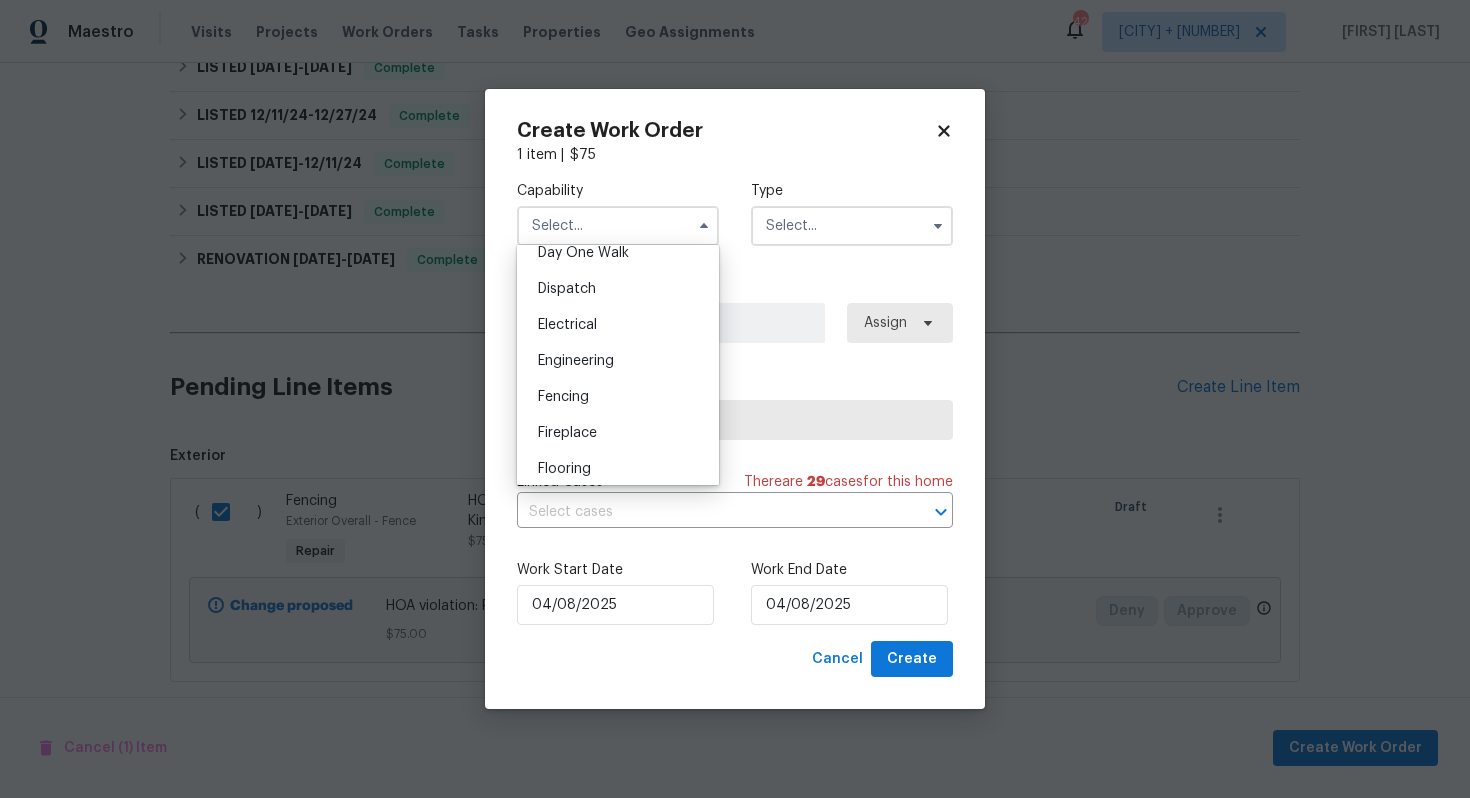 scroll, scrollTop: 578, scrollLeft: 0, axis: vertical 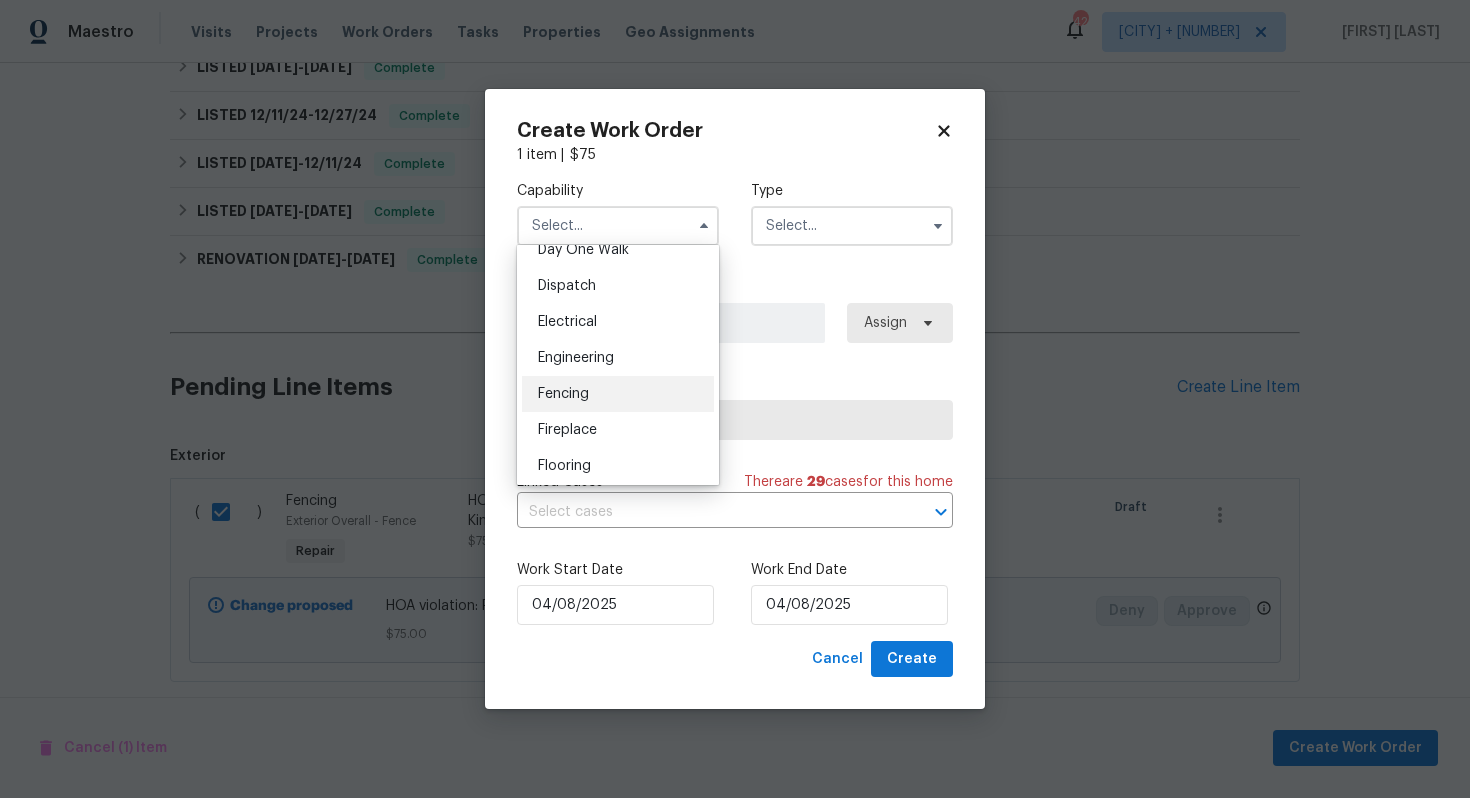 click on "Fencing" at bounding box center (563, 394) 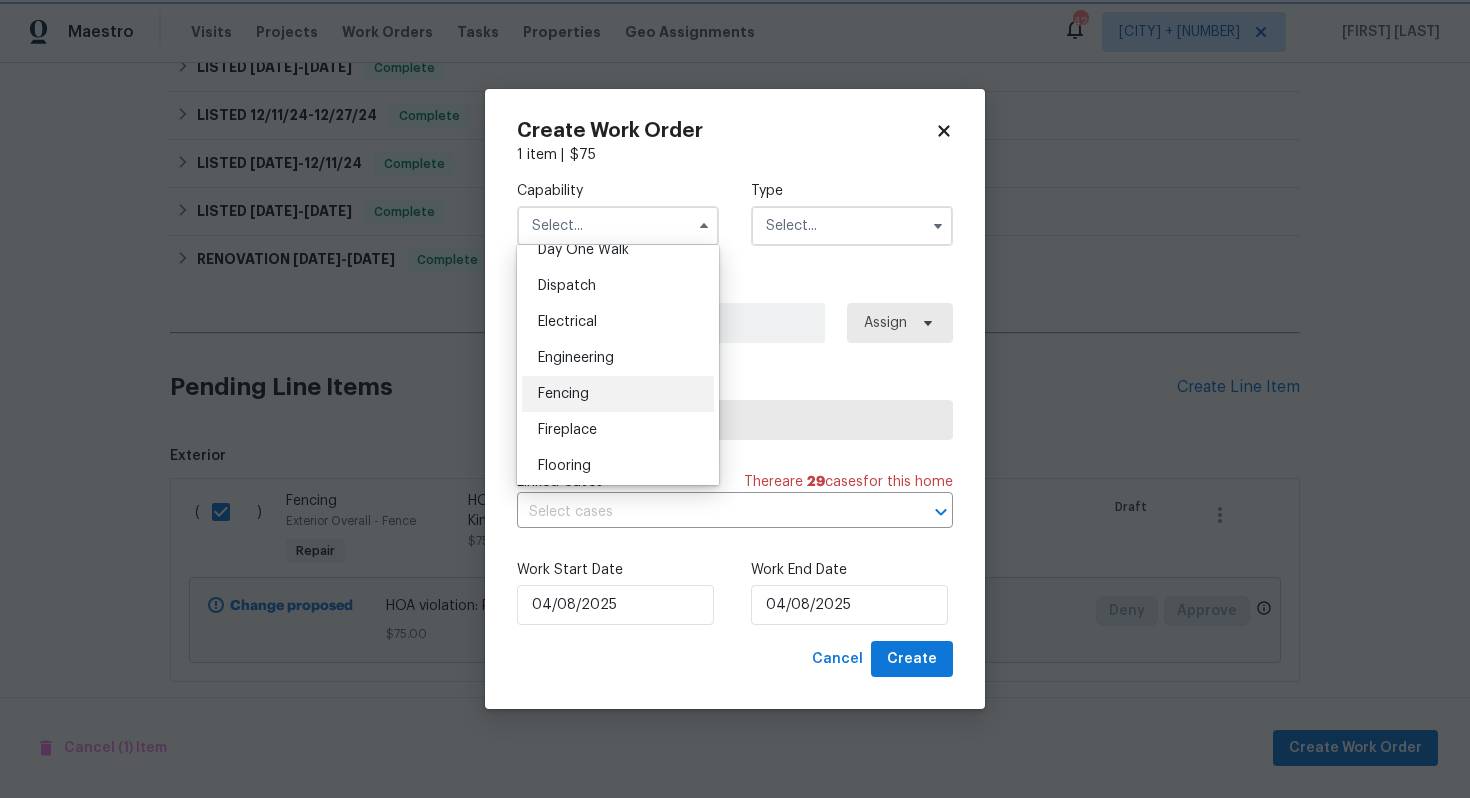 type on "Fencing" 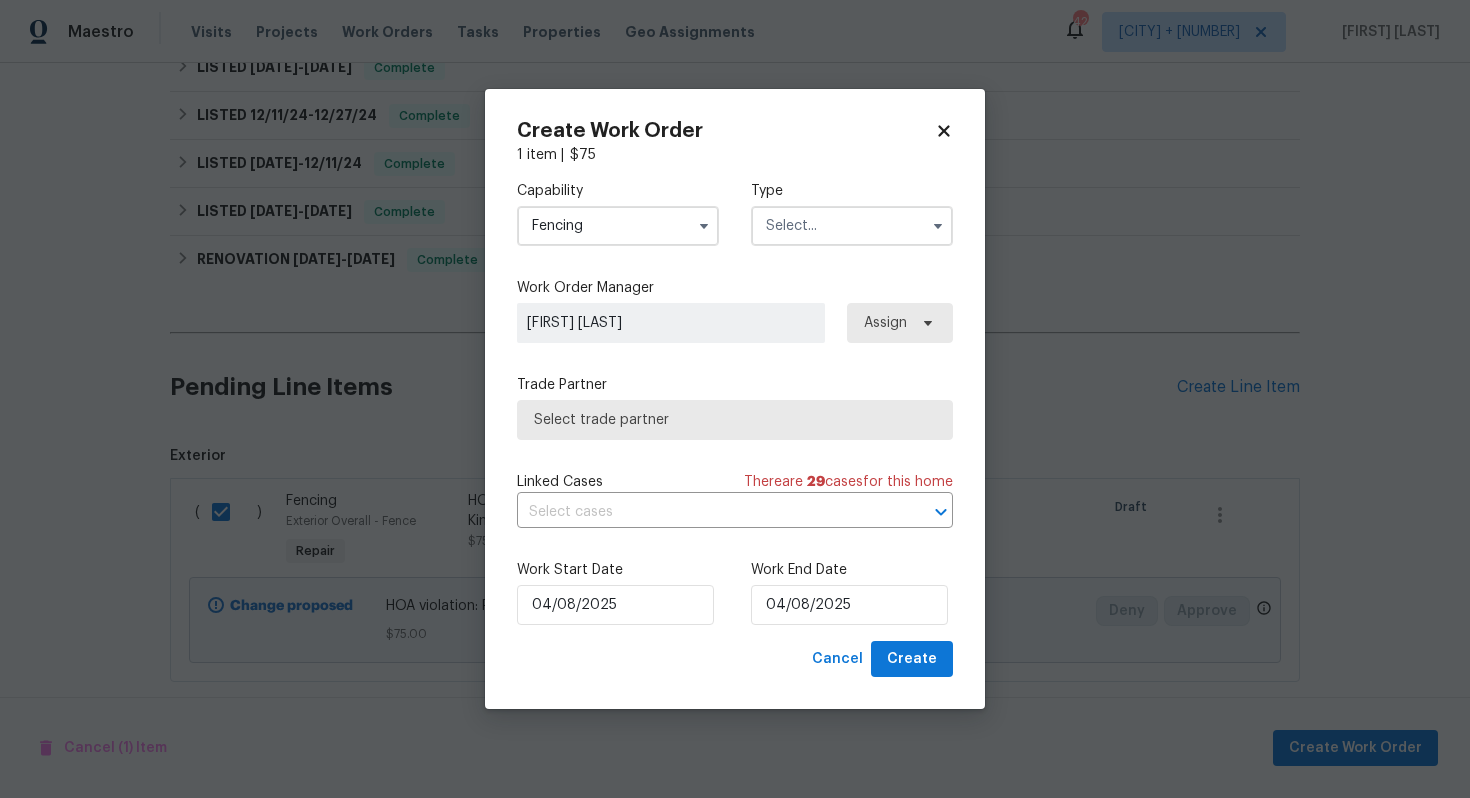 click at bounding box center (852, 226) 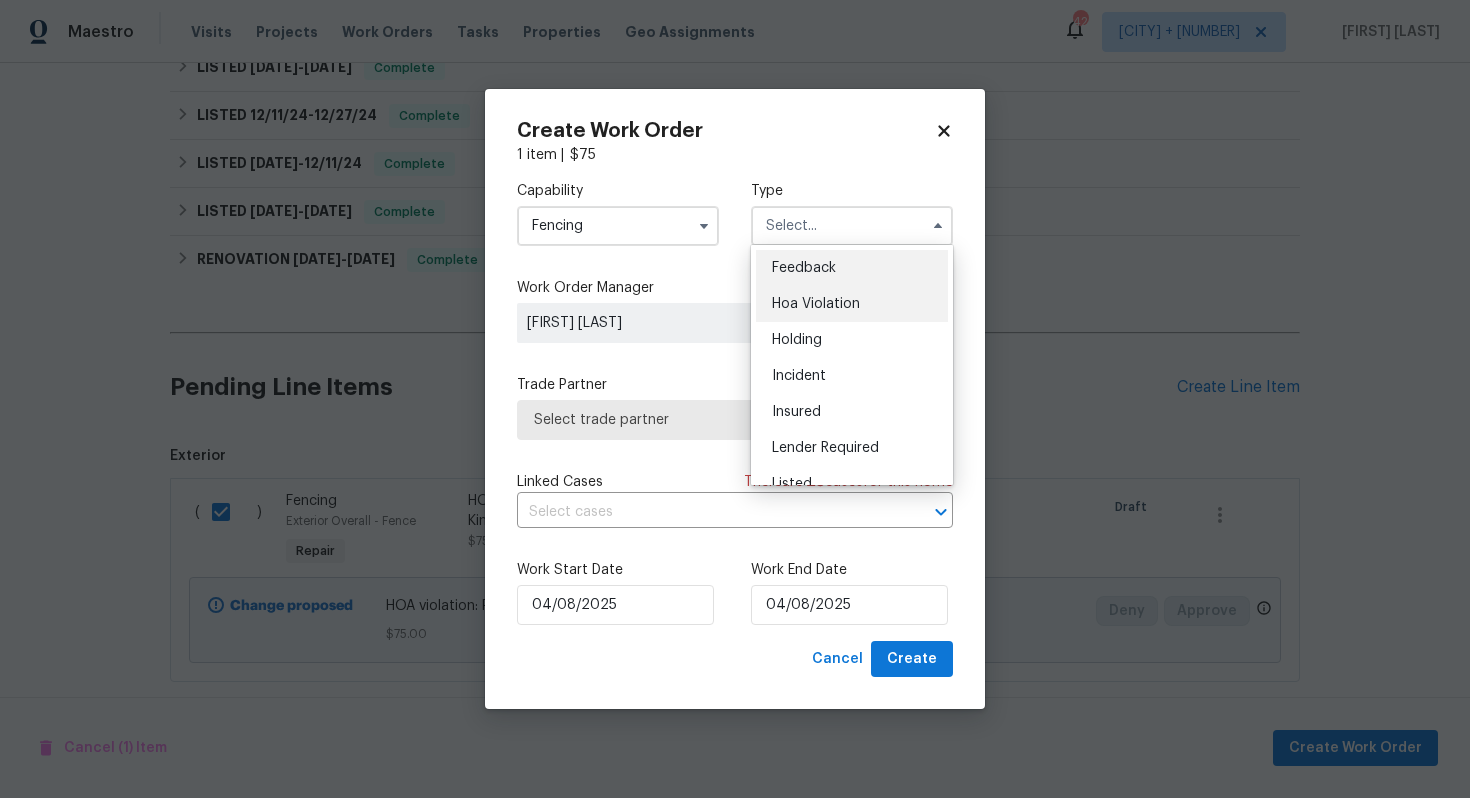 click on "Hoa Violation" at bounding box center (816, 304) 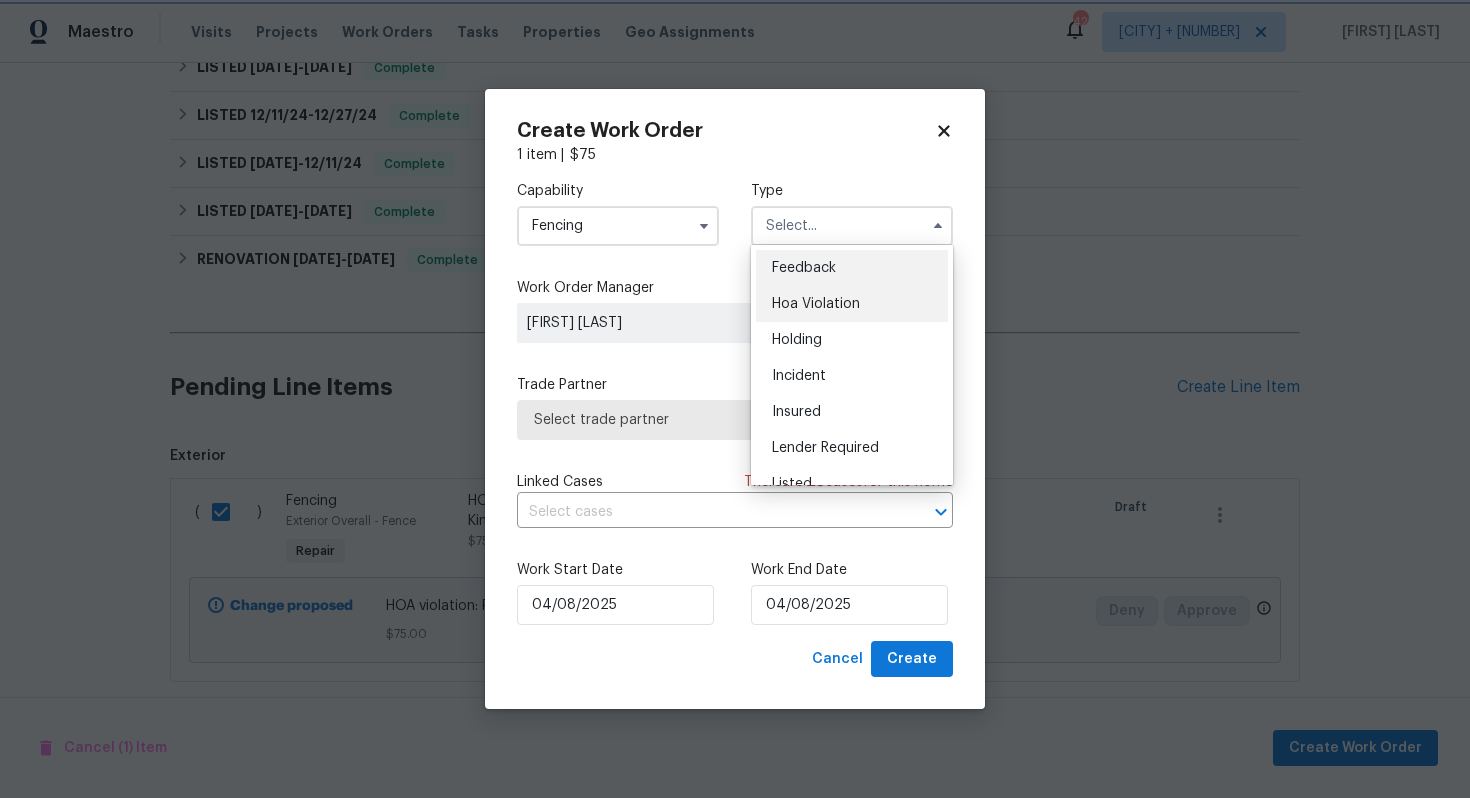 type on "Hoa Violation" 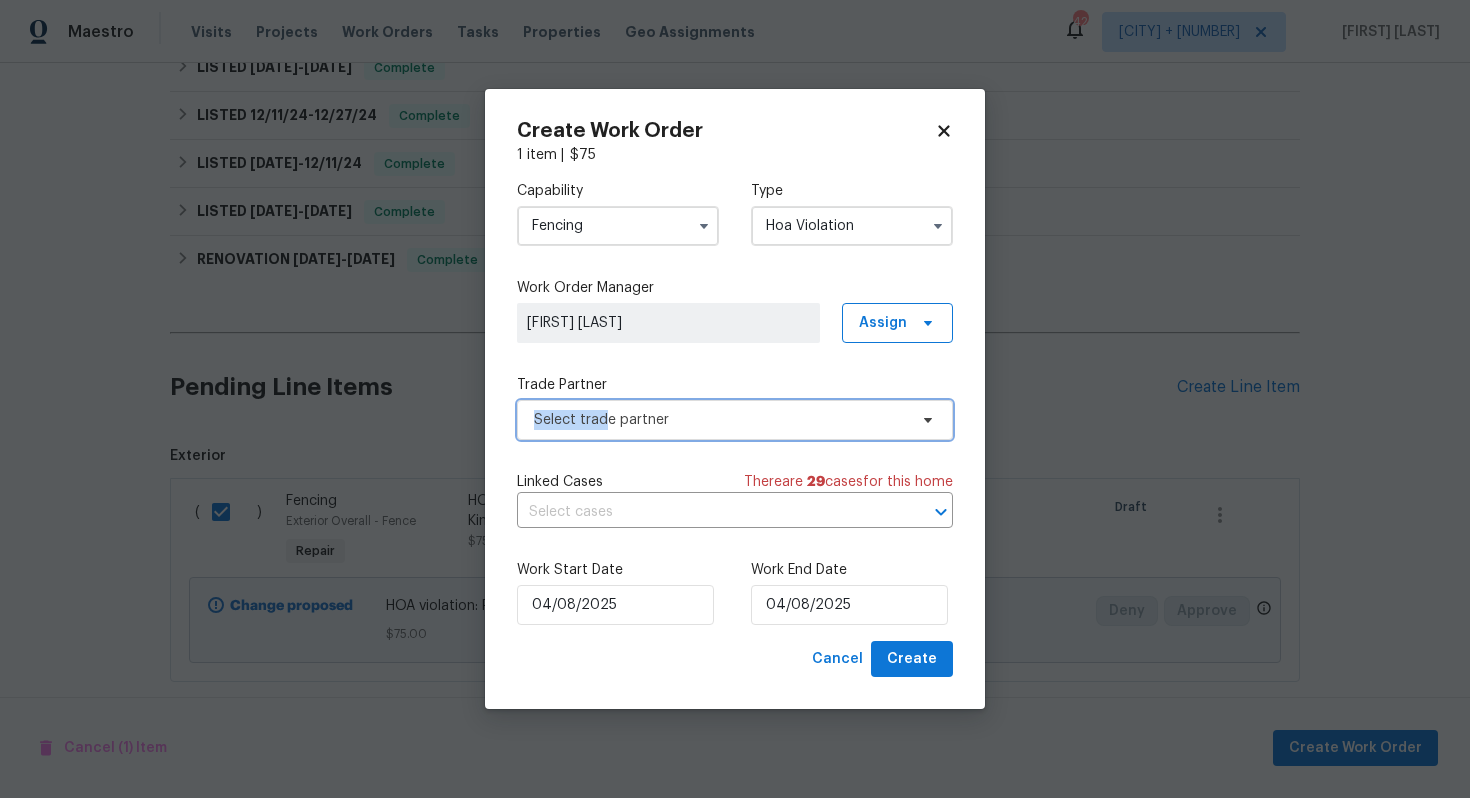click on "Select trade partner" at bounding box center (720, 420) 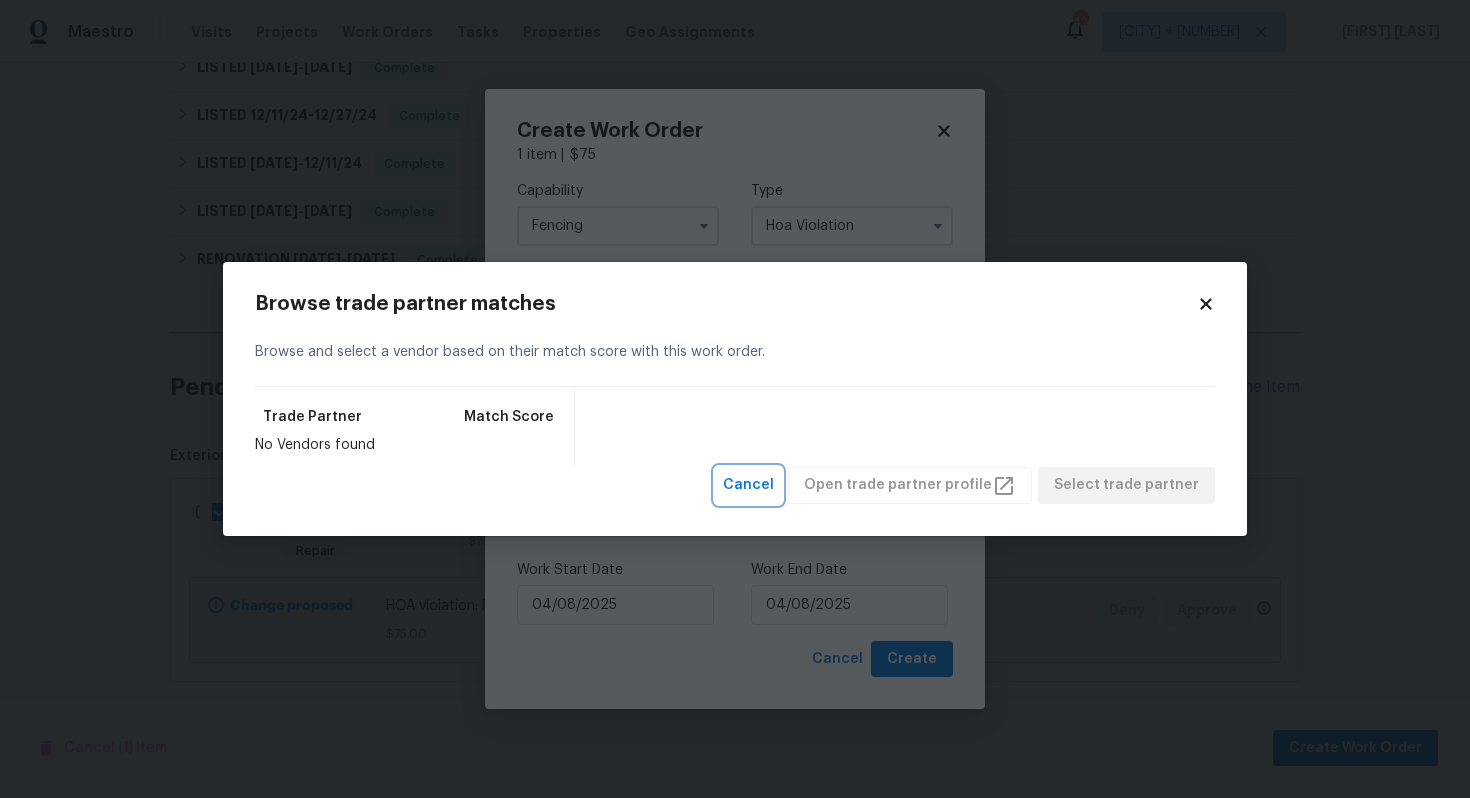 click on "Cancel" at bounding box center [748, 485] 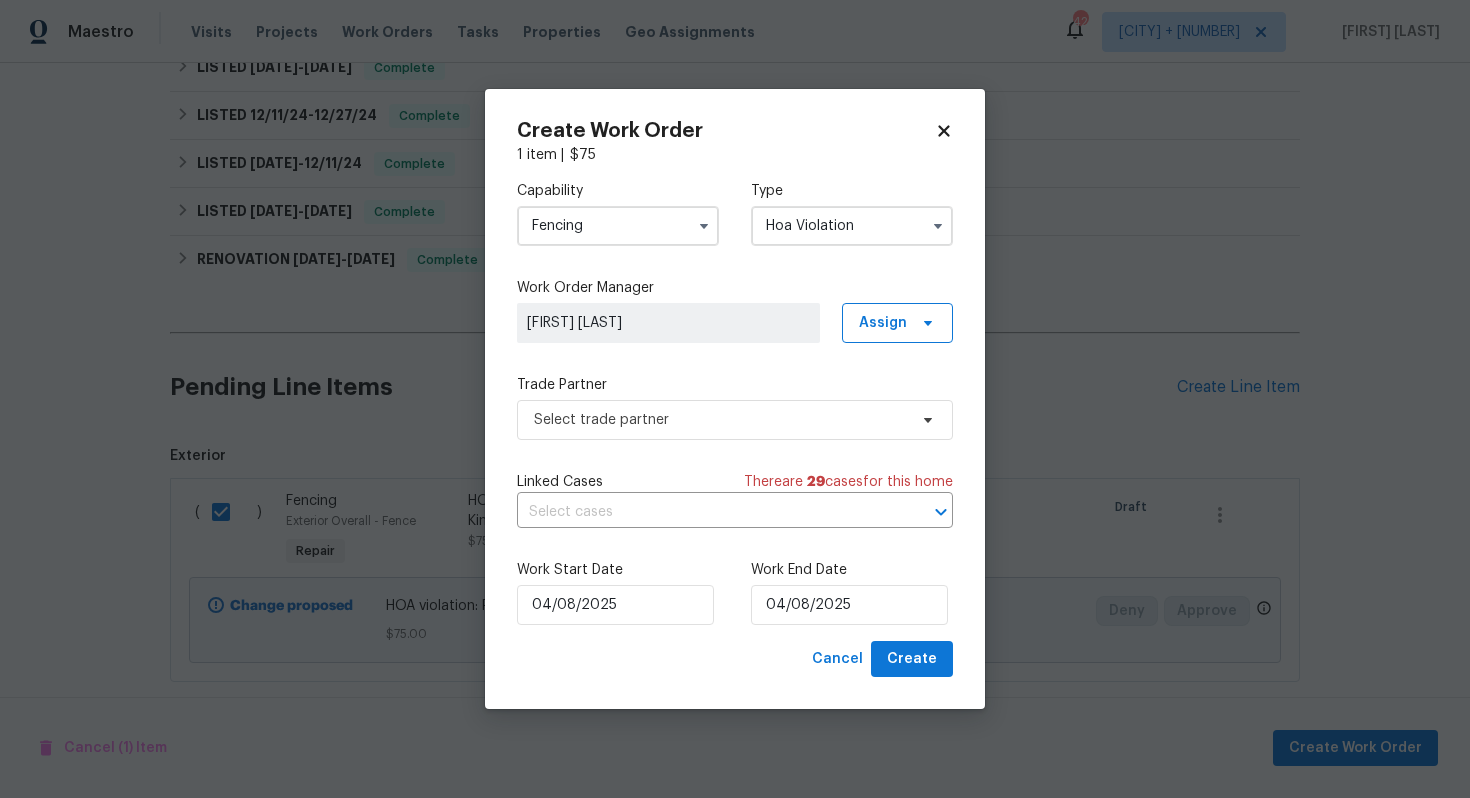click on "Fencing" at bounding box center [618, 226] 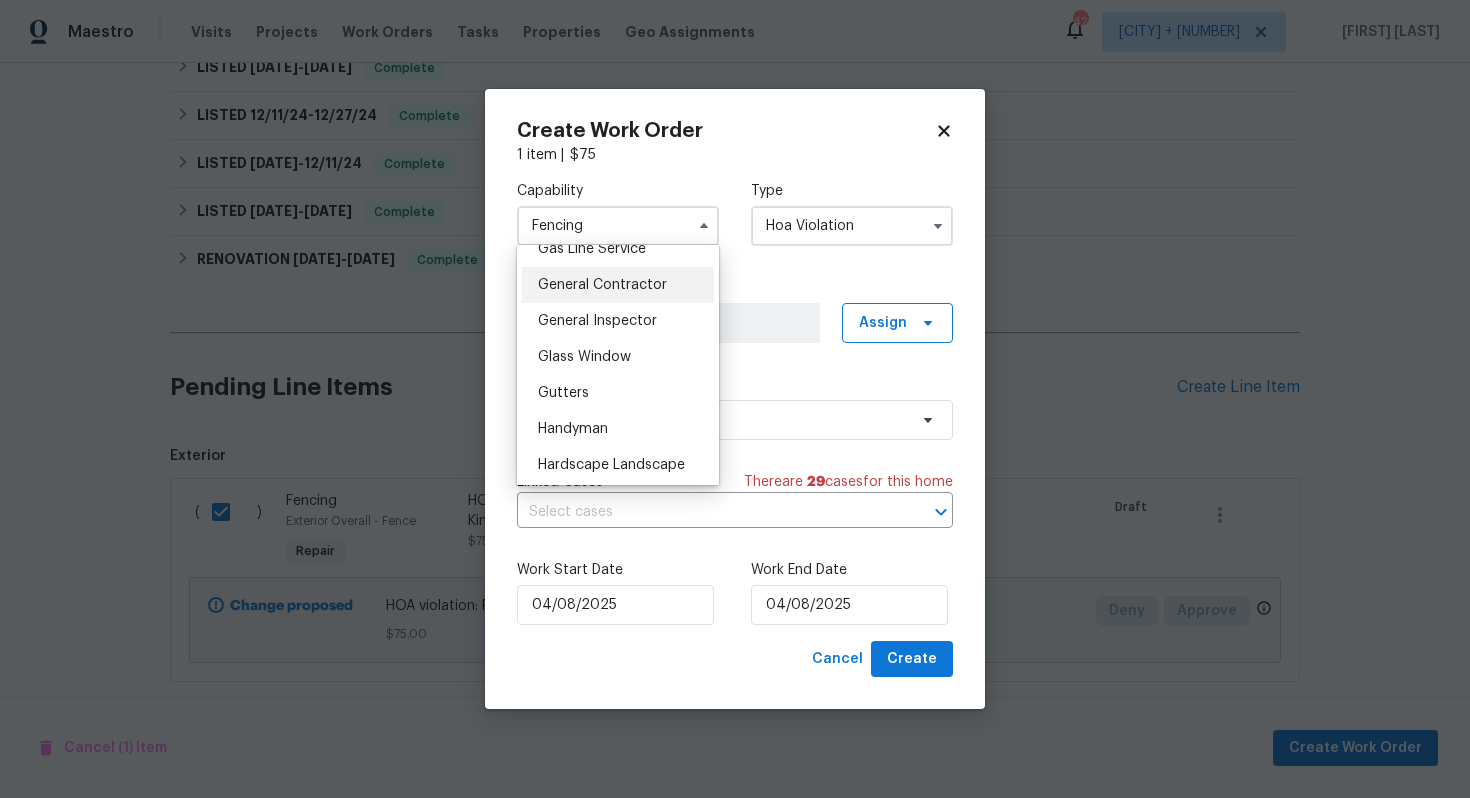 scroll, scrollTop: 940, scrollLeft: 0, axis: vertical 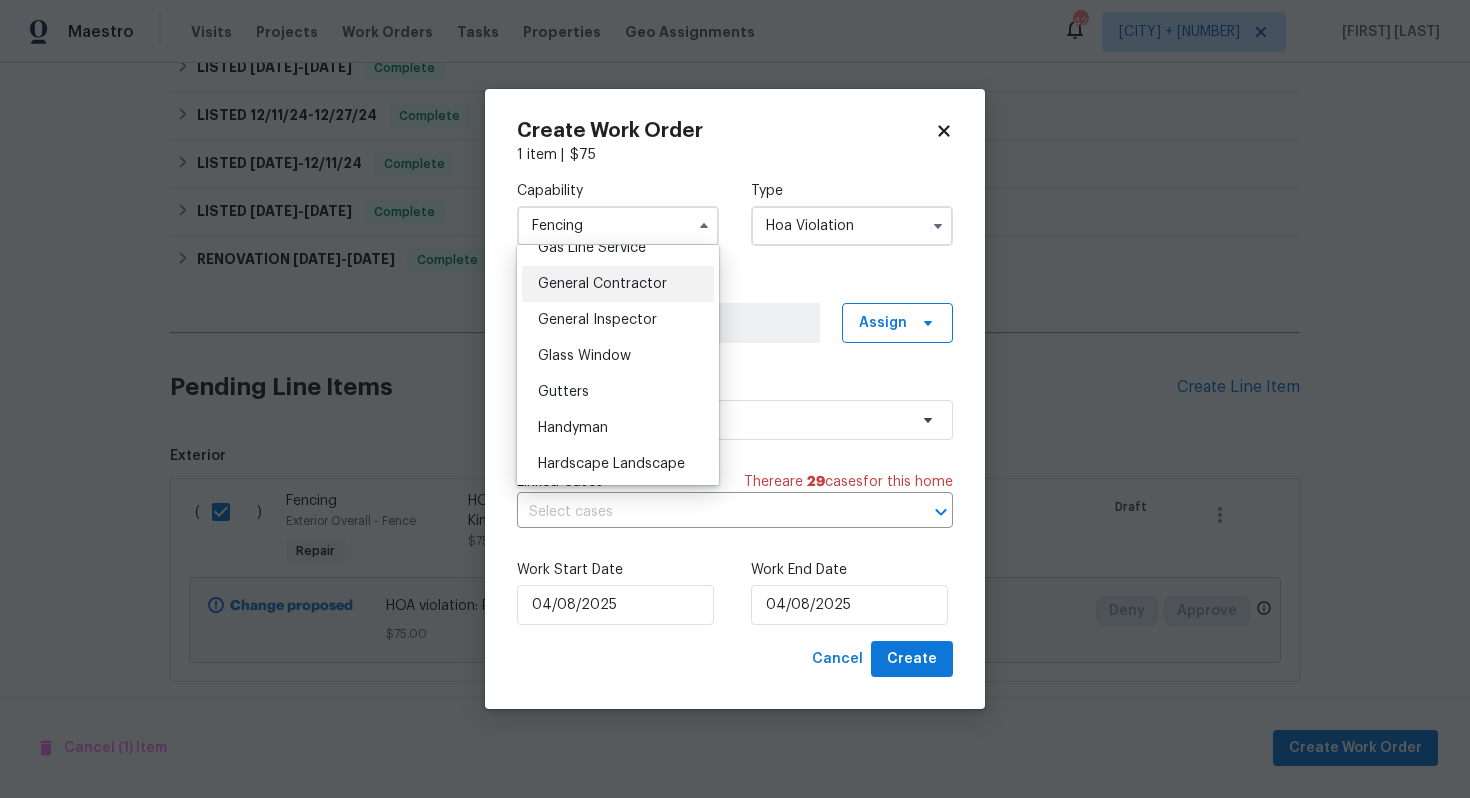 click on "General Contractor" at bounding box center (618, 284) 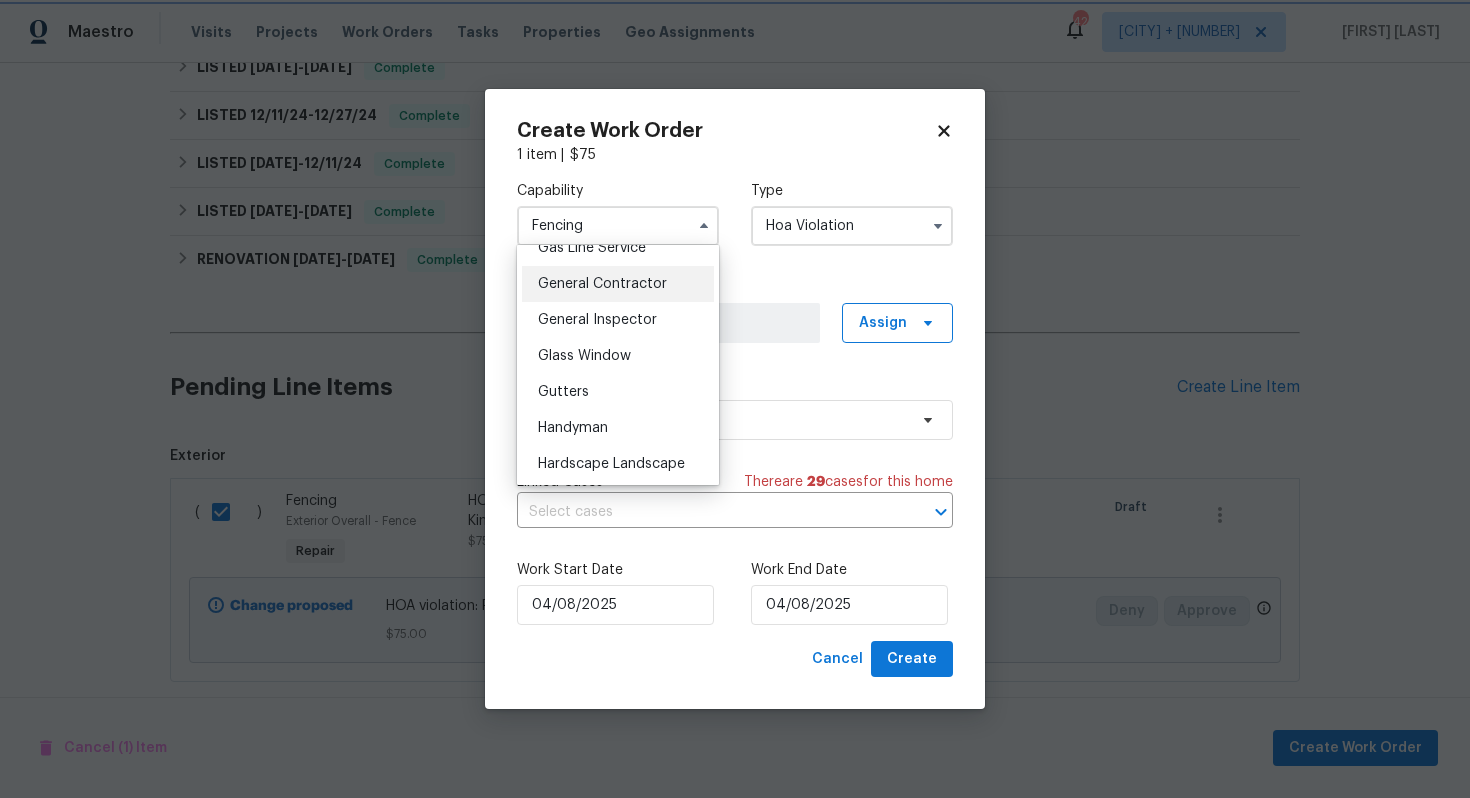 type on "General Contractor" 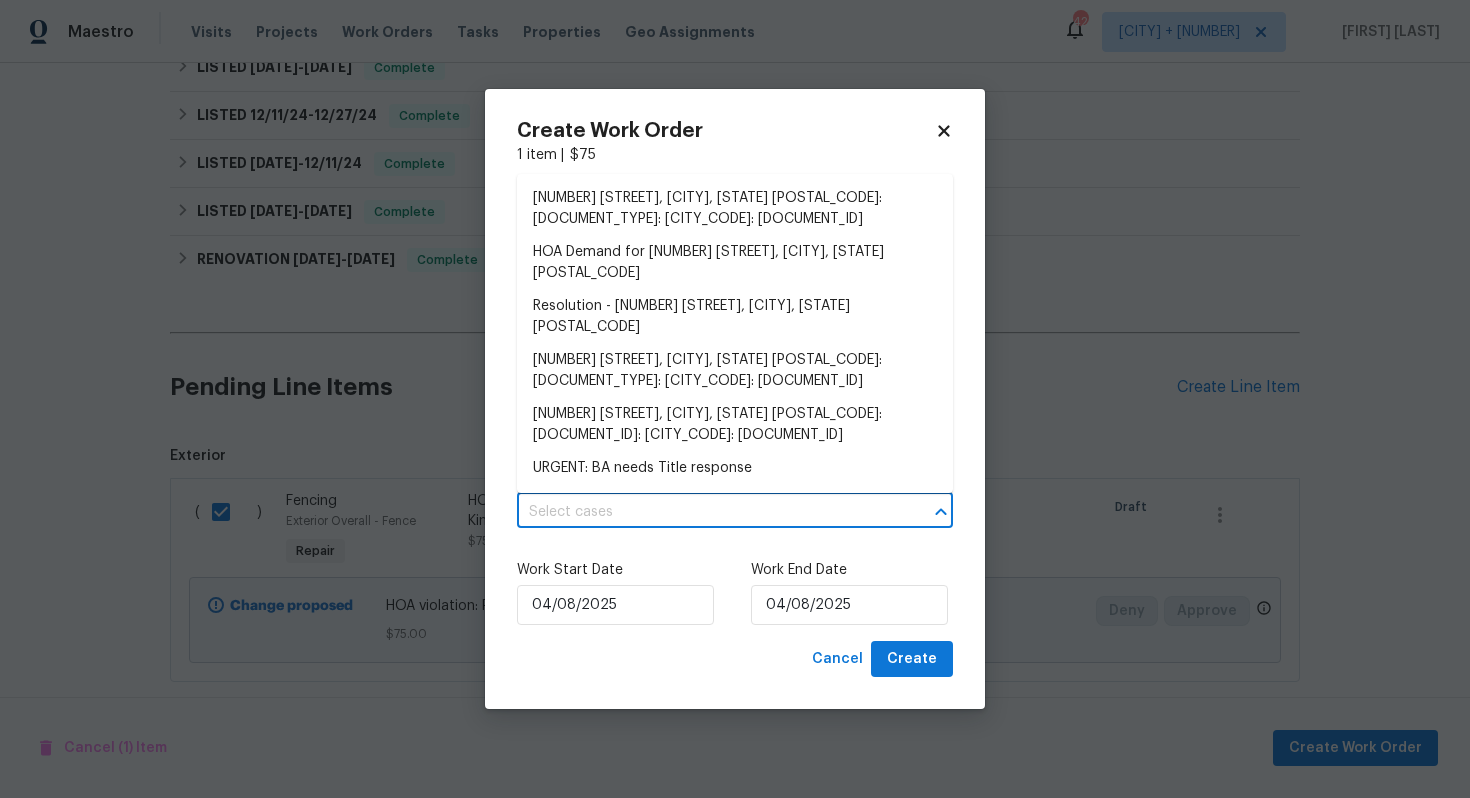 click at bounding box center (707, 512) 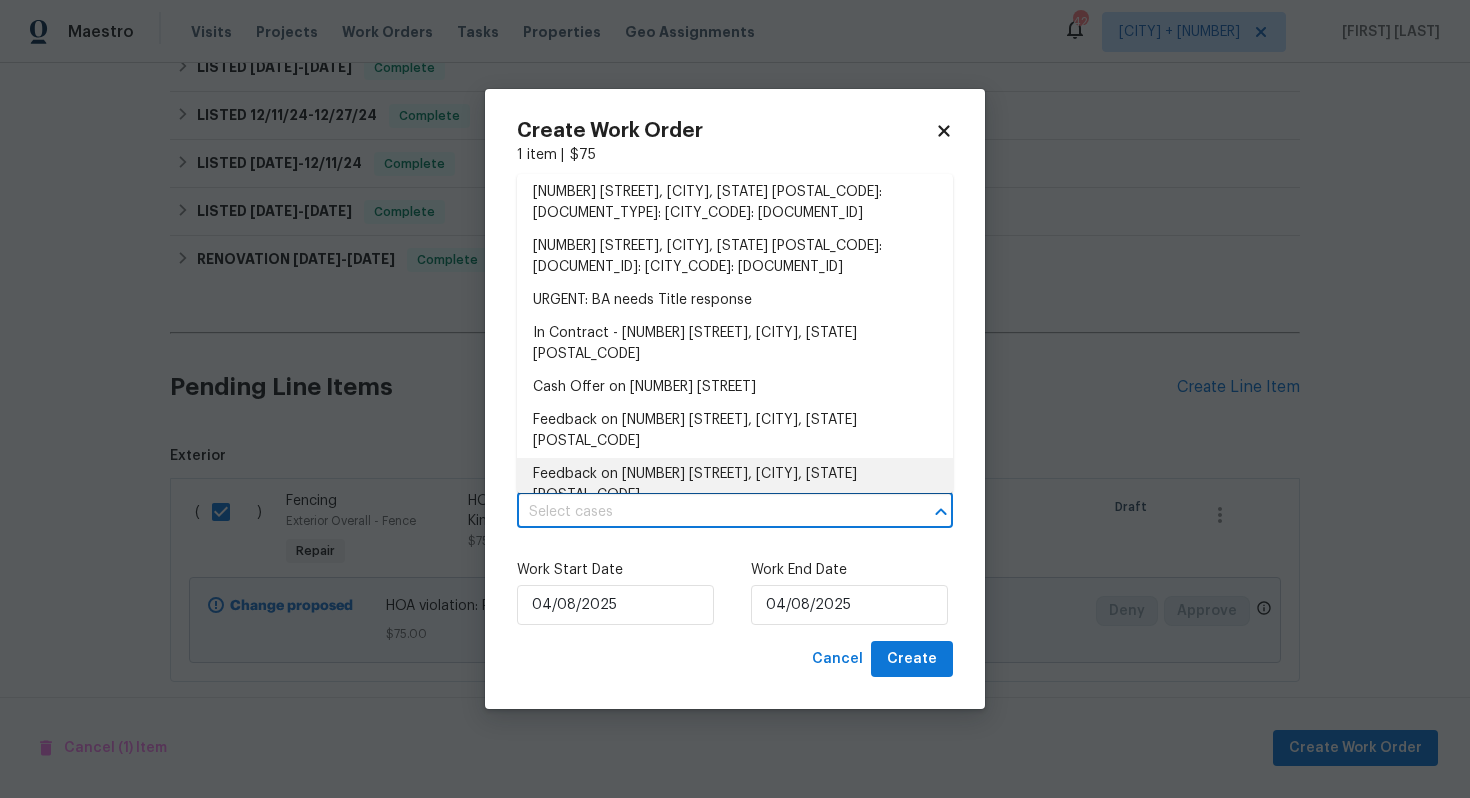 scroll, scrollTop: 171, scrollLeft: 0, axis: vertical 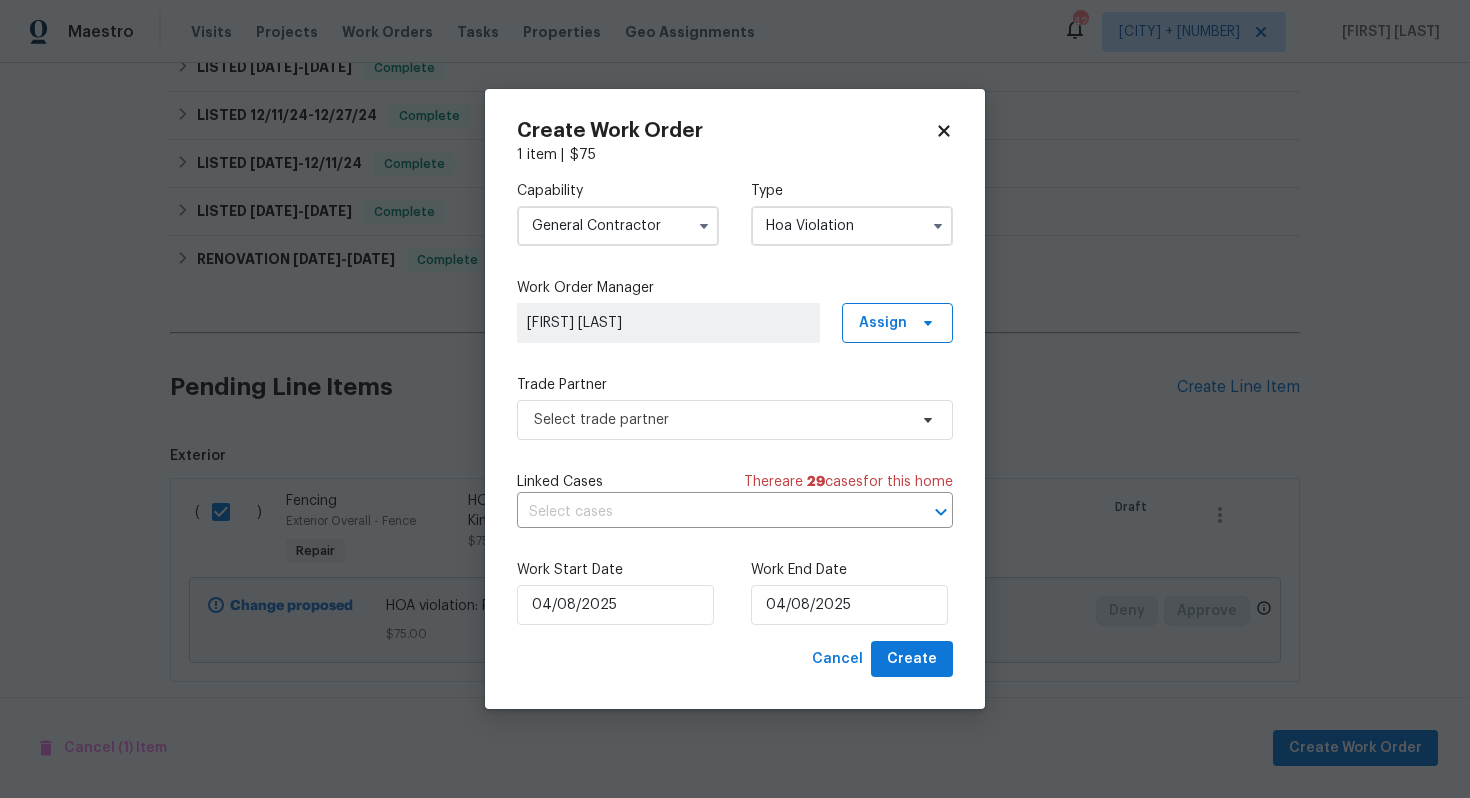 click on "Work Start Date   04/08/2025 Work End Date   04/08/2025" at bounding box center [735, 592] 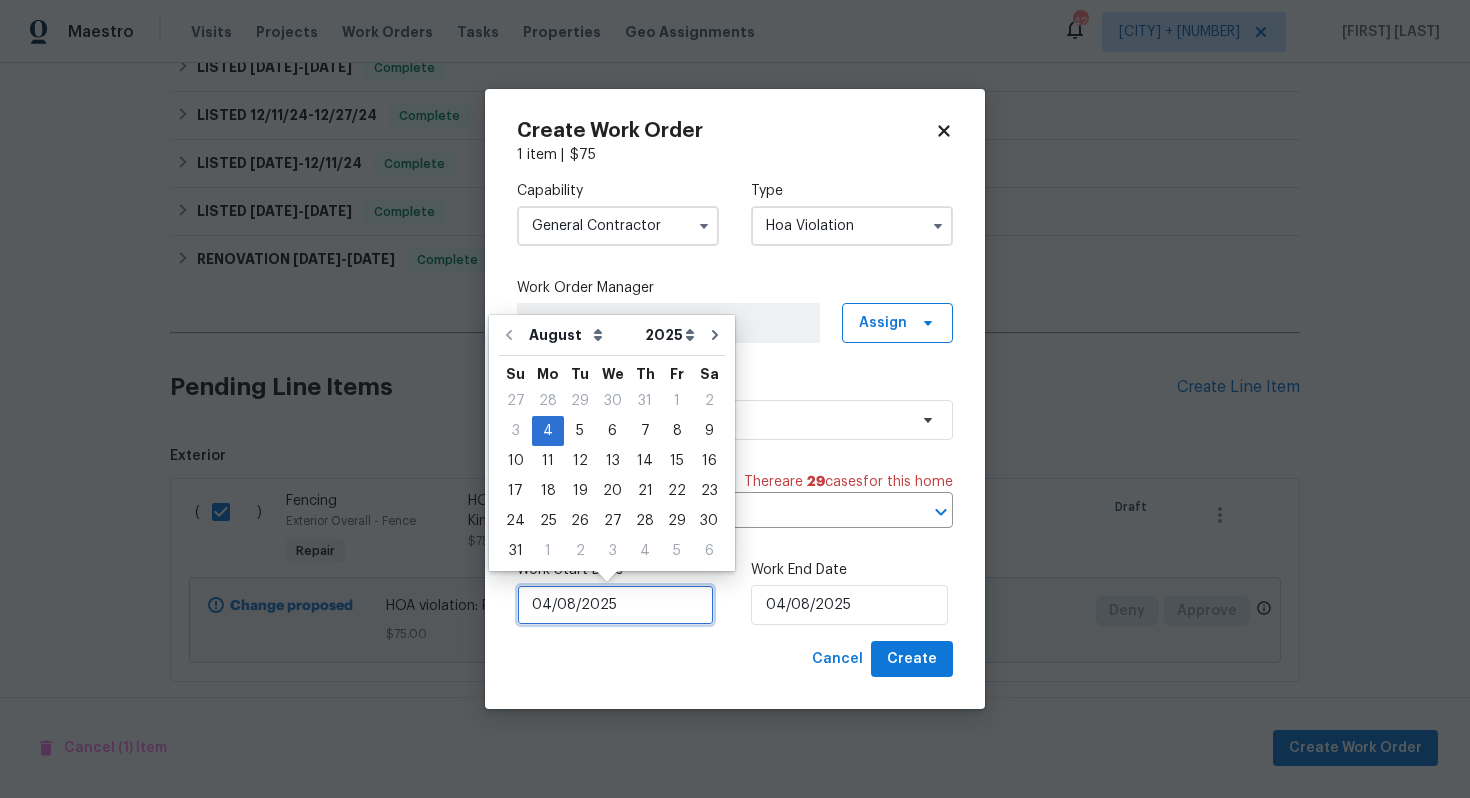 click on "04/08/2025" at bounding box center [615, 605] 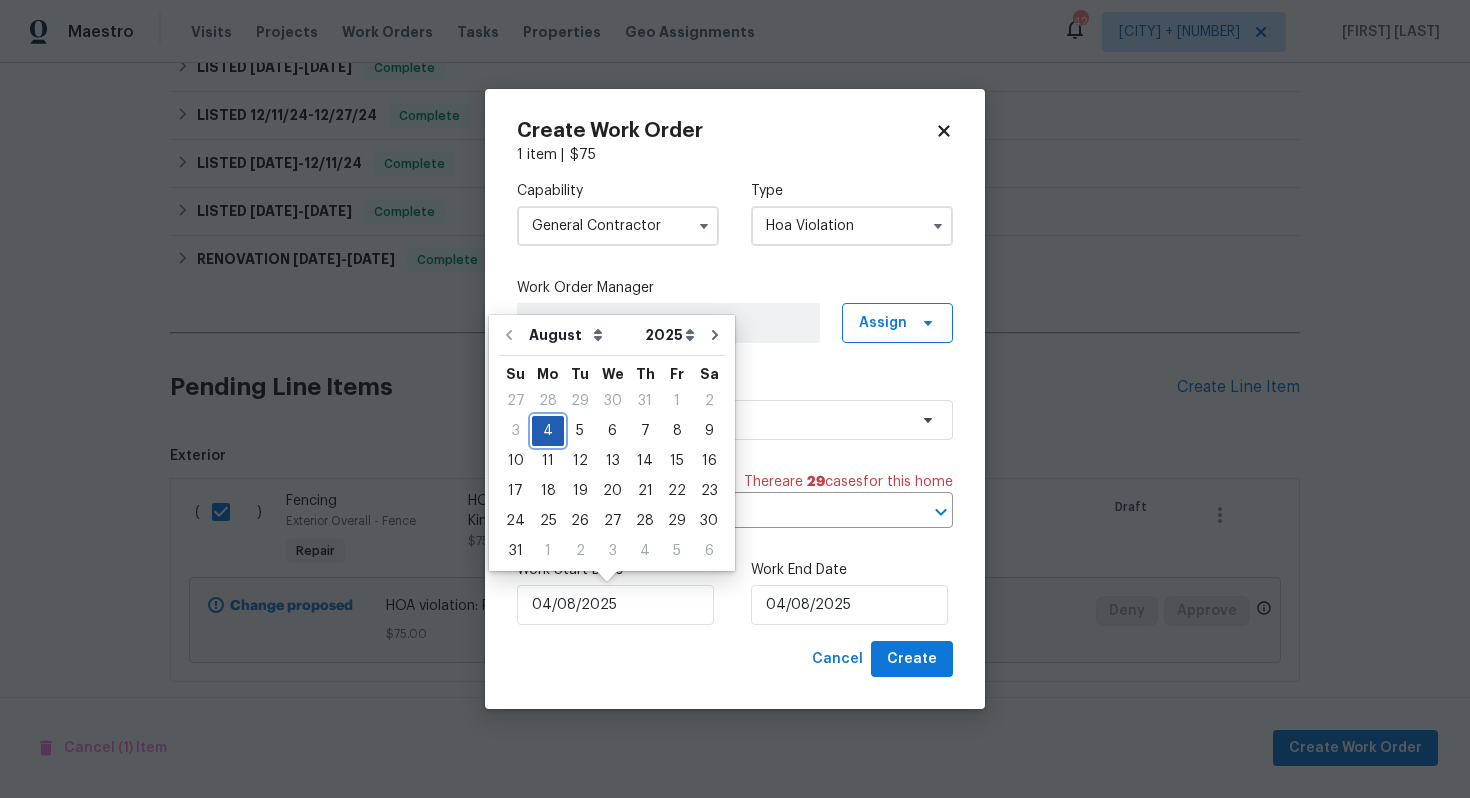 click on "4" at bounding box center (548, 431) 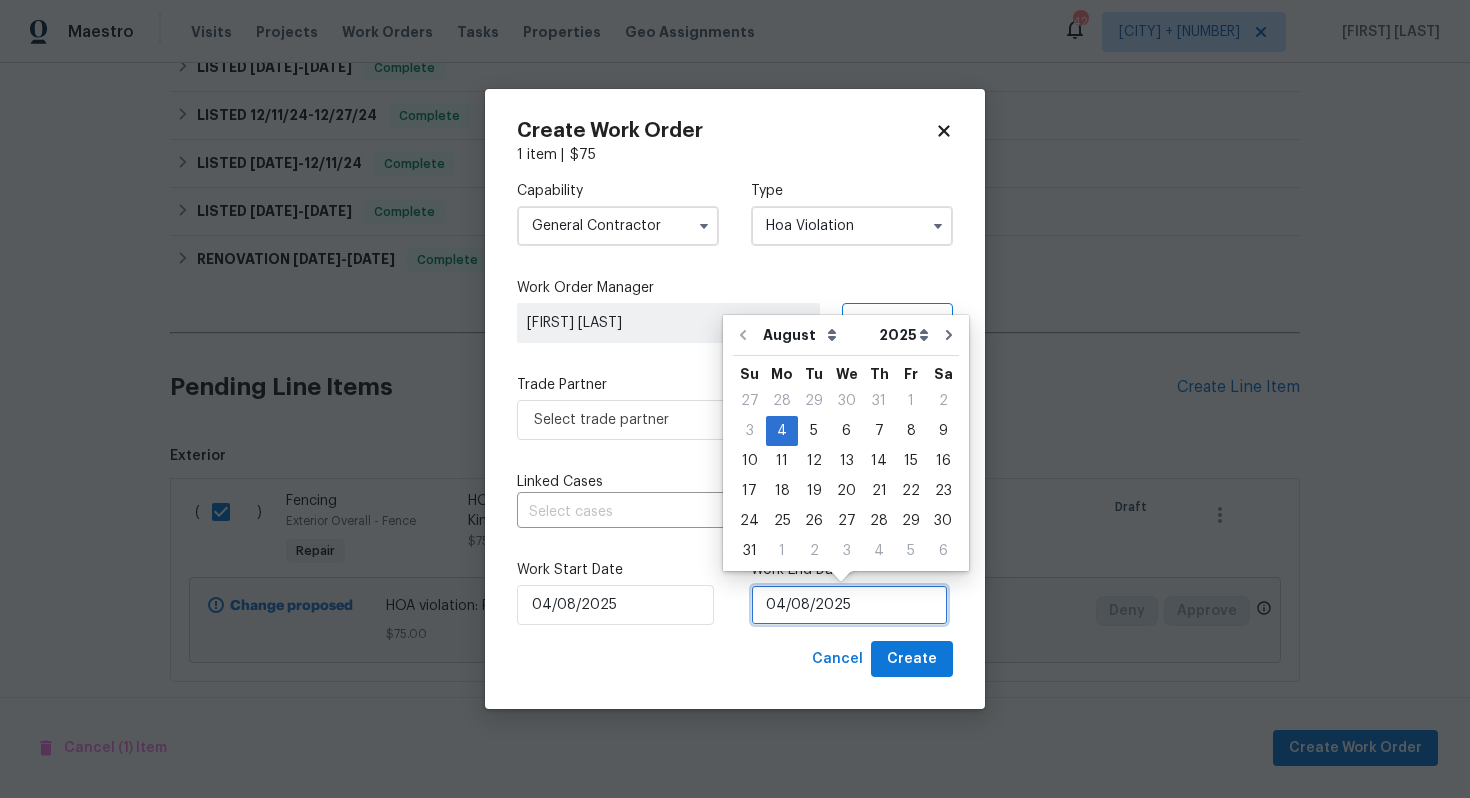 click on "04/08/2025" at bounding box center (849, 605) 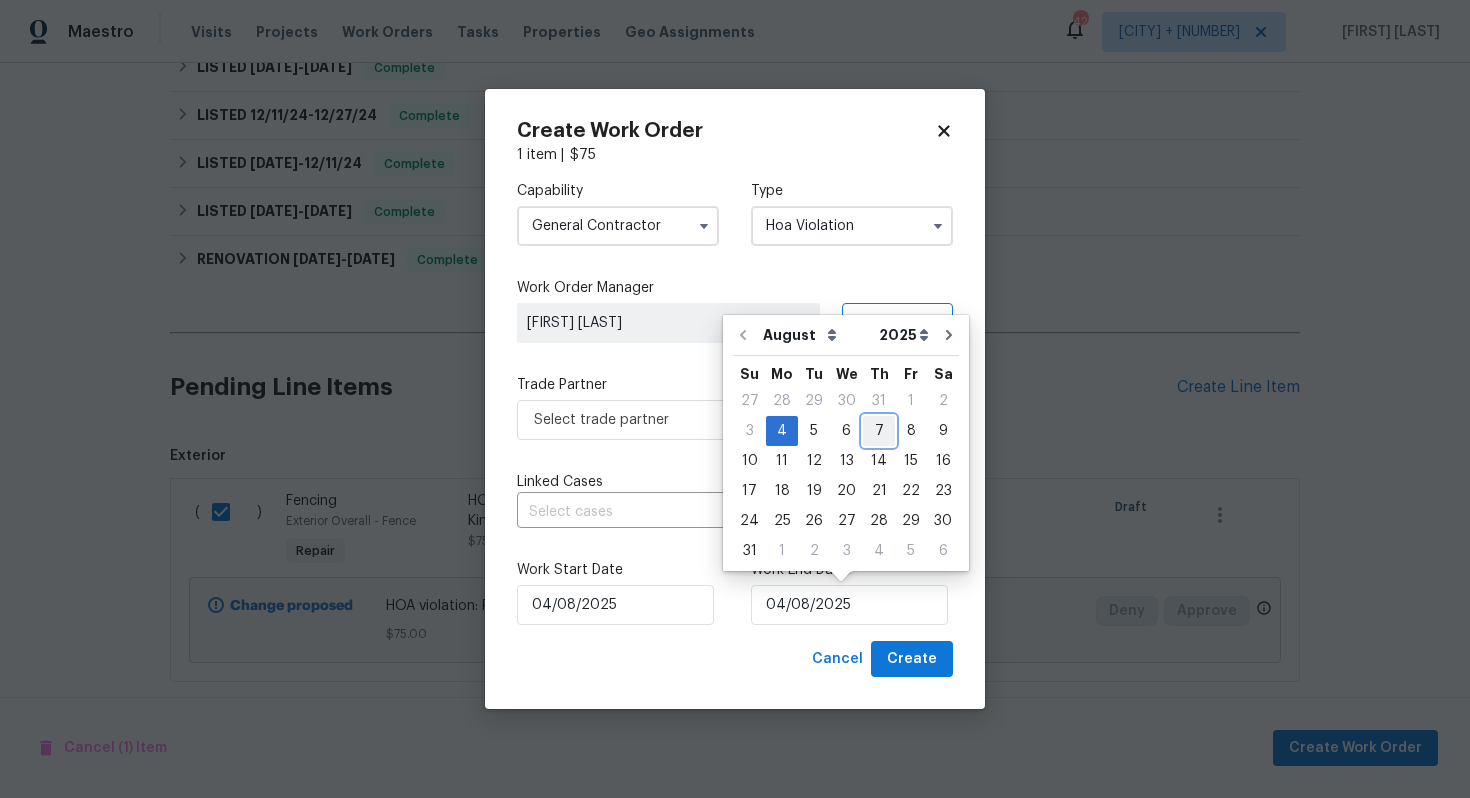click on "7" at bounding box center [879, 431] 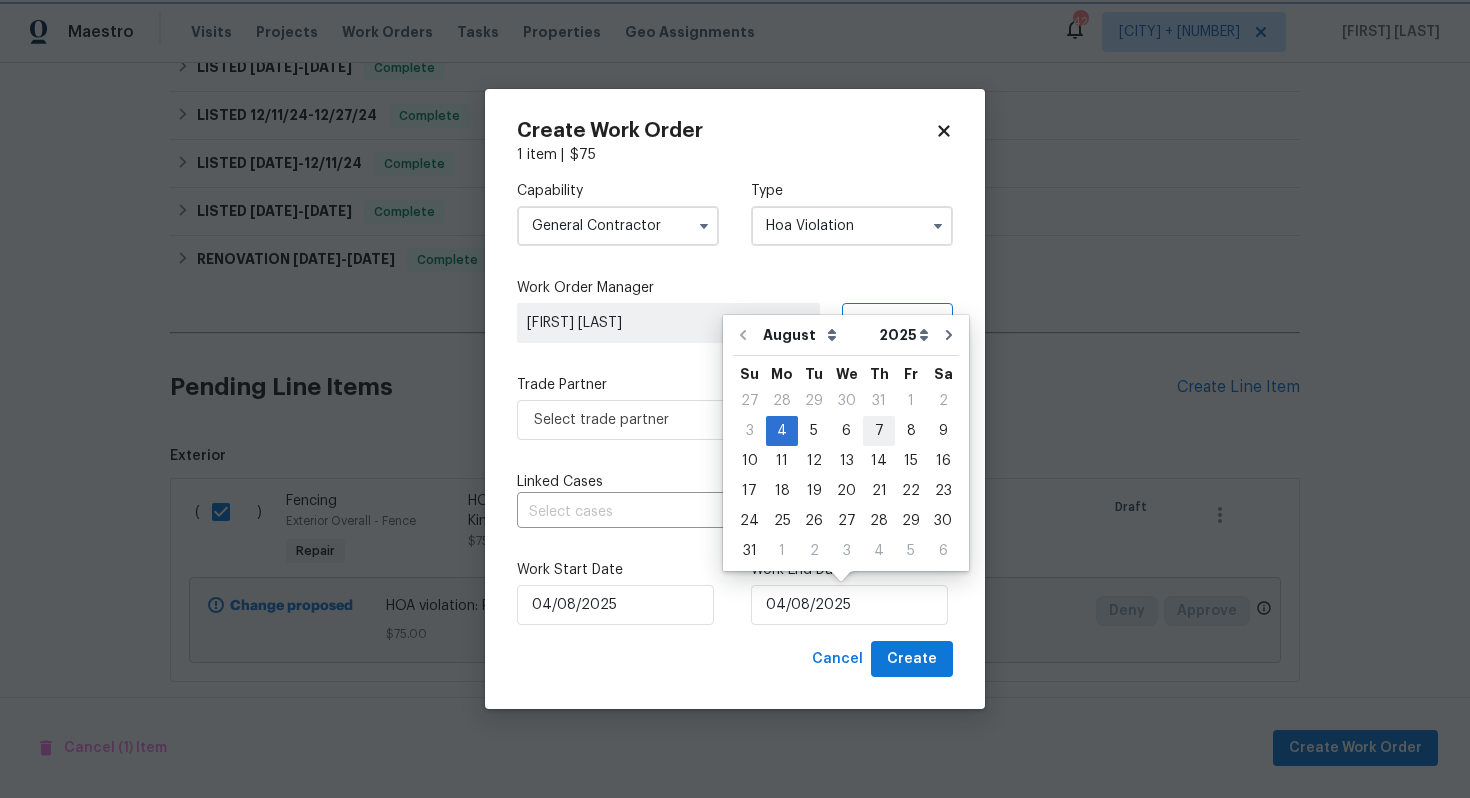 type on "07/08/2025" 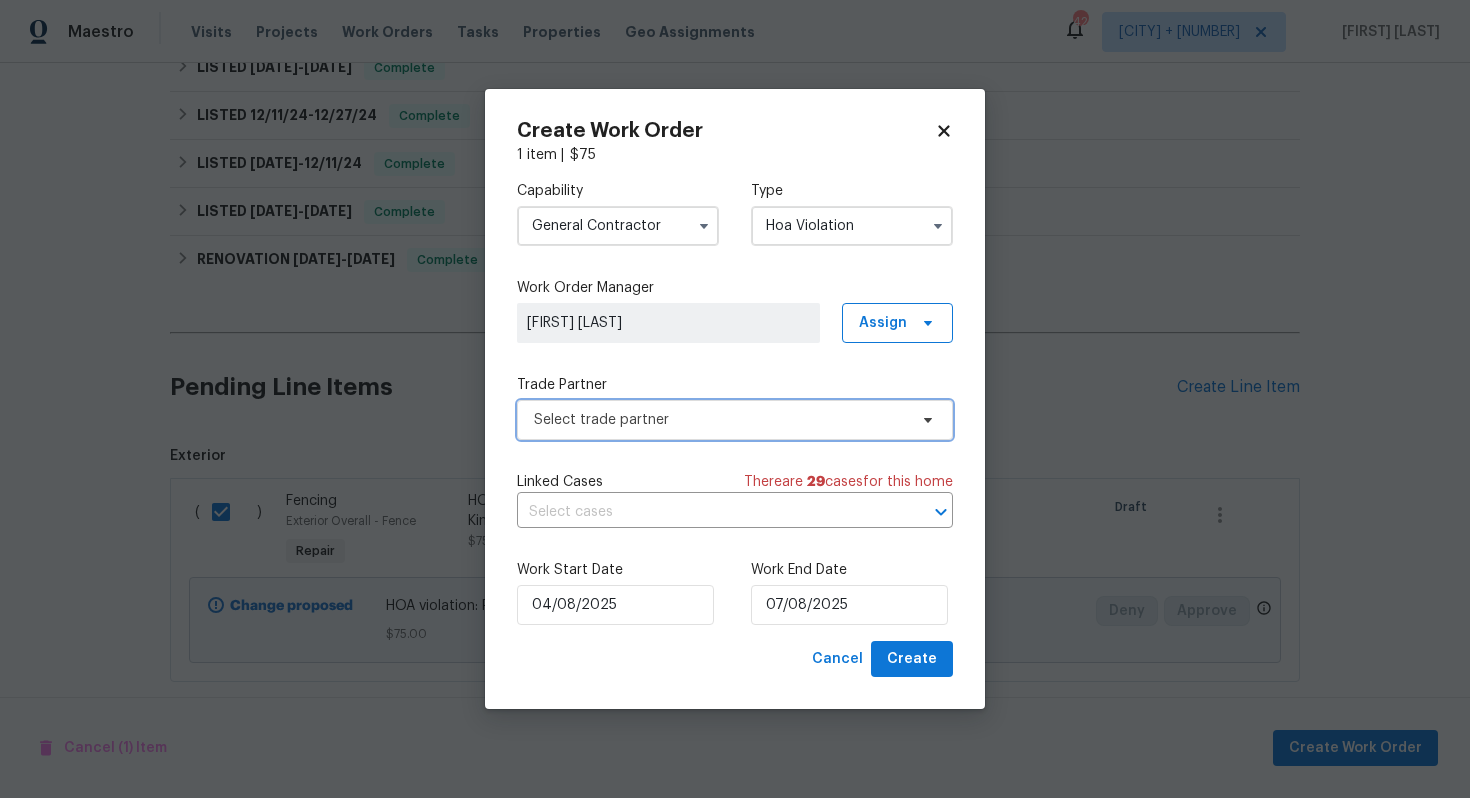 click on "Select trade partner" at bounding box center (720, 420) 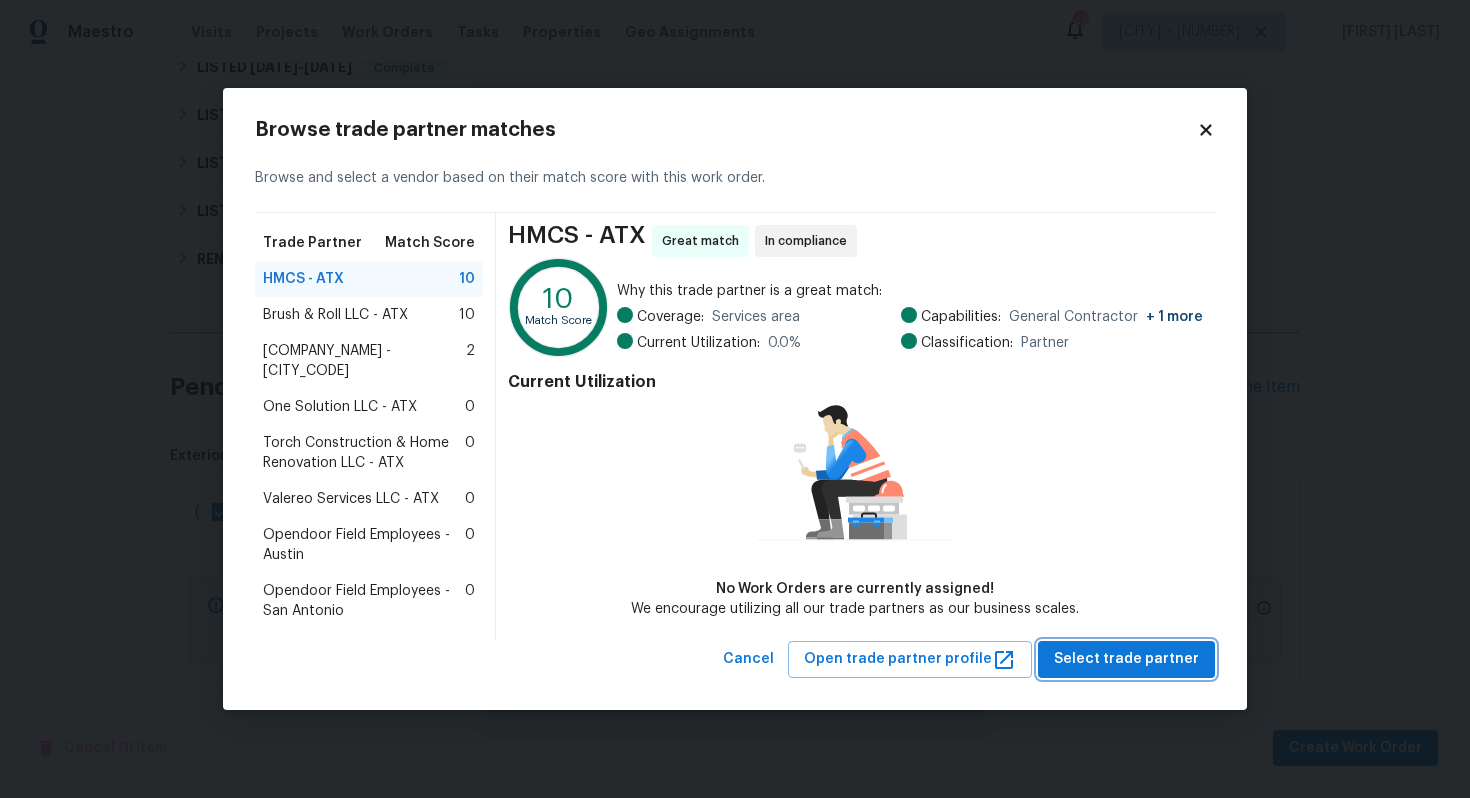 click on "Select trade partner" at bounding box center (1126, 659) 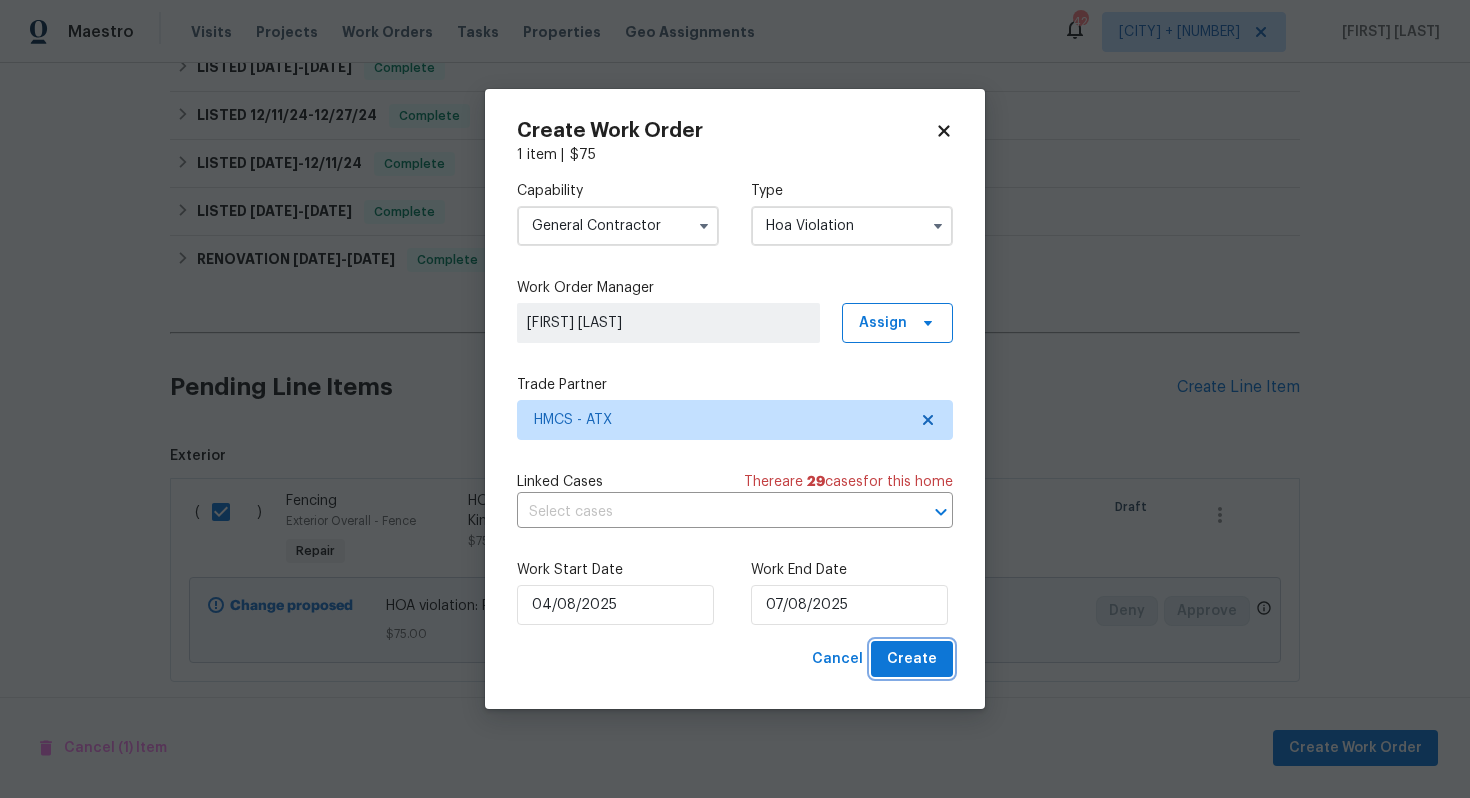 click on "Create" at bounding box center [912, 659] 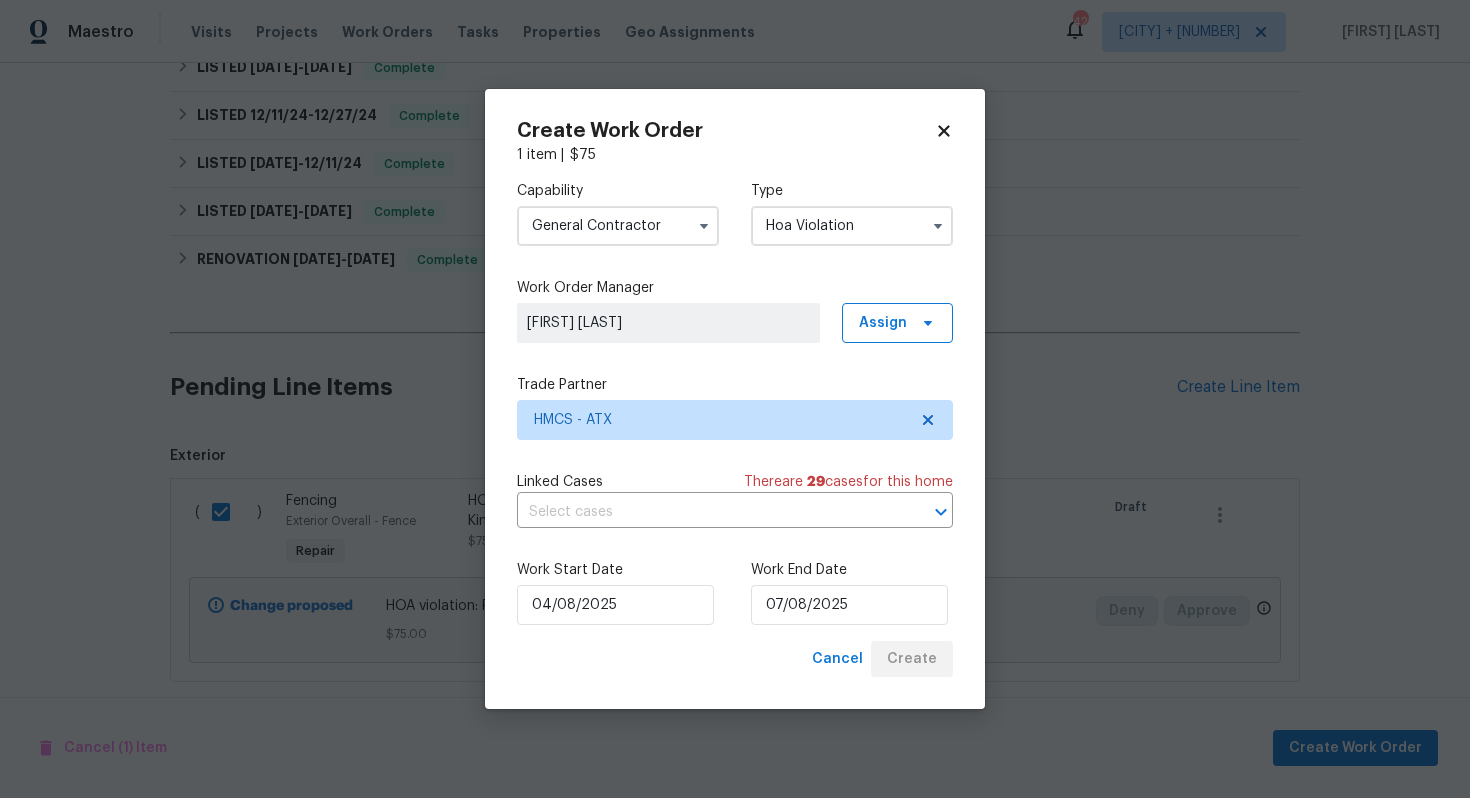 checkbox on "false" 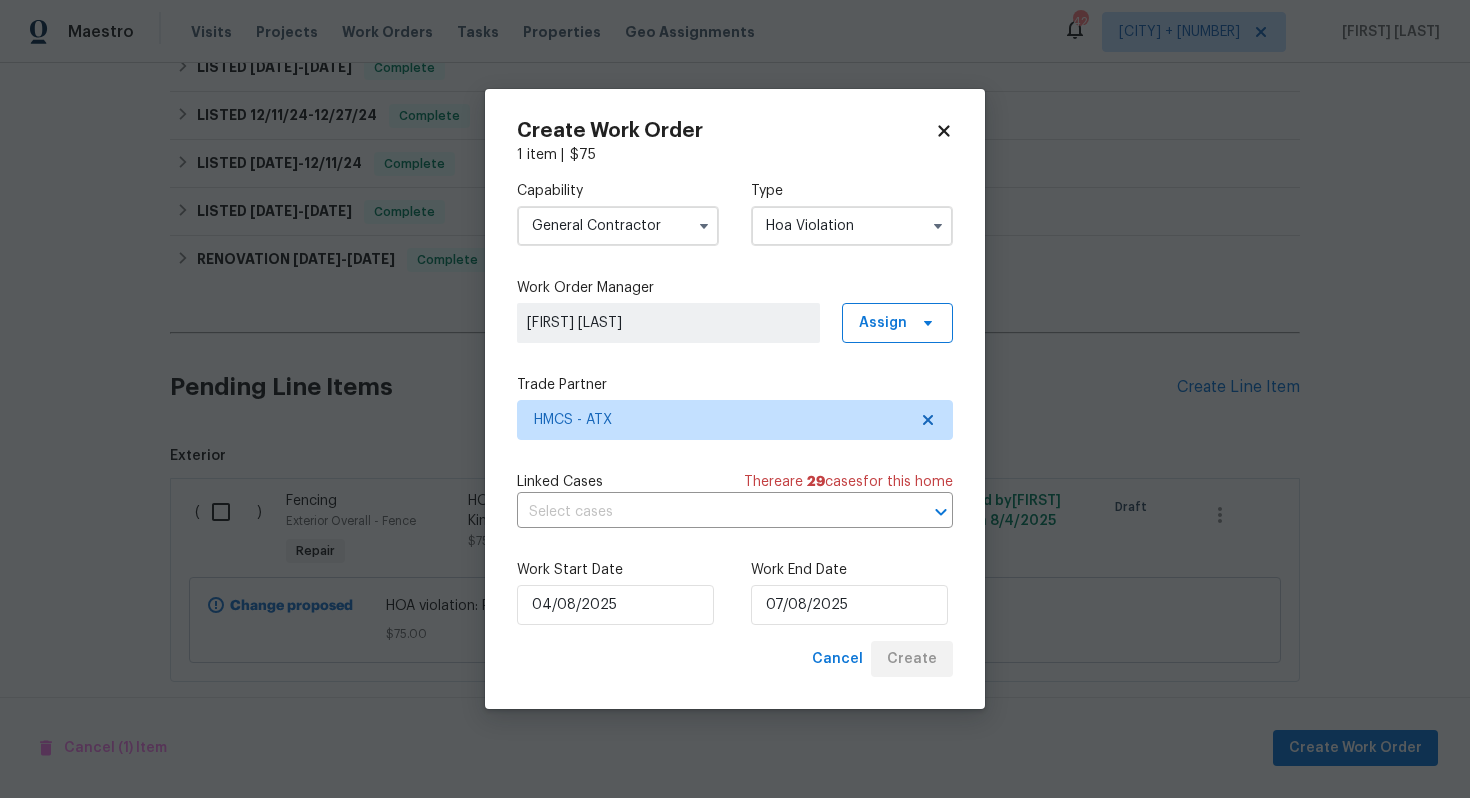 scroll, scrollTop: 386, scrollLeft: 0, axis: vertical 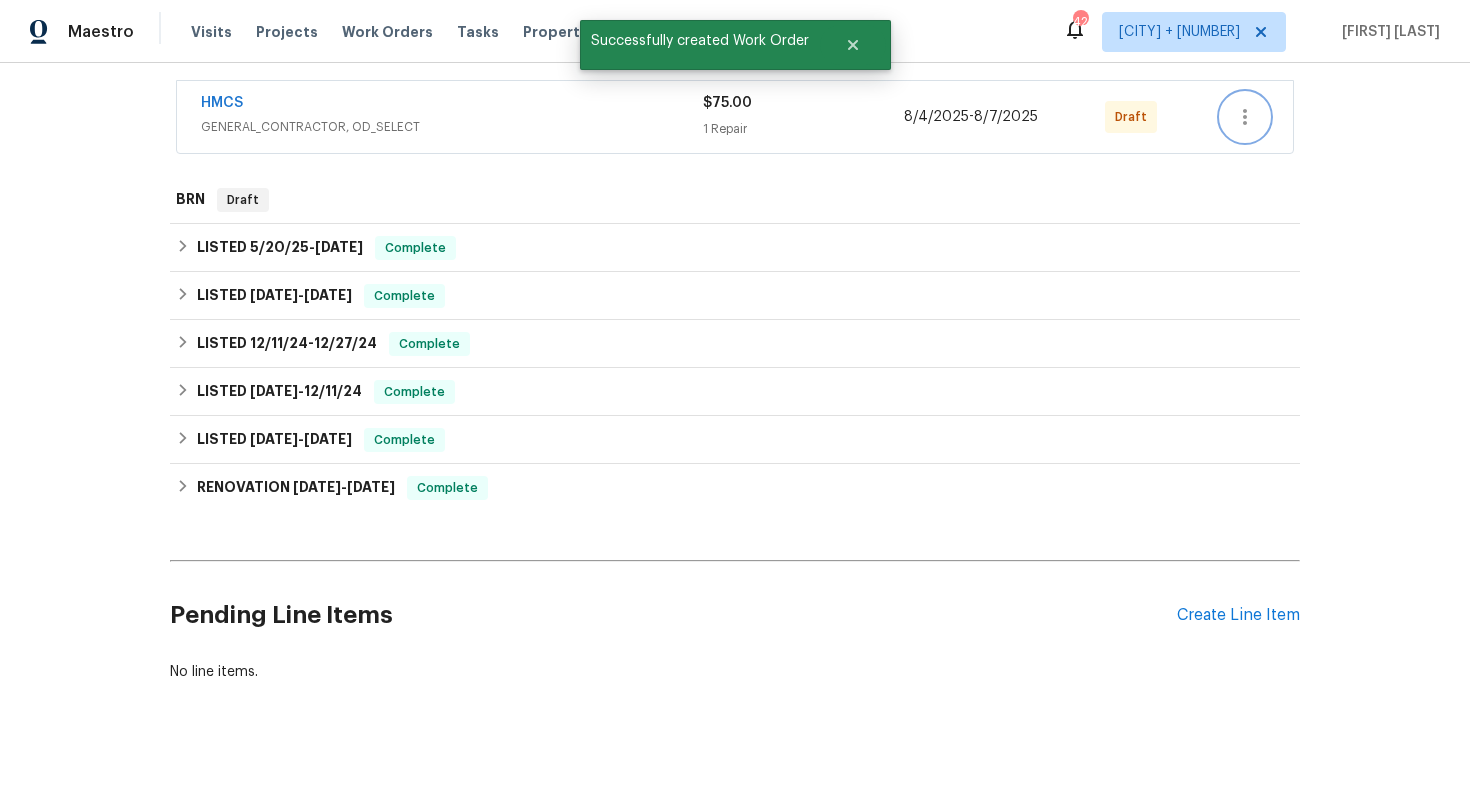 click 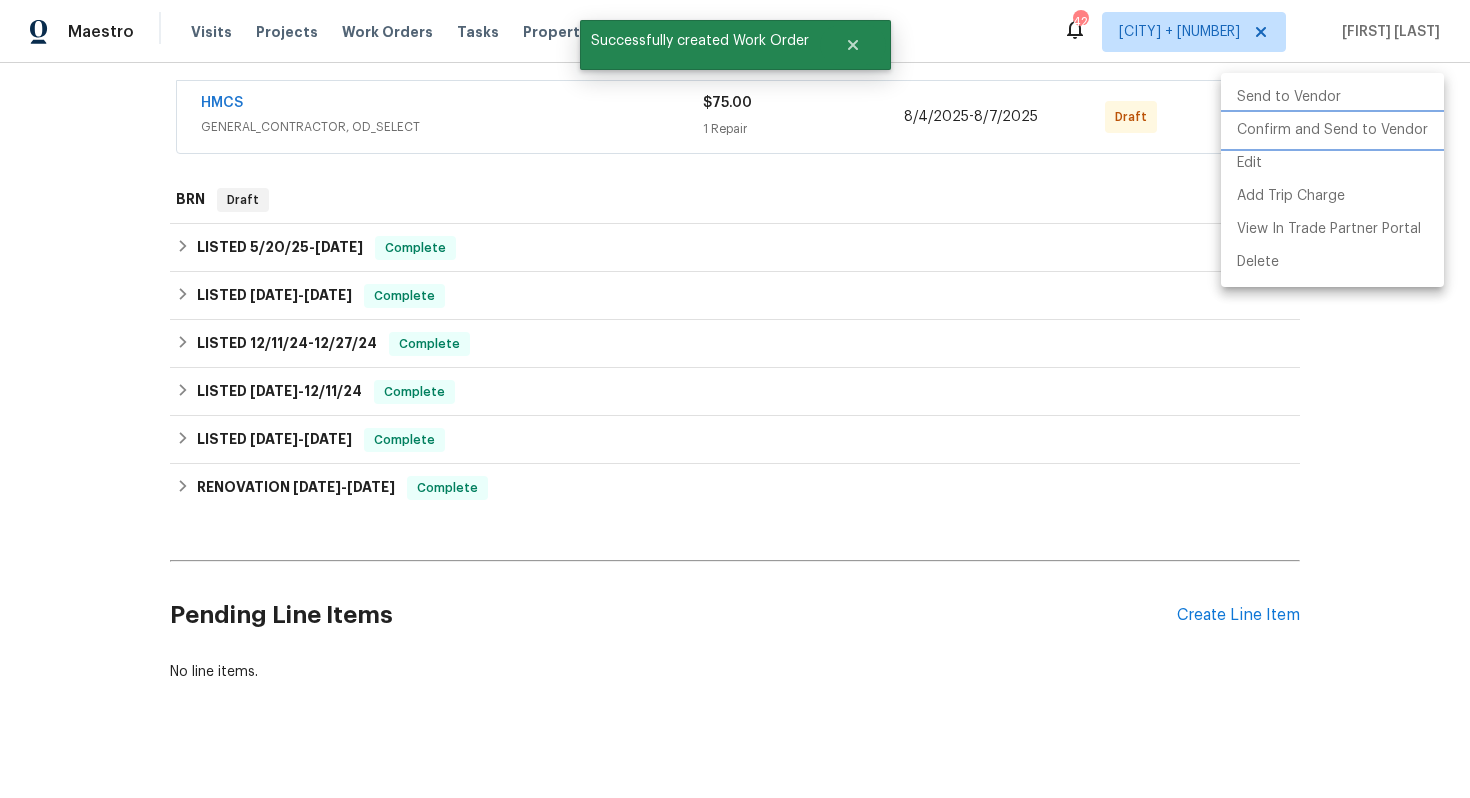 click on "Confirm and Send to Vendor" at bounding box center [1332, 130] 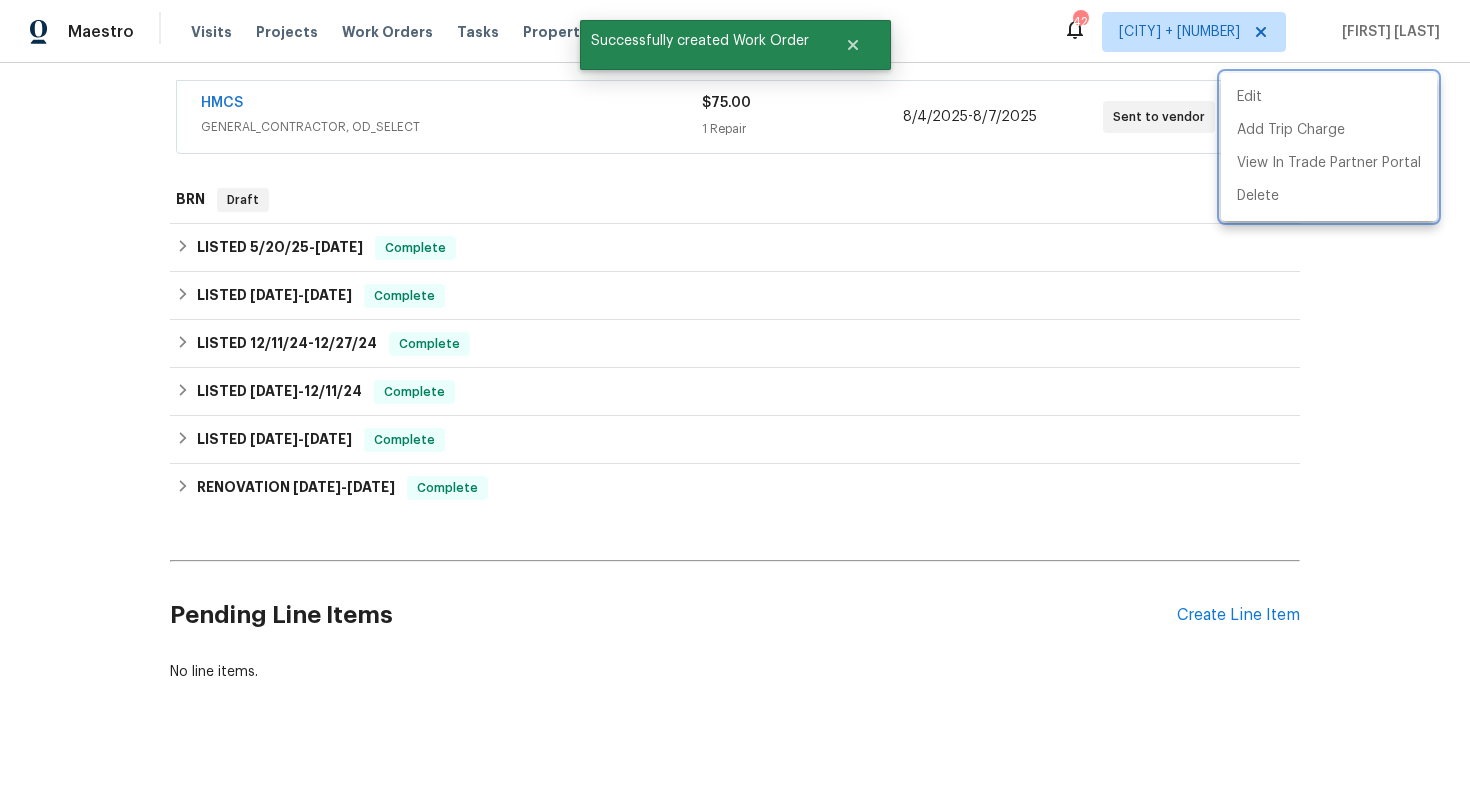 click at bounding box center [735, 399] 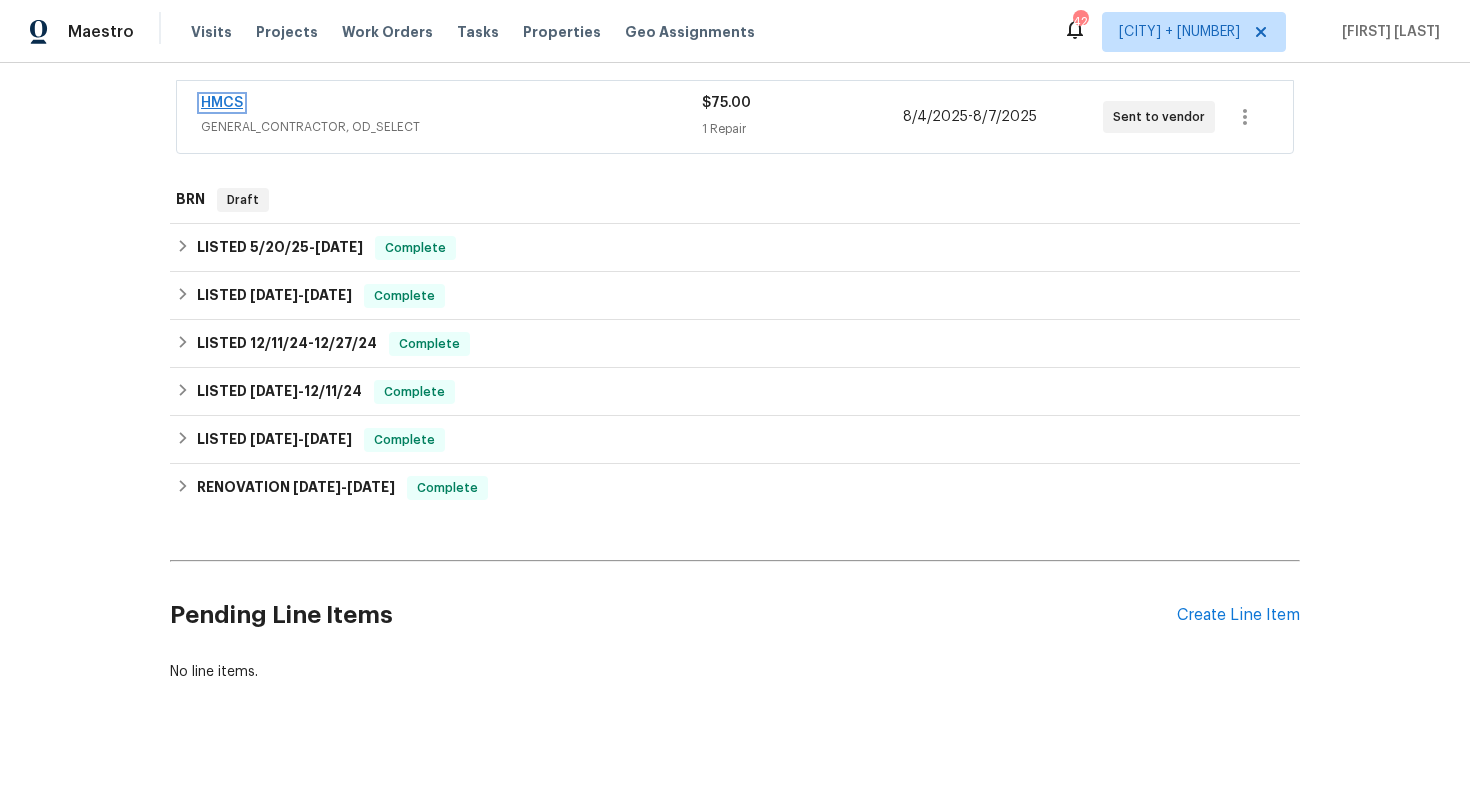 click on "HMCS" at bounding box center (222, 103) 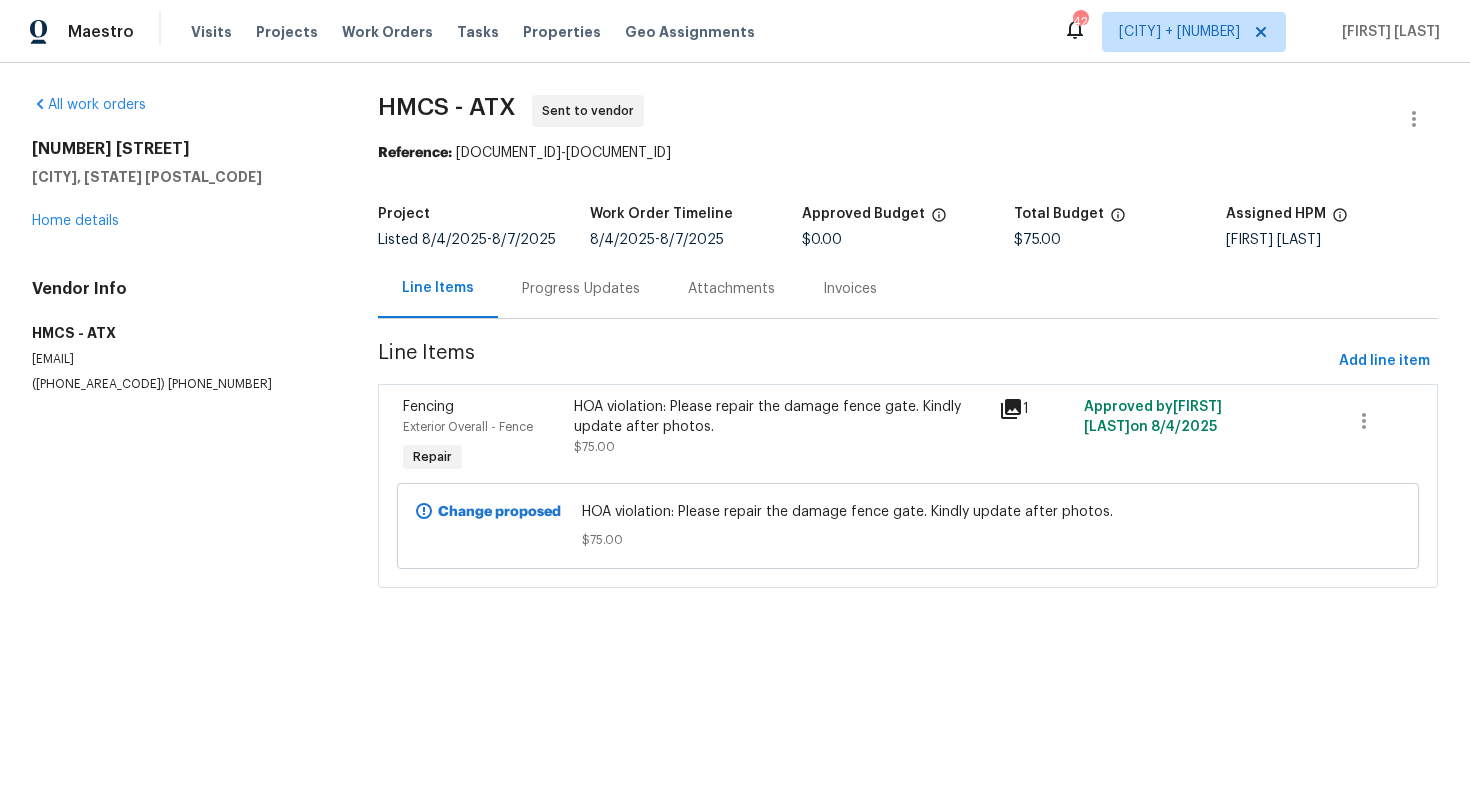 click on "Progress Updates" at bounding box center (581, 289) 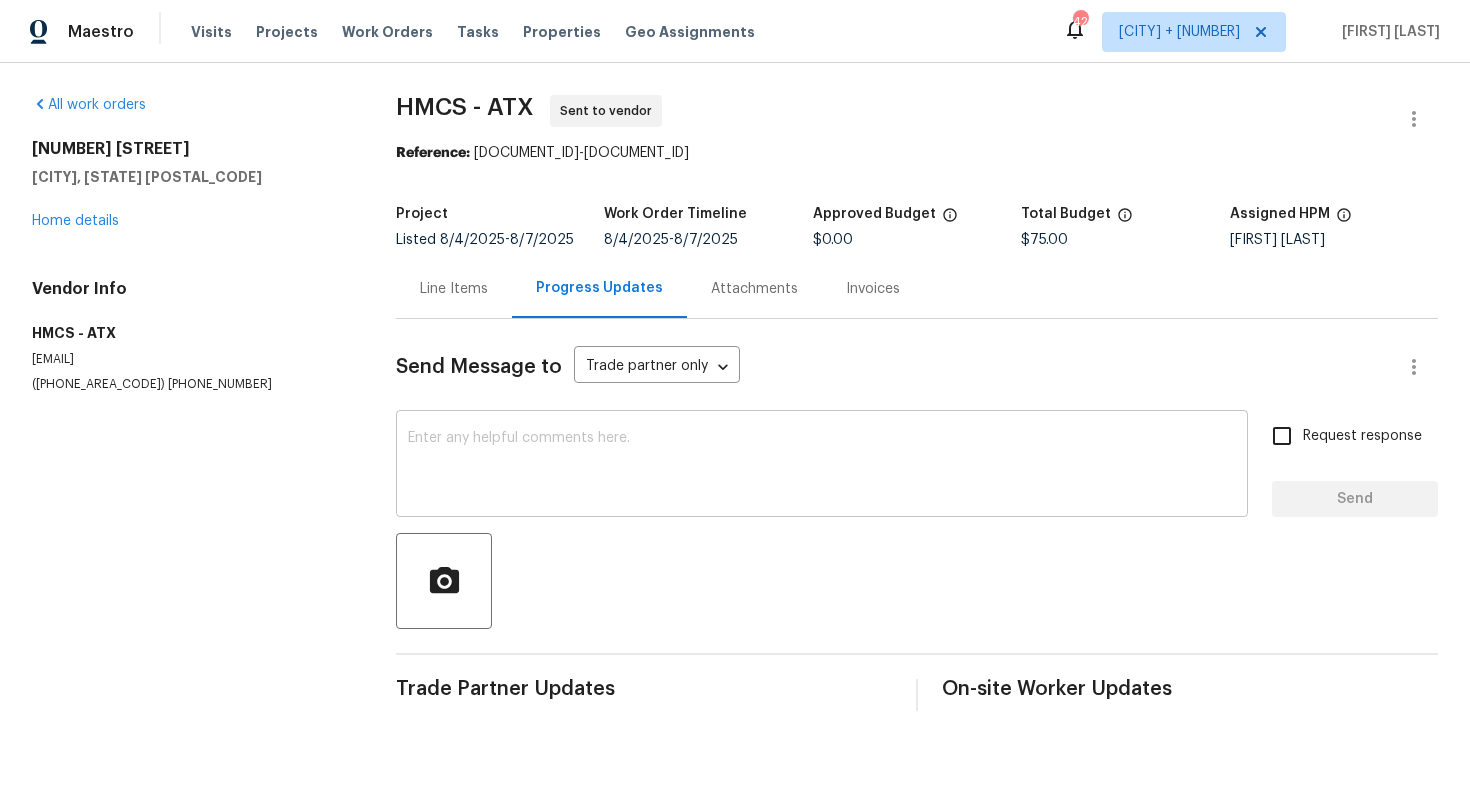 click at bounding box center (822, 466) 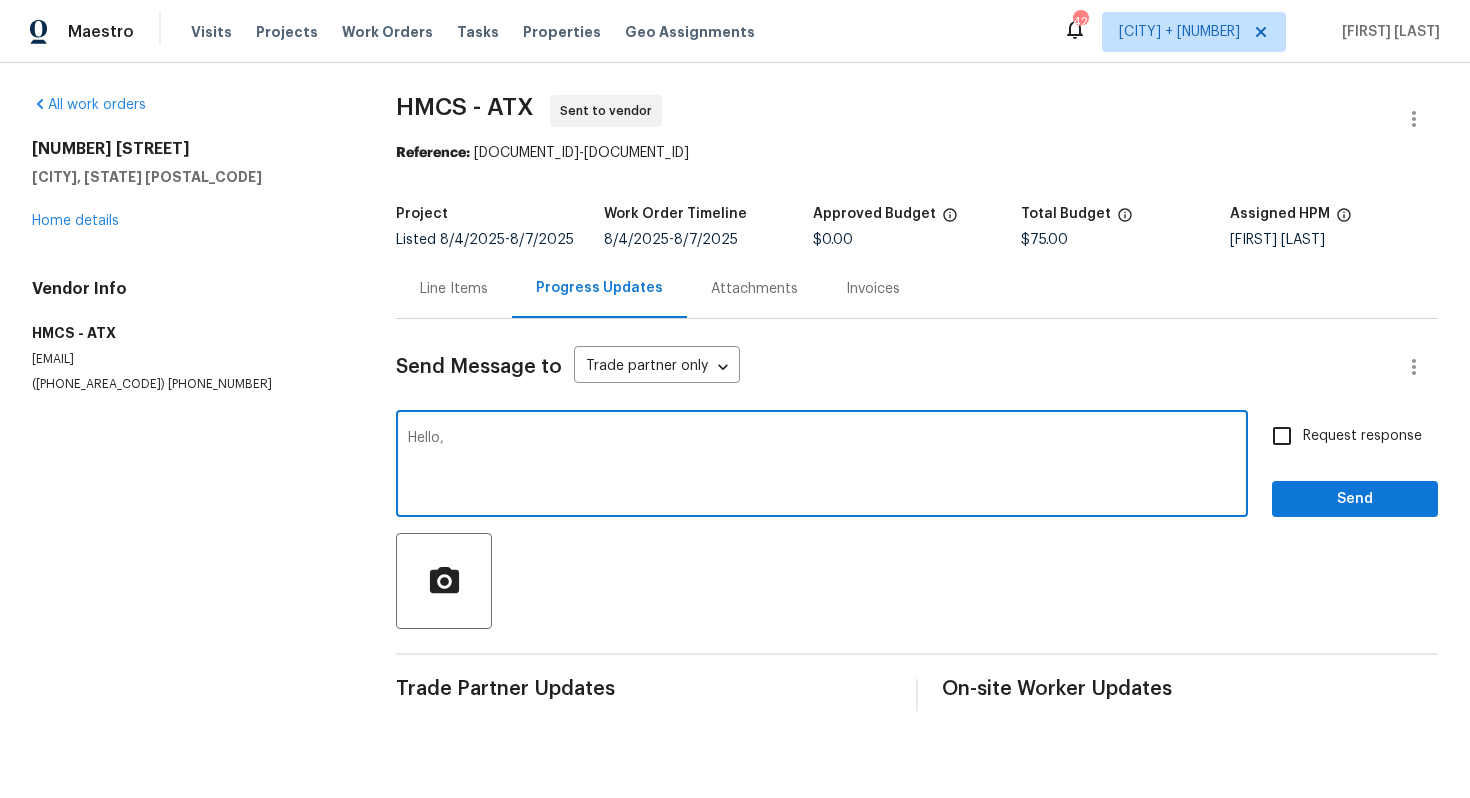 paste on "This property is set to close, so we kindly ask if you could prioritize this. Thank you!" 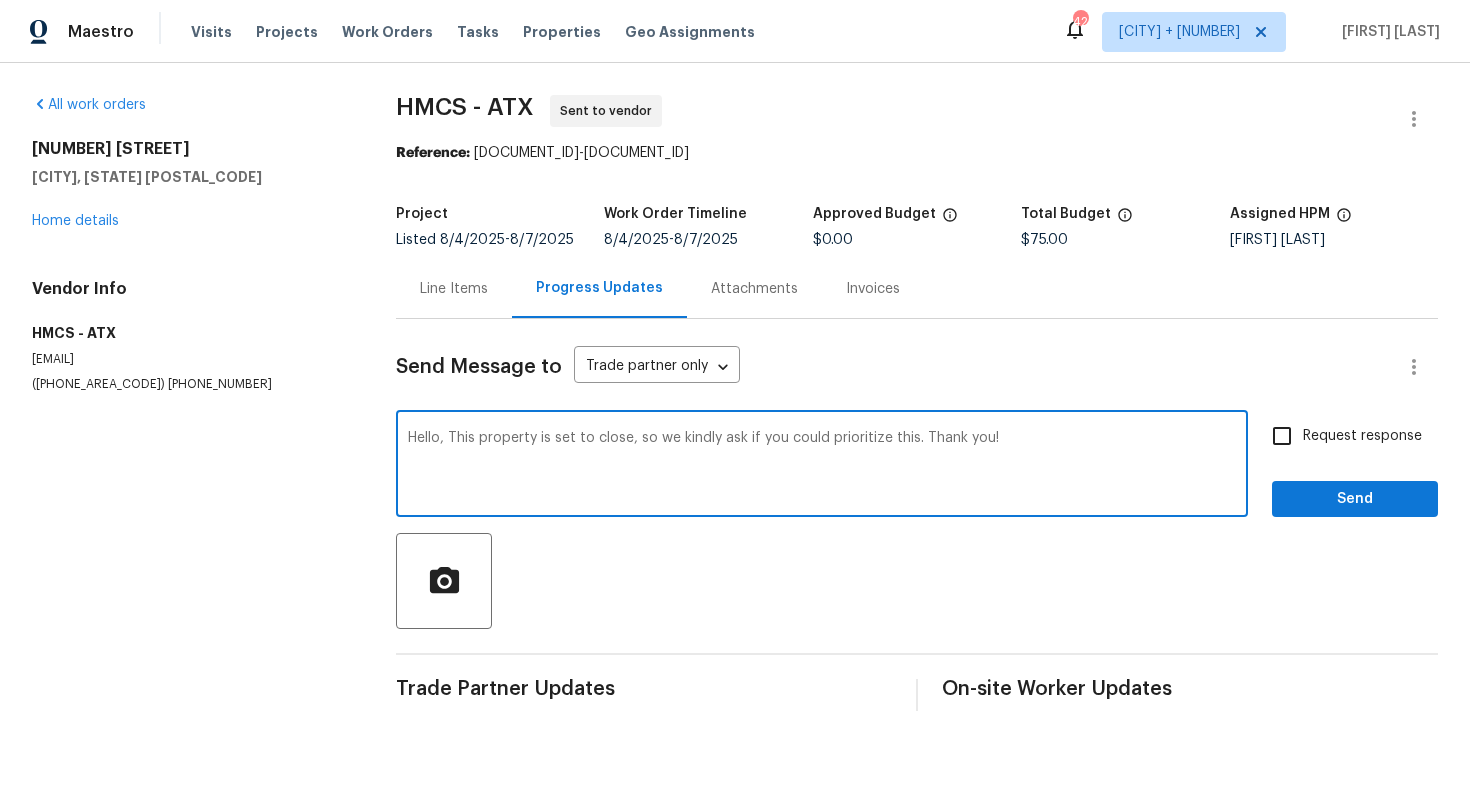 type on "Hello, This property is set to close, so we kindly ask if you could prioritize this. Thank you!" 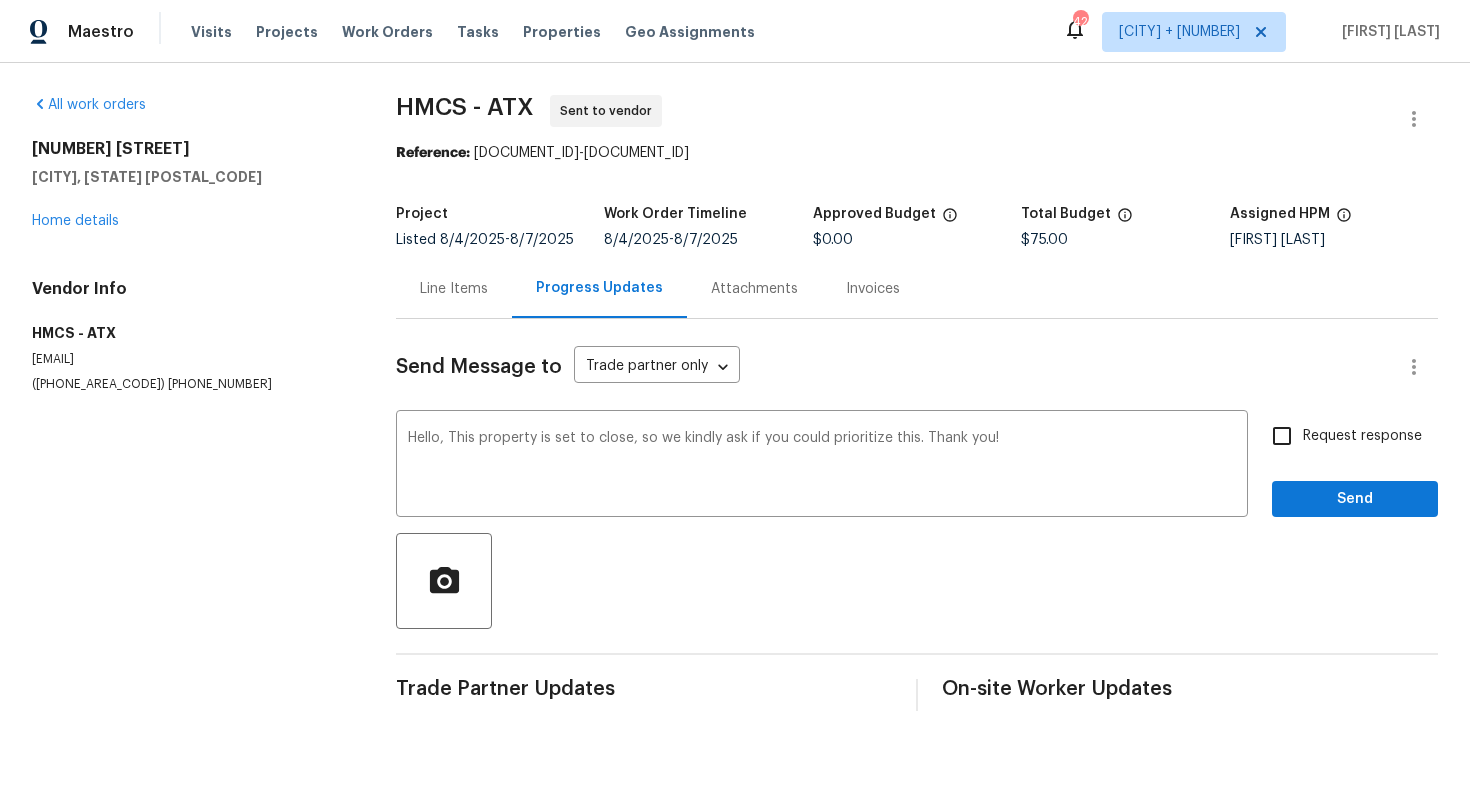 click on "Request response" at bounding box center (1362, 436) 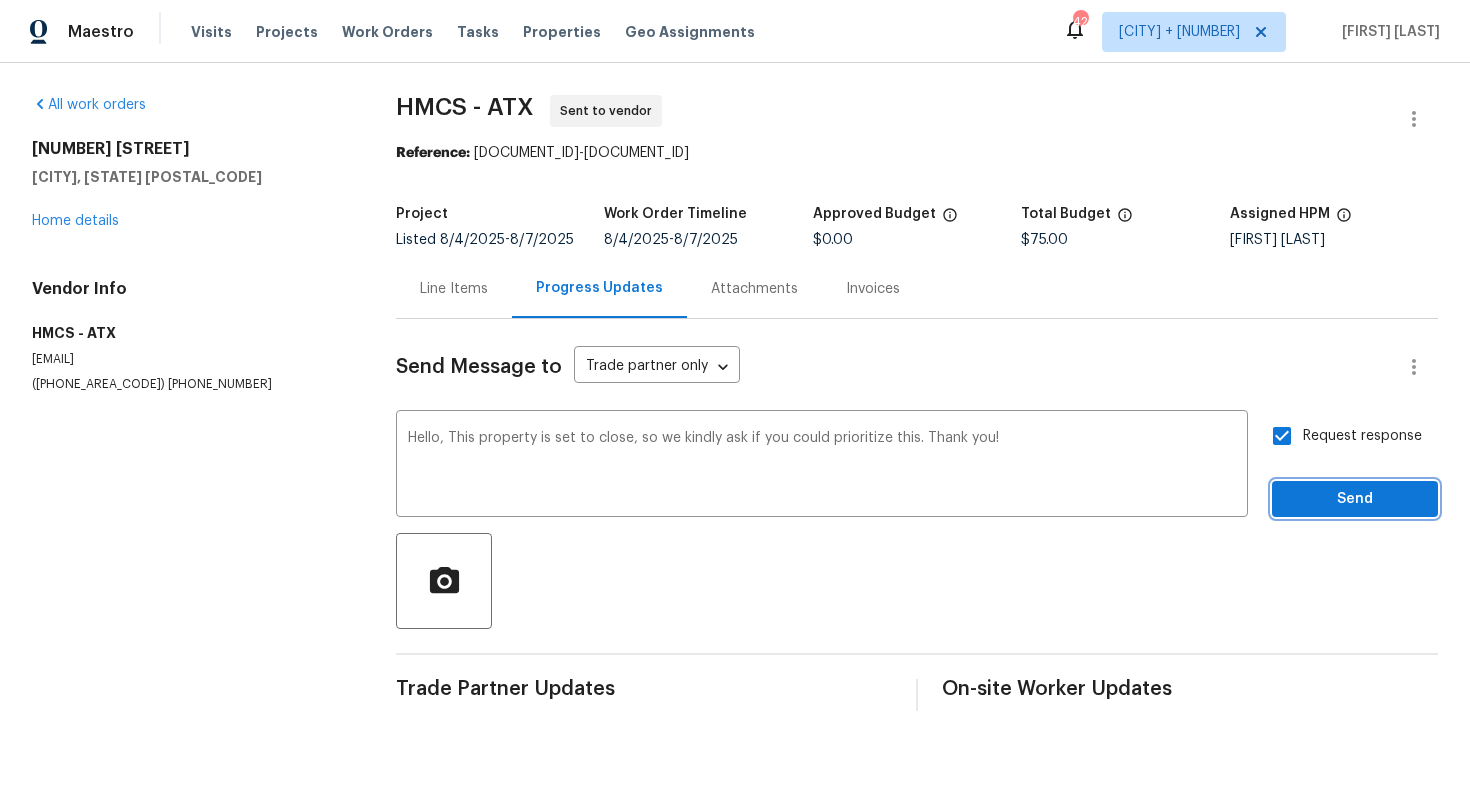 click on "Send" at bounding box center (1355, 499) 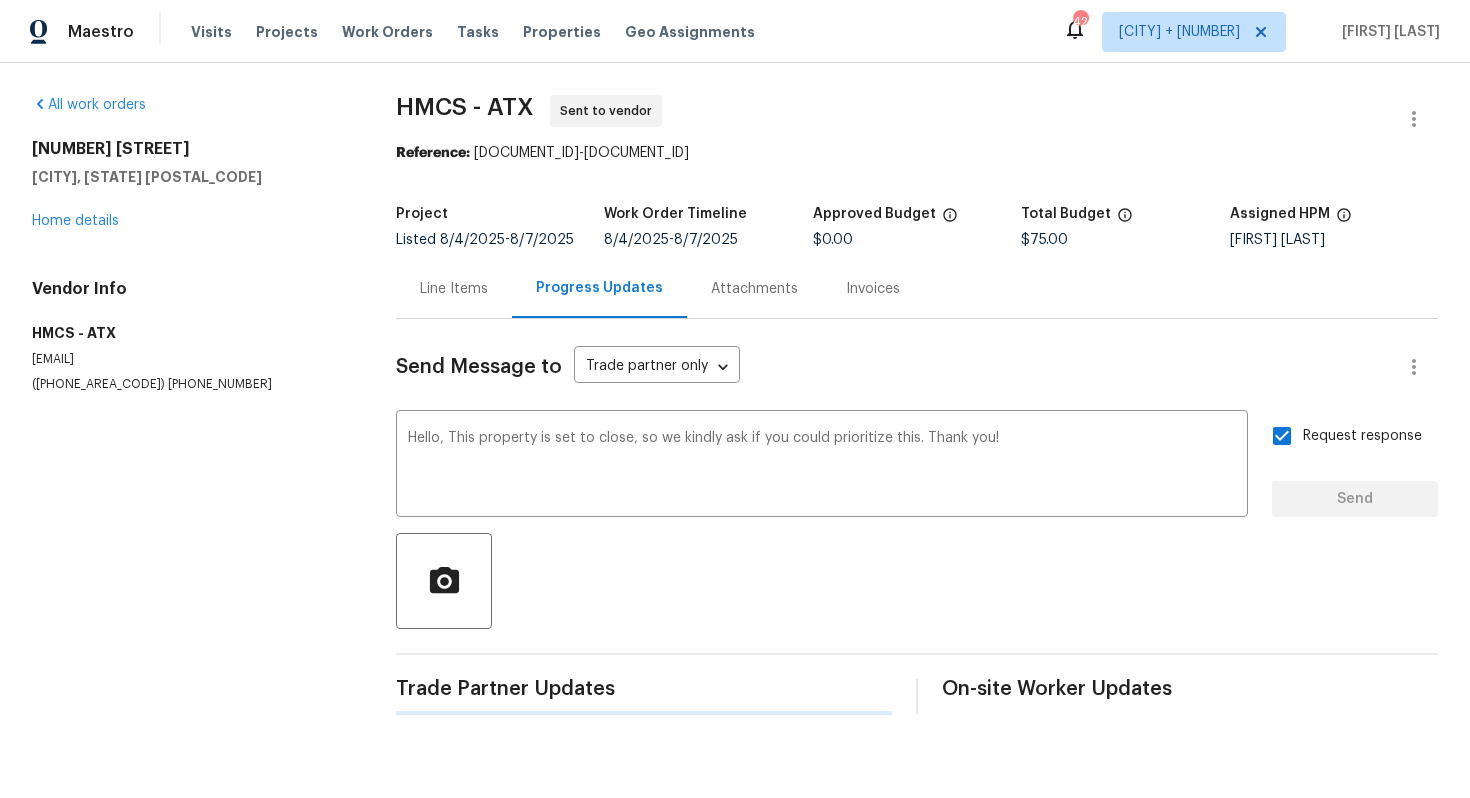 type 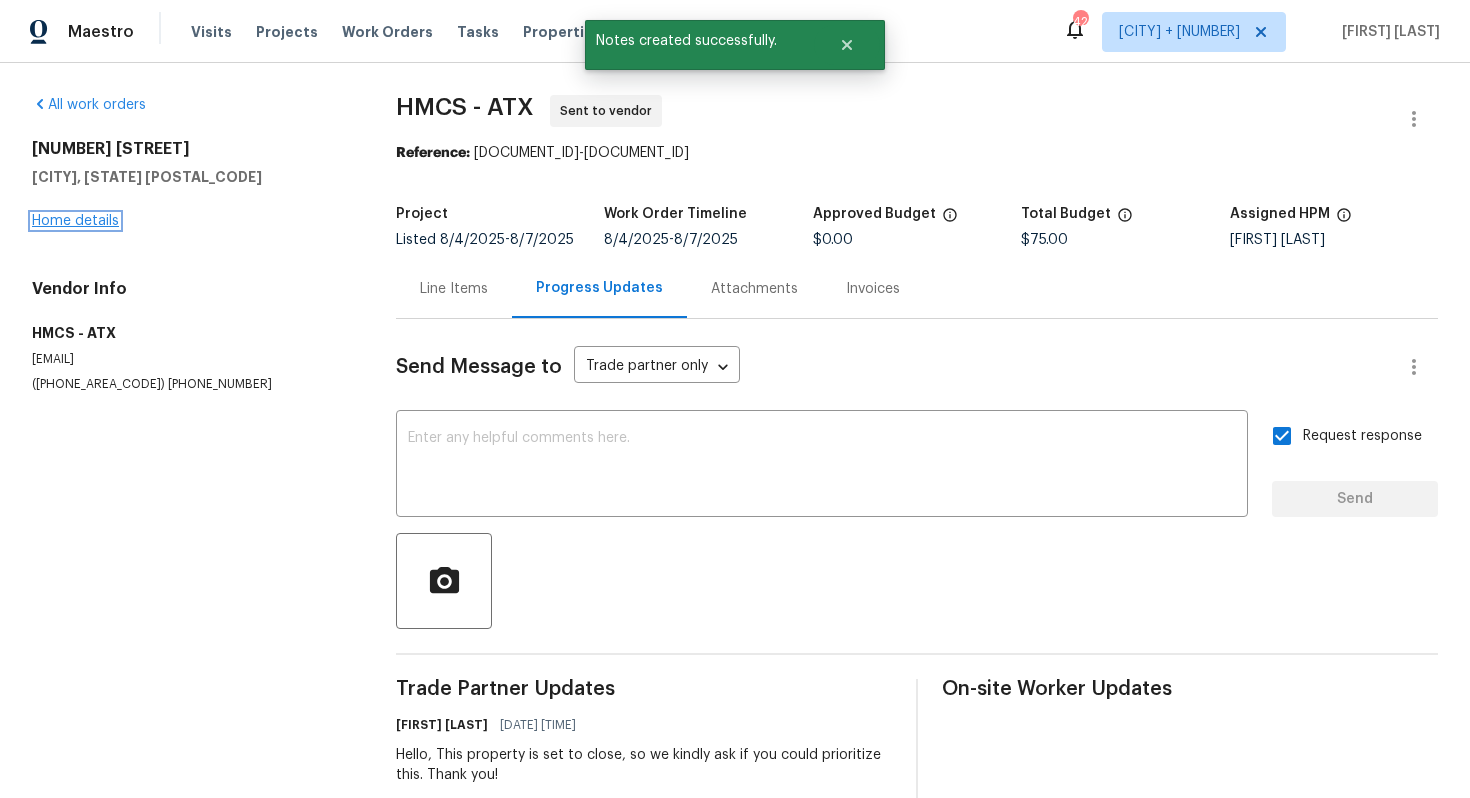 click on "Home details" at bounding box center (75, 221) 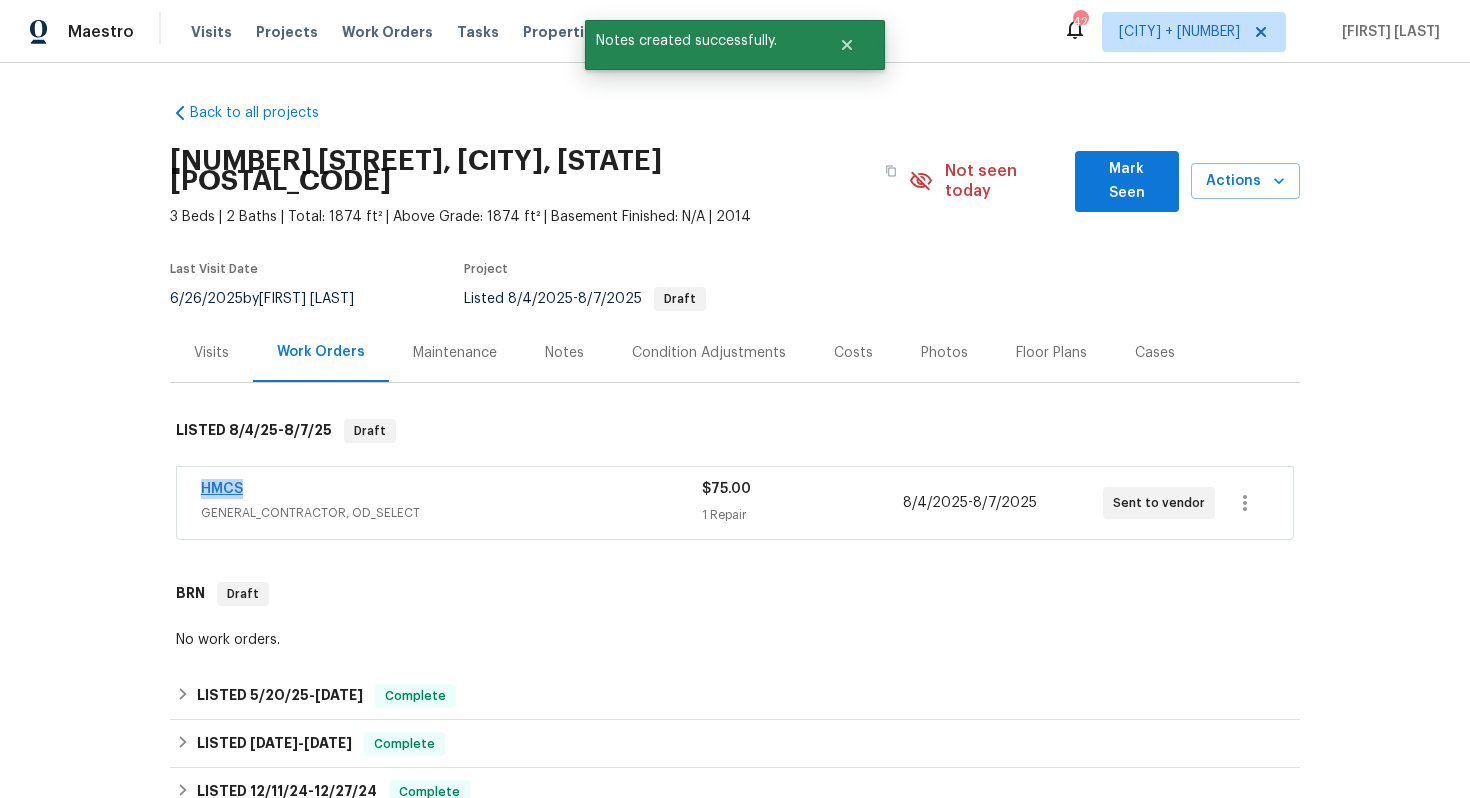 drag, startPoint x: 289, startPoint y: 470, endPoint x: 201, endPoint y: 470, distance: 88 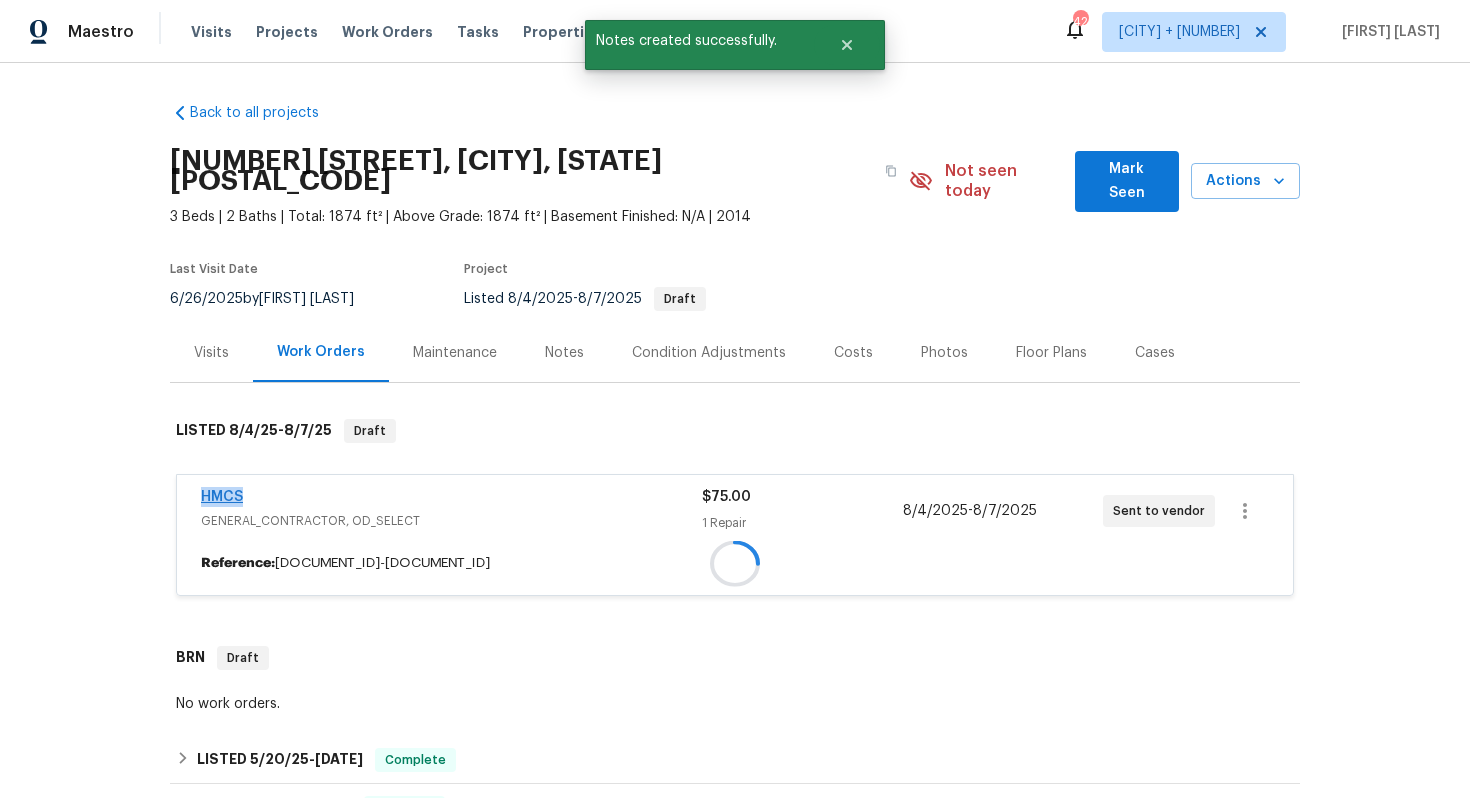 copy on "HMCS" 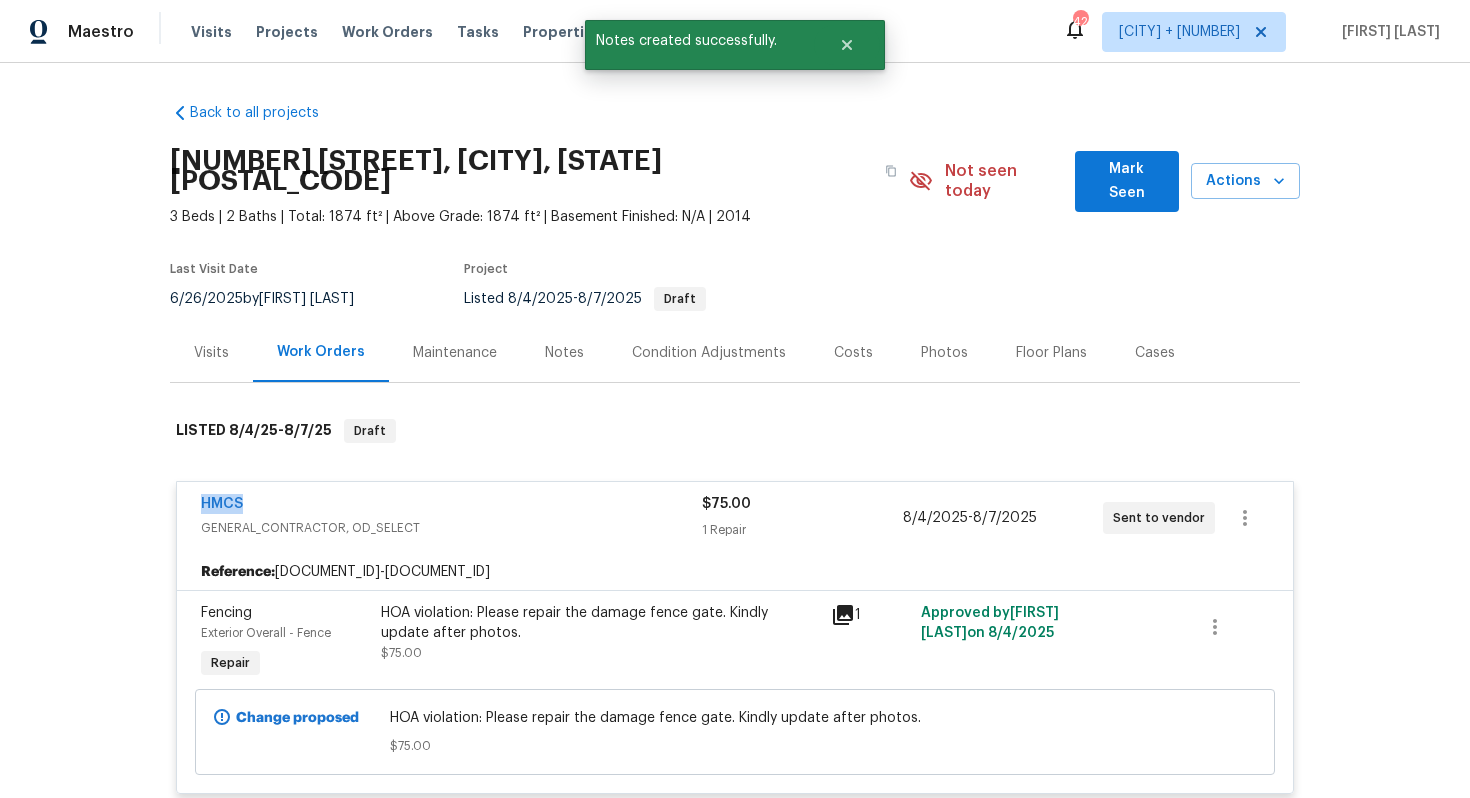click on "HMCS GENERAL_CONTRACTOR, OD_SELECT $75.00 1 Repair 8/4/2025  -  8/7/2025 Sent to vendor" at bounding box center [735, 518] 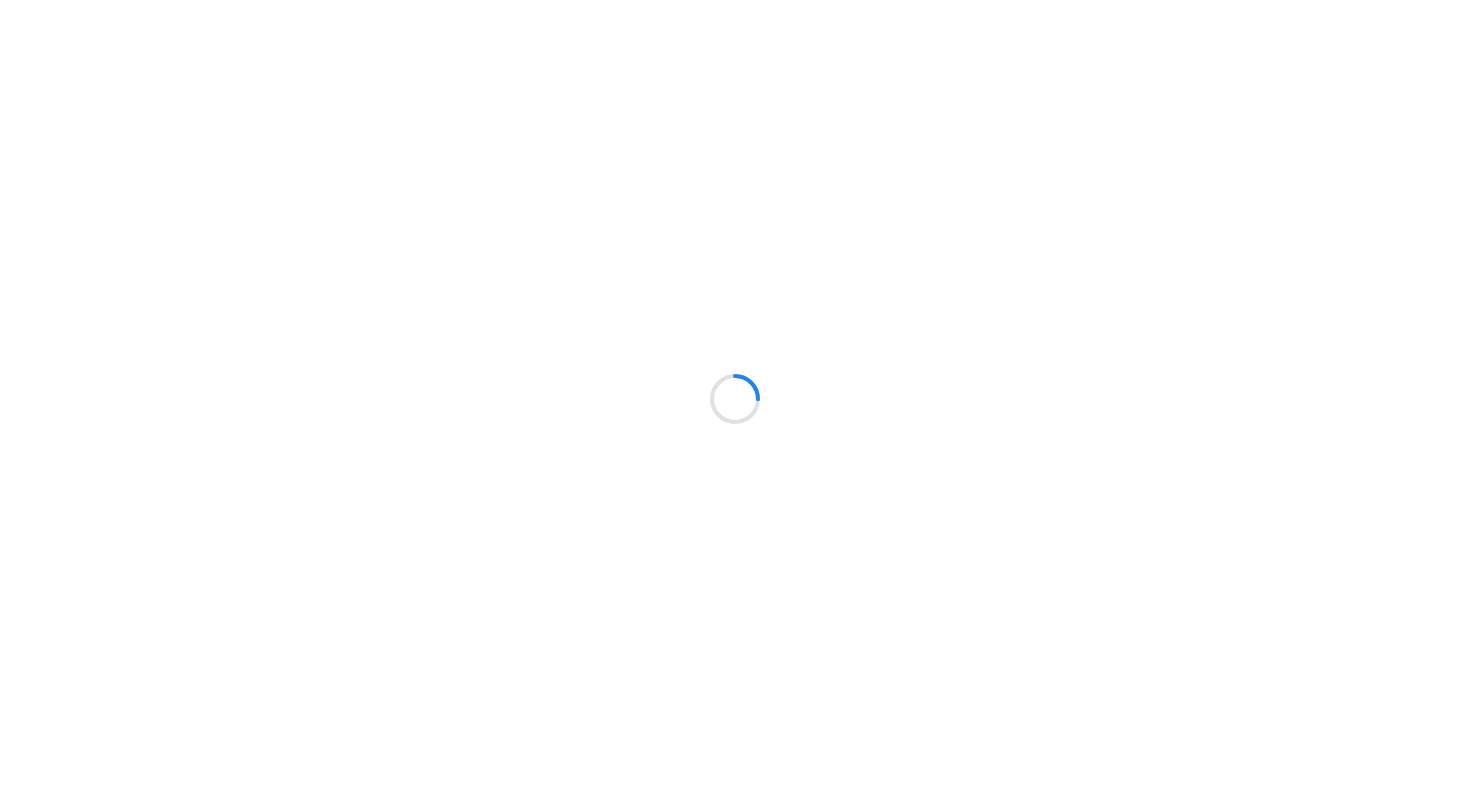 scroll, scrollTop: 0, scrollLeft: 0, axis: both 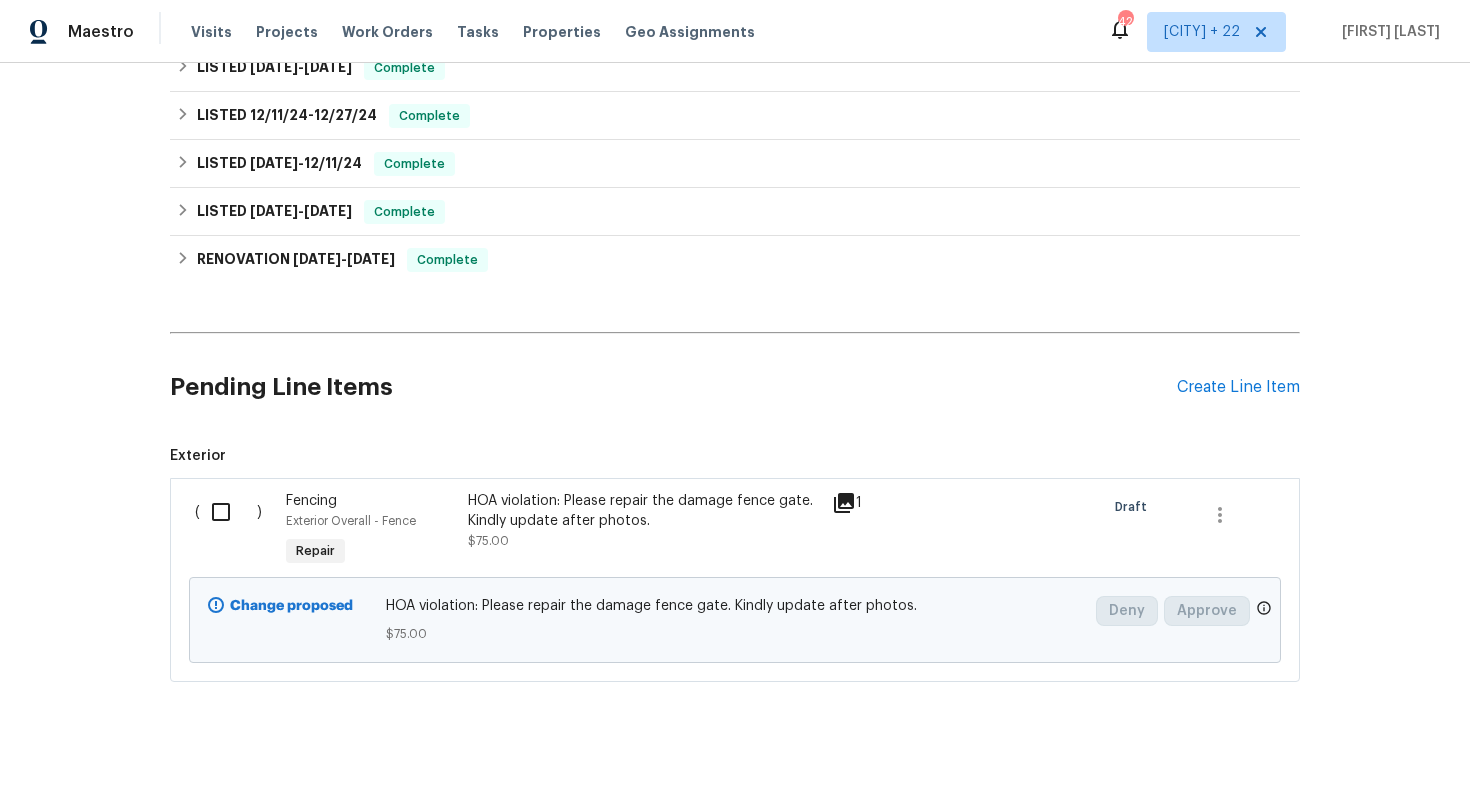 click at bounding box center (228, 512) 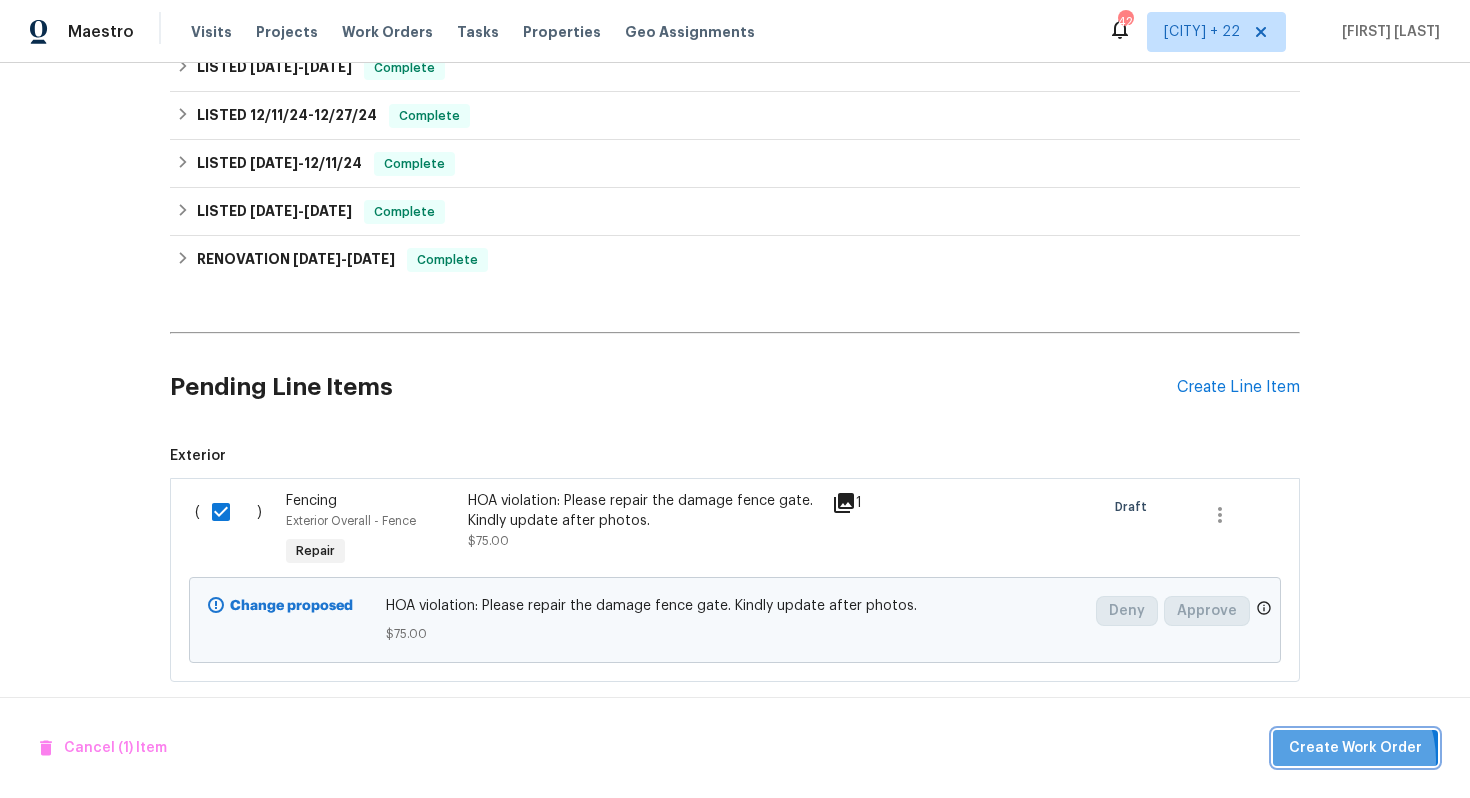 click on "Create Work Order" at bounding box center (1355, 748) 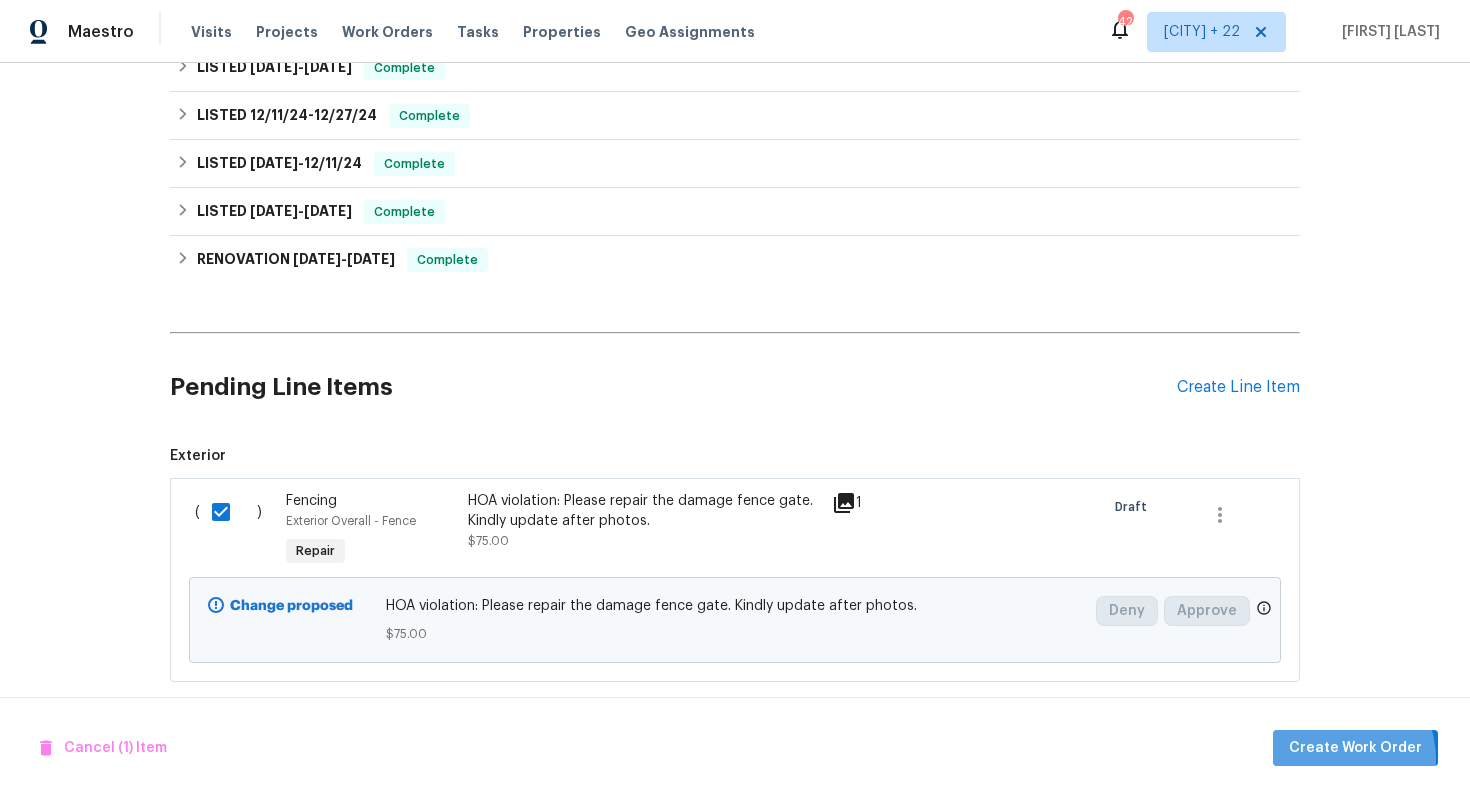checkbox on "false" 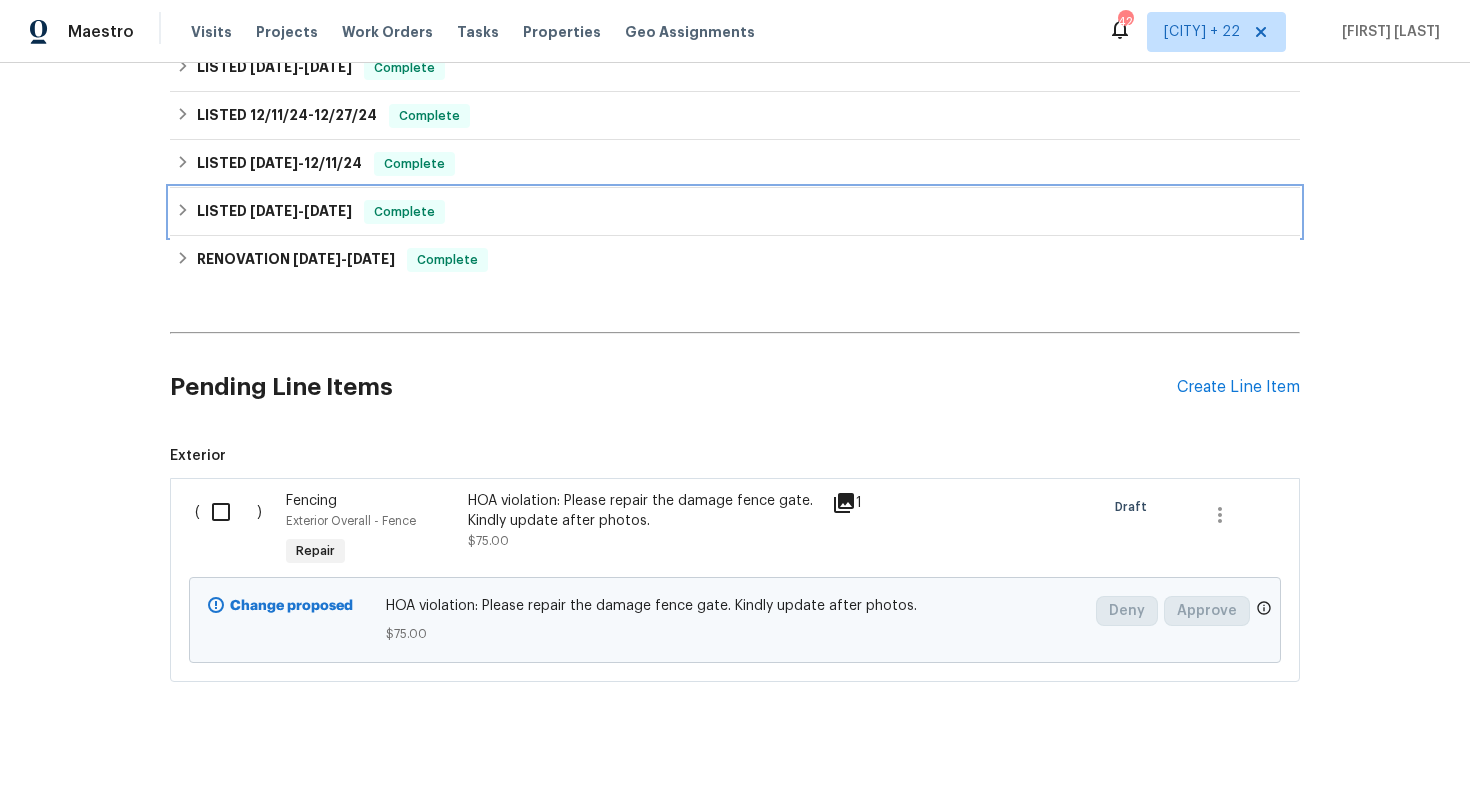click on "LISTED   10/12/24  -  10/14/24 Complete" at bounding box center [735, 212] 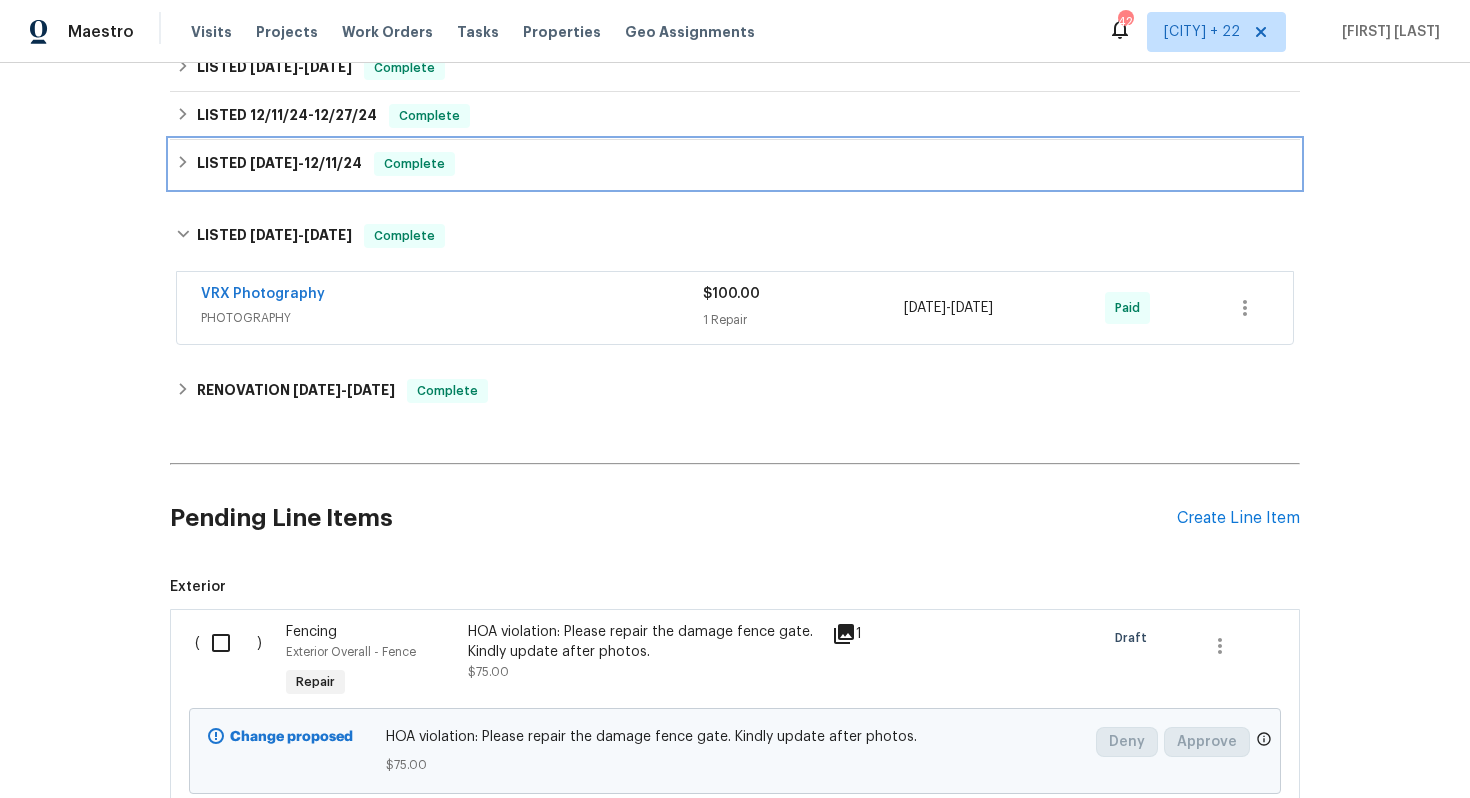 click on "LISTED   12/9/24  -  12/11/24 Complete" at bounding box center (735, 164) 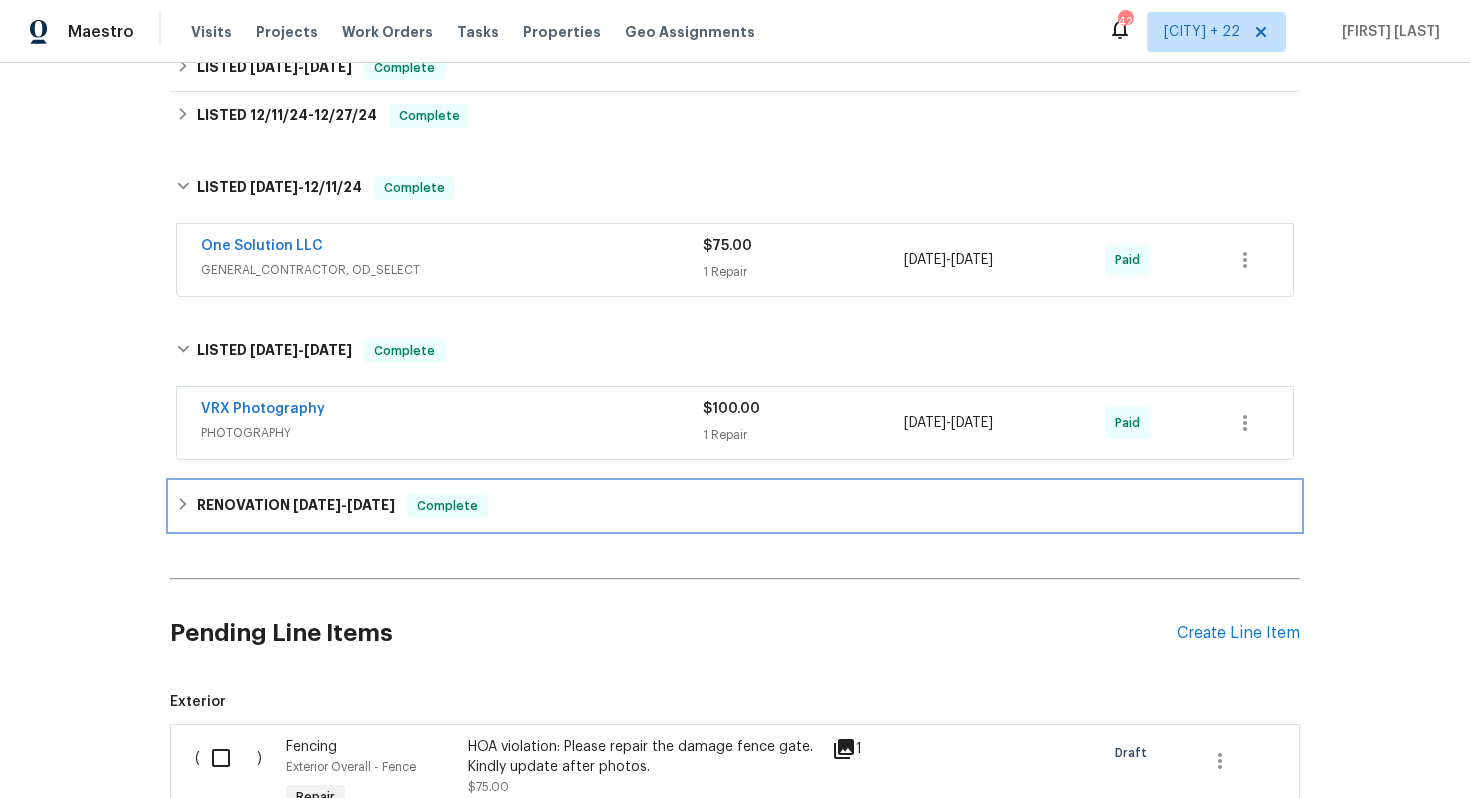 click on "RENOVATION   10/8/24  -  10/10/24 Complete" at bounding box center (735, 506) 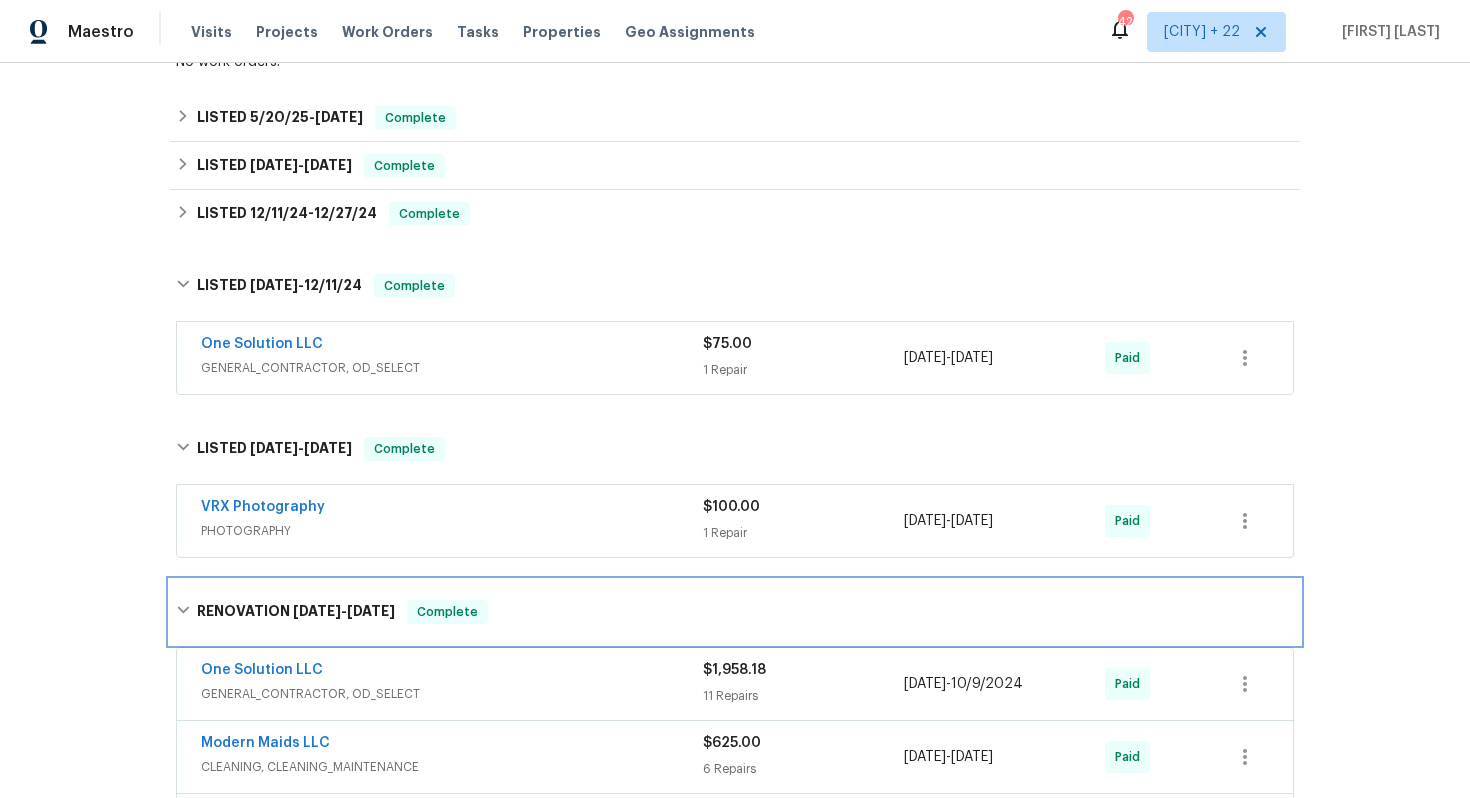scroll, scrollTop: 379, scrollLeft: 0, axis: vertical 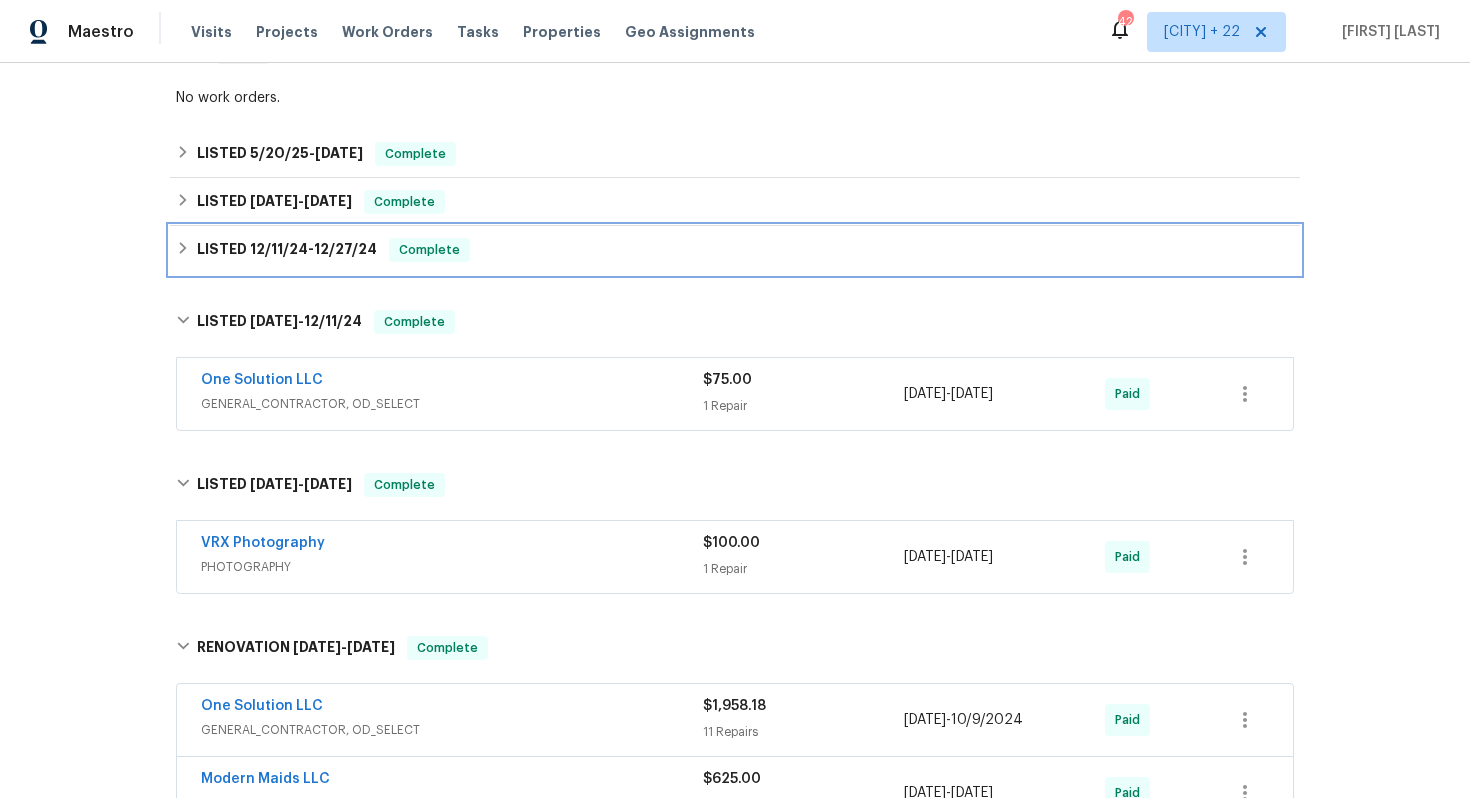 click on "LISTED   12/11/24  -  12/27/24 Complete" at bounding box center [735, 250] 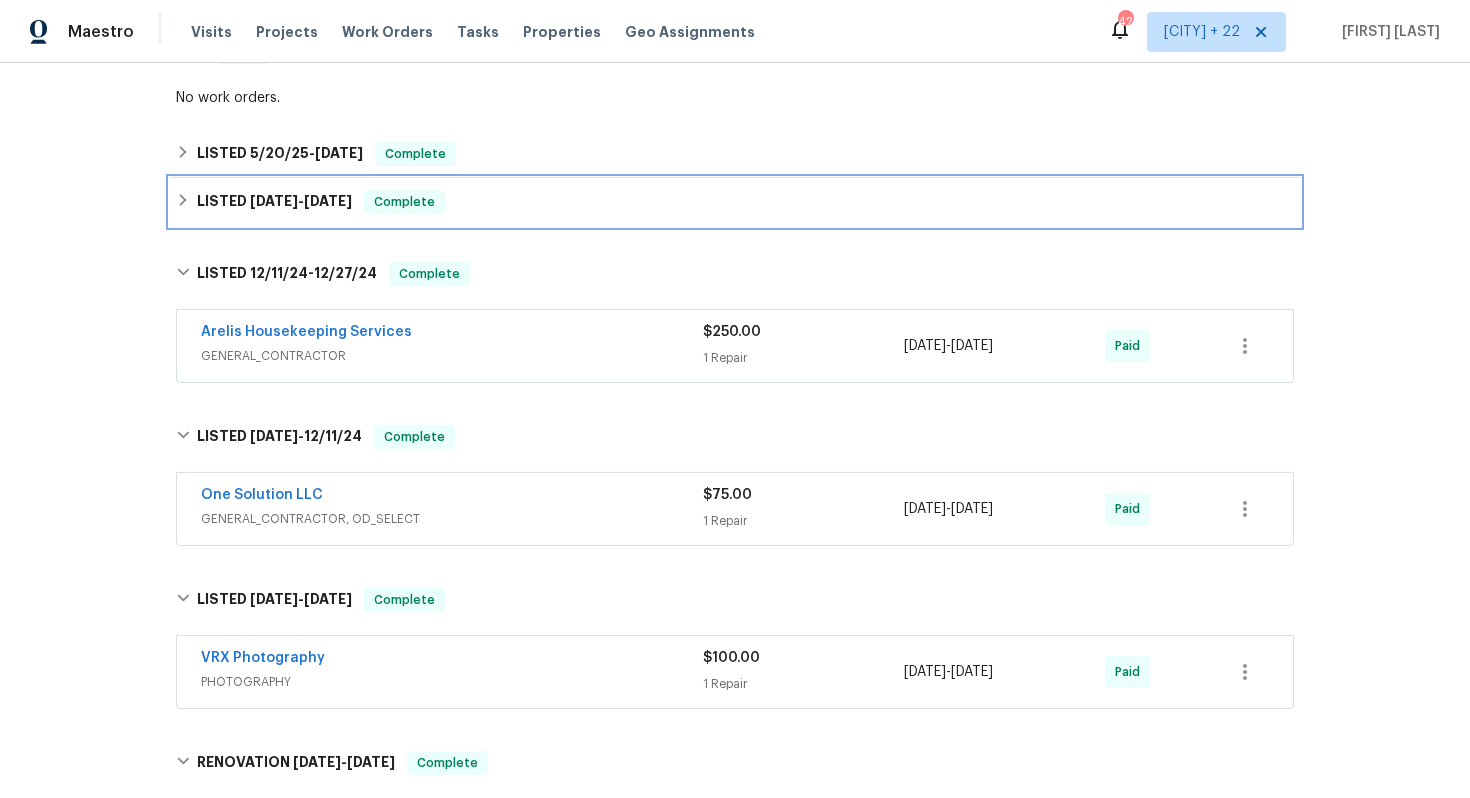 click on "LISTED   1/20/25  -  1/21/25 Complete" at bounding box center (735, 202) 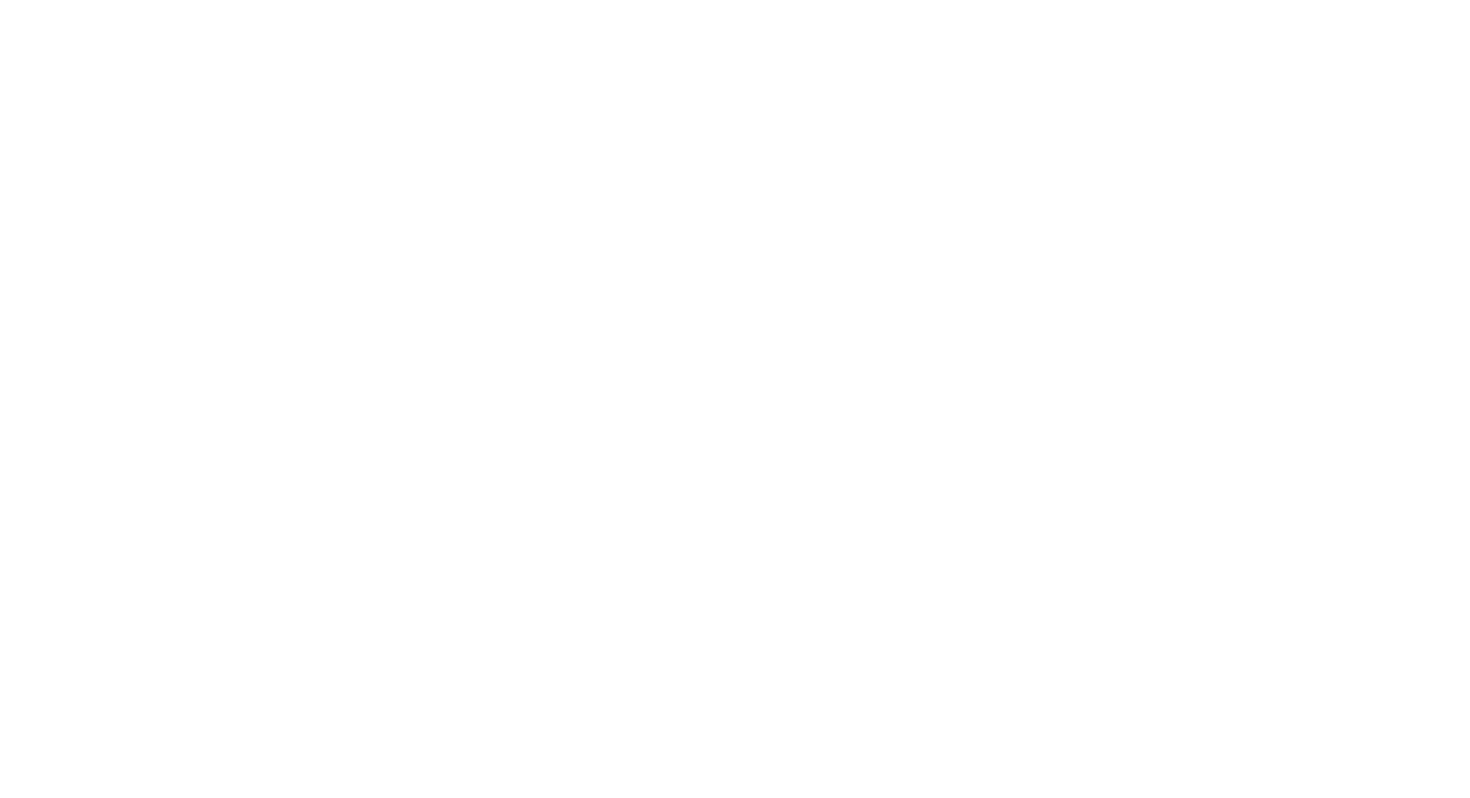 scroll, scrollTop: 0, scrollLeft: 0, axis: both 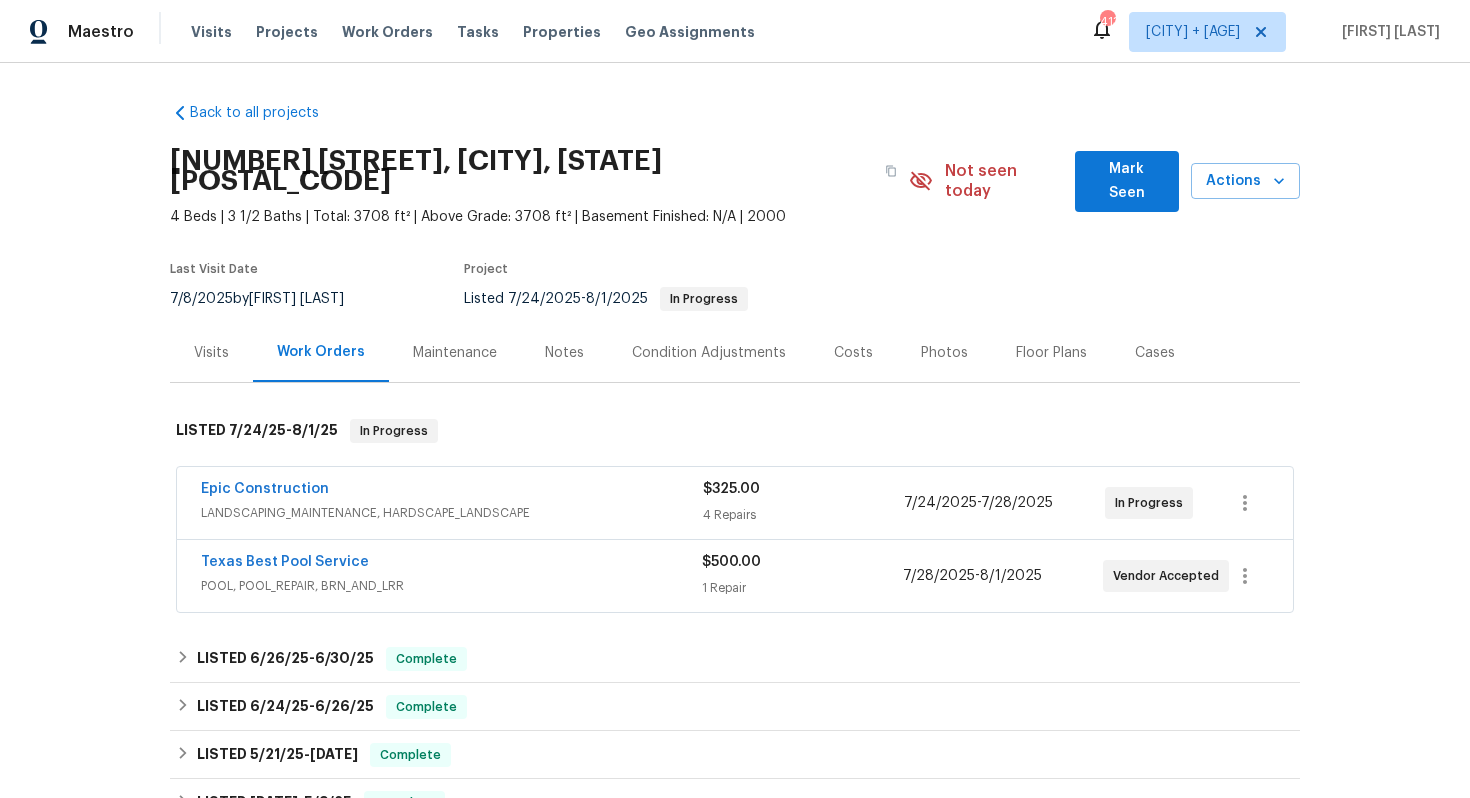 click on "Epic Construction" at bounding box center (452, 491) 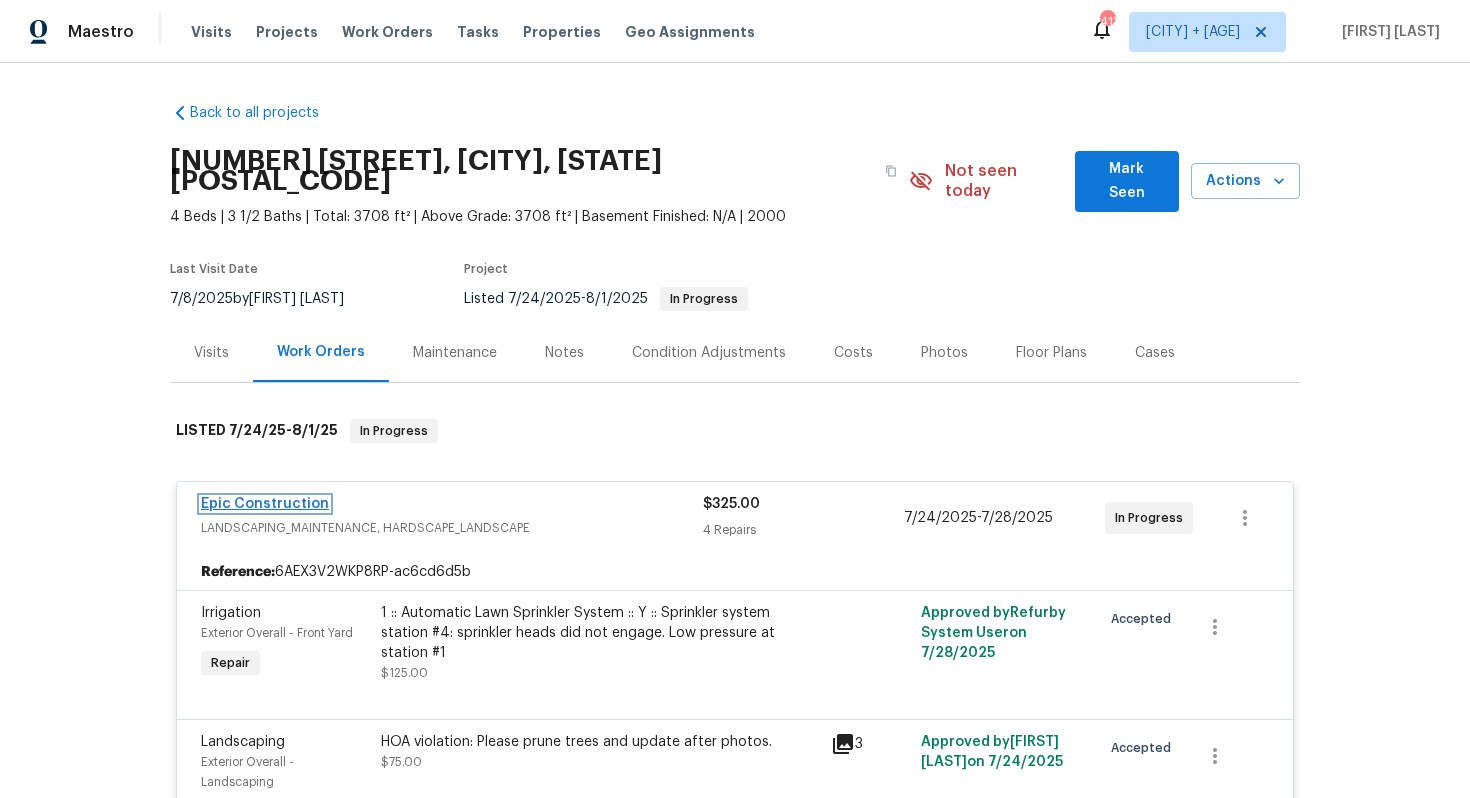 click on "Epic Construction" at bounding box center [265, 504] 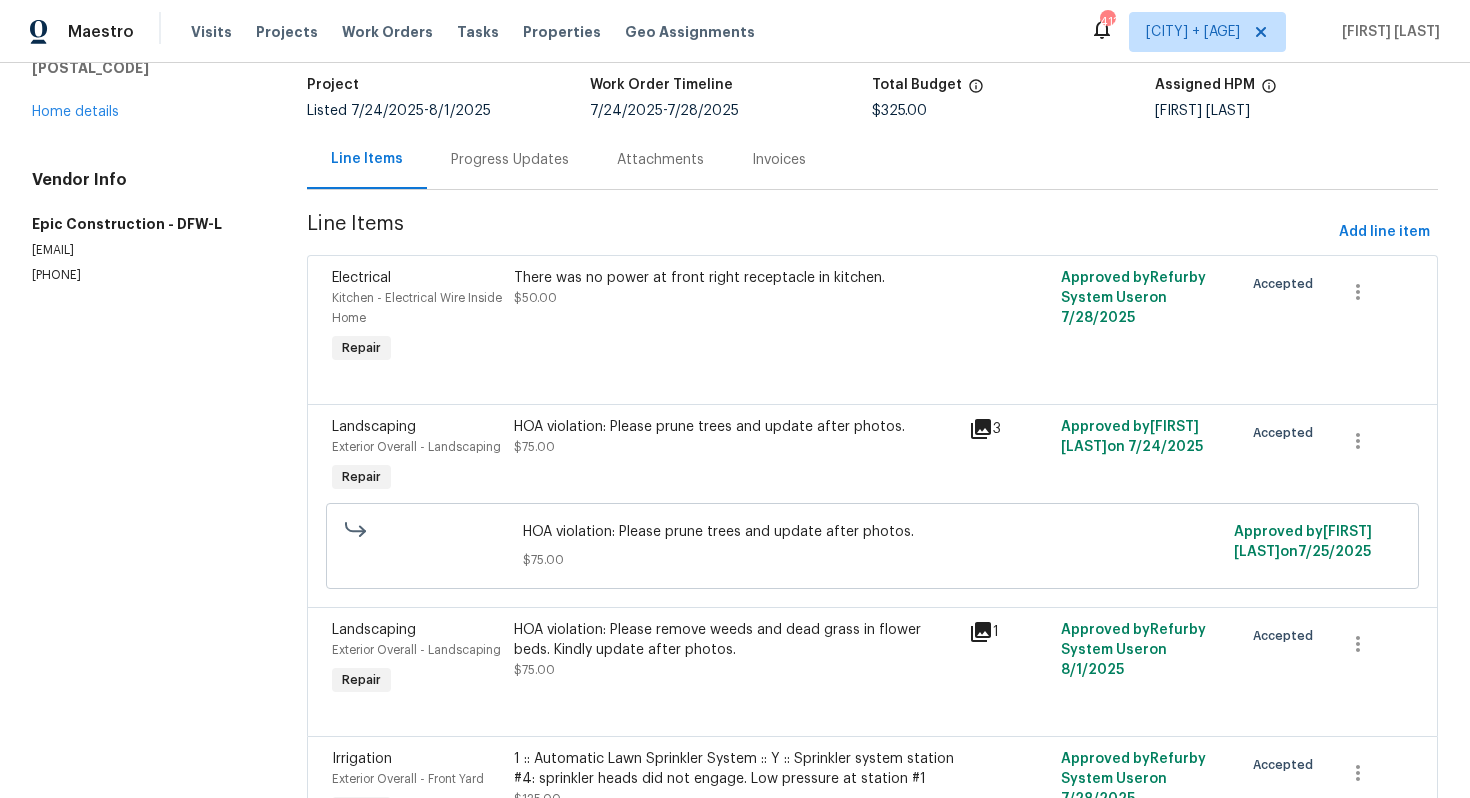 scroll, scrollTop: 143, scrollLeft: 0, axis: vertical 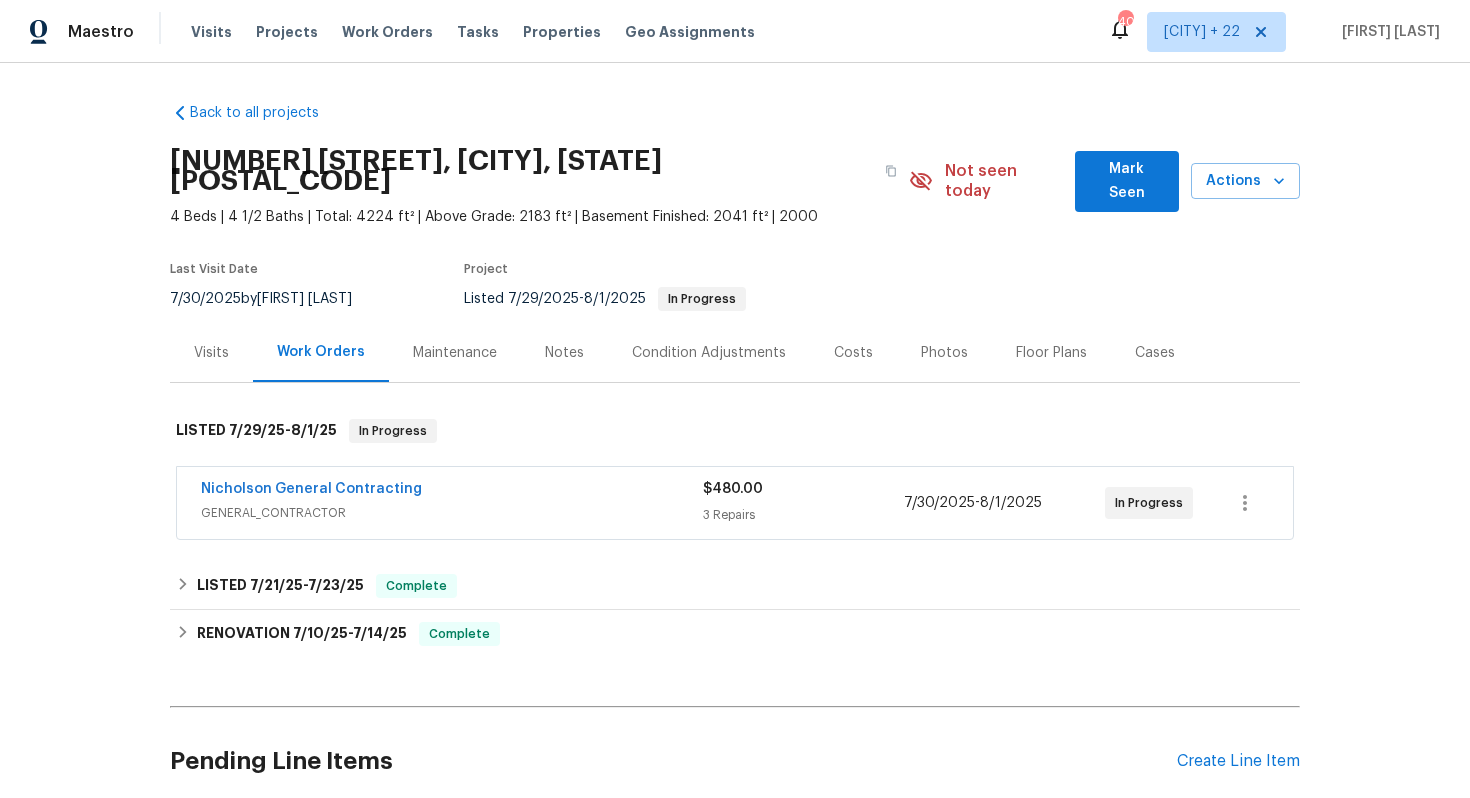 click on "Nicholson General Contracting" at bounding box center [452, 491] 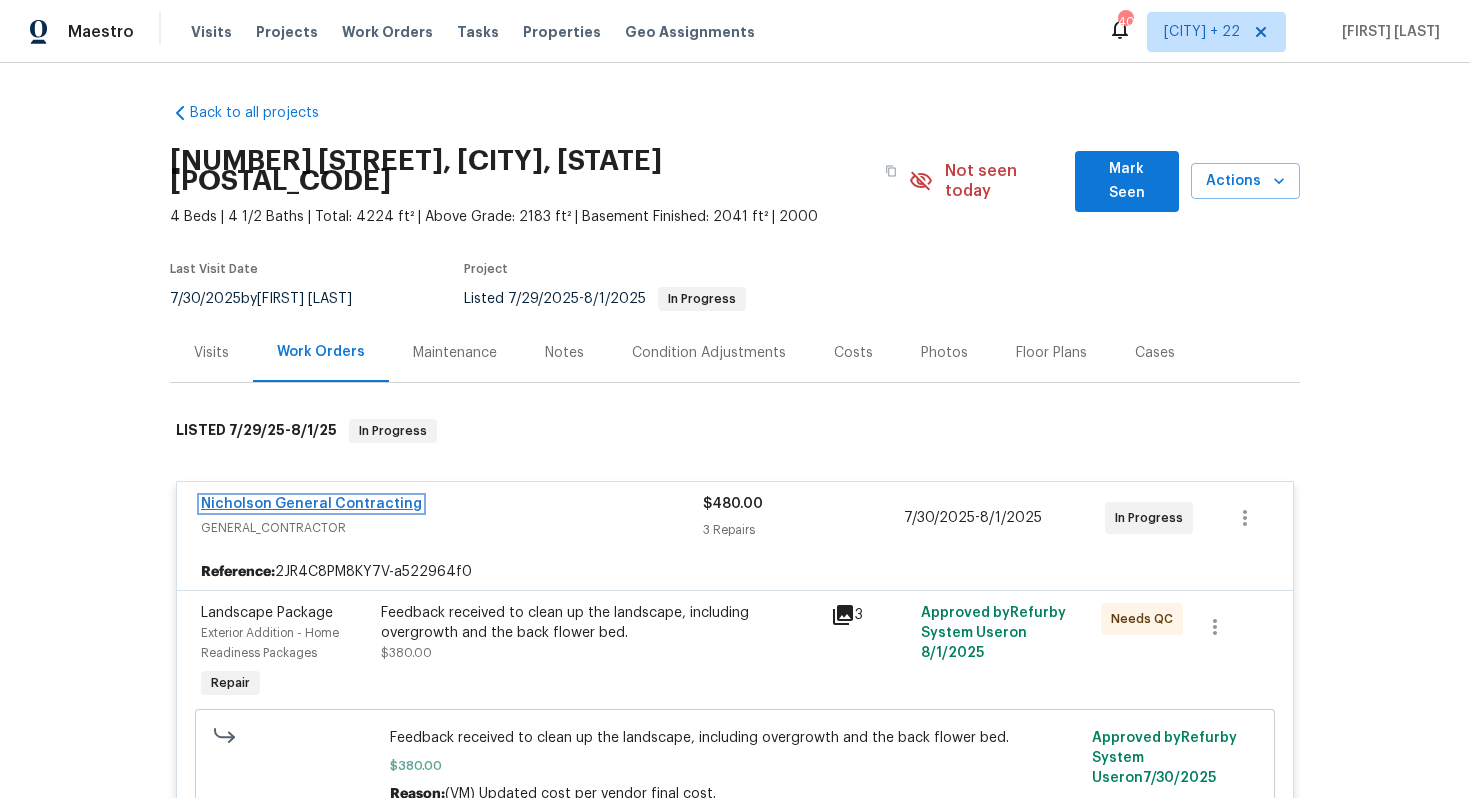 click on "Nicholson General Contracting" at bounding box center [311, 504] 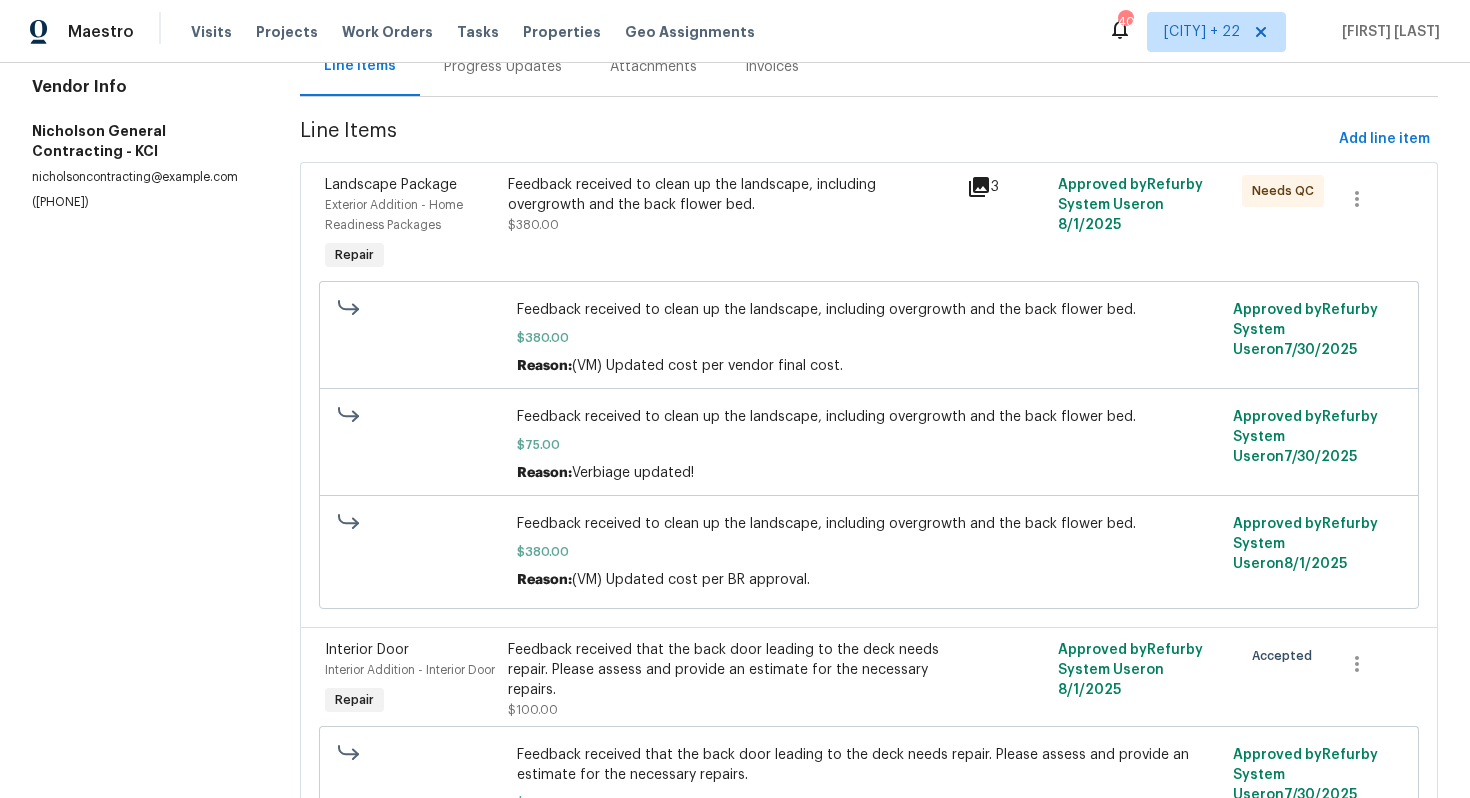 scroll, scrollTop: 216, scrollLeft: 0, axis: vertical 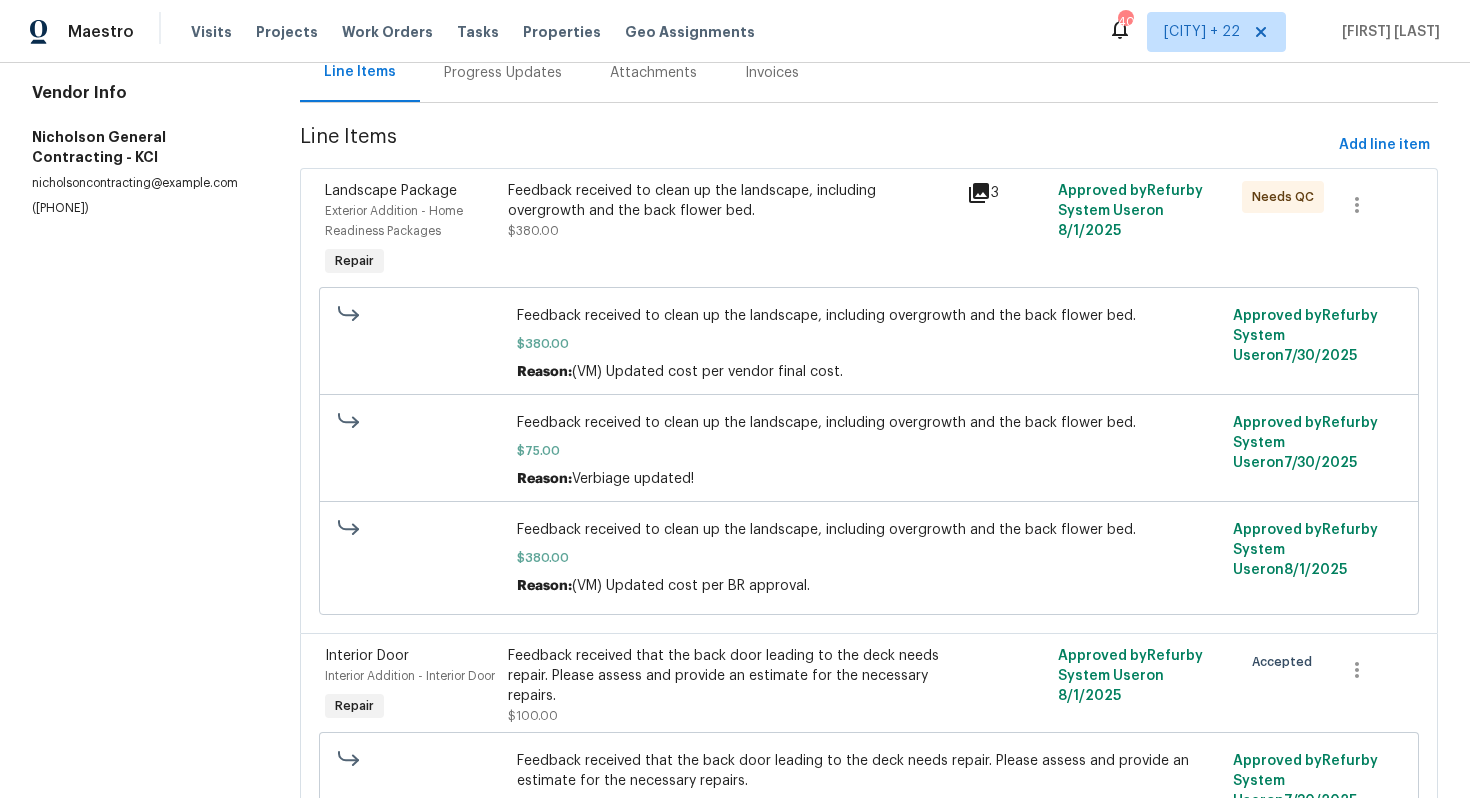 click on "Feedback received to clean up the landscape, including overgrowth and the back flower bed." at bounding box center [731, 201] 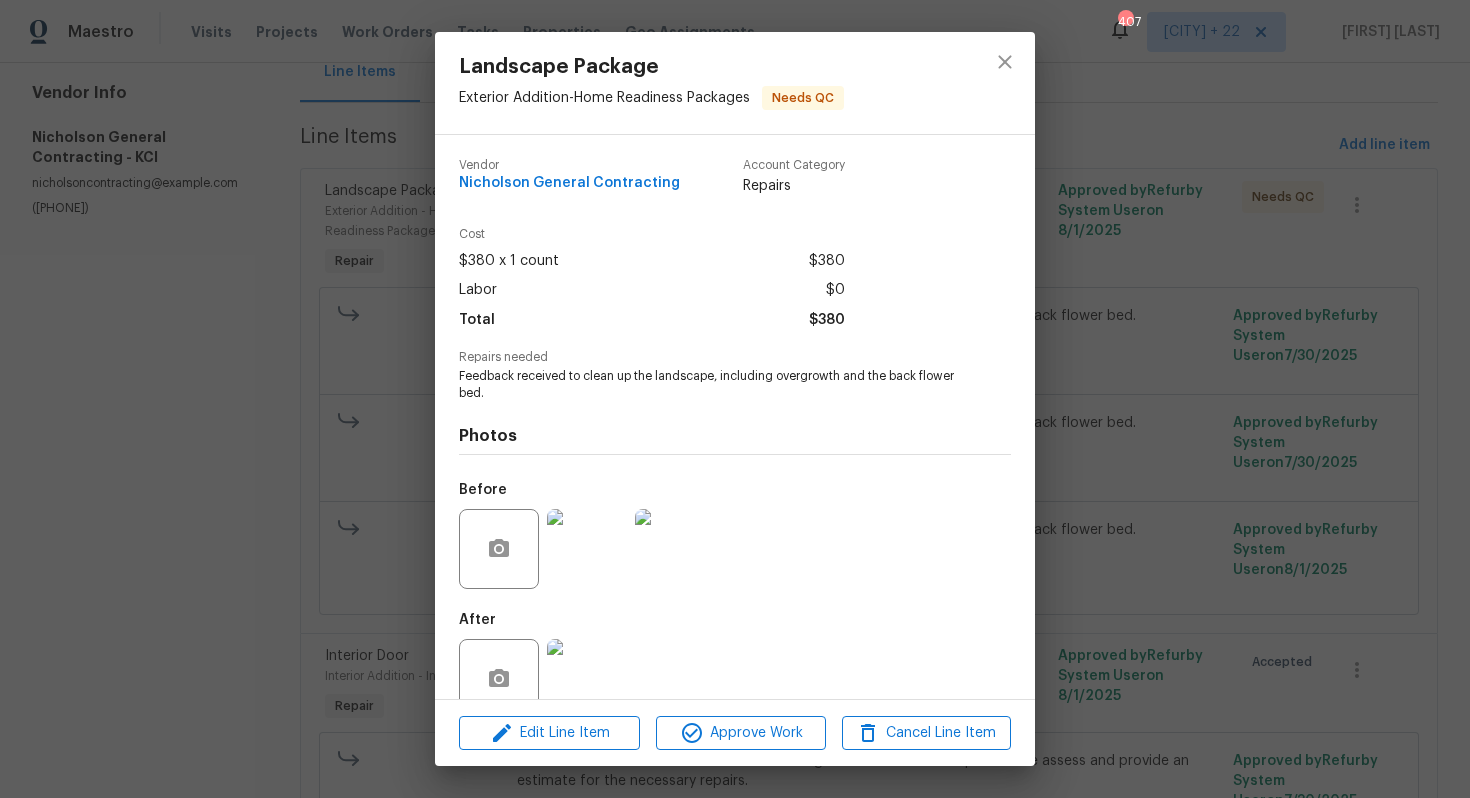 scroll, scrollTop: 40, scrollLeft: 0, axis: vertical 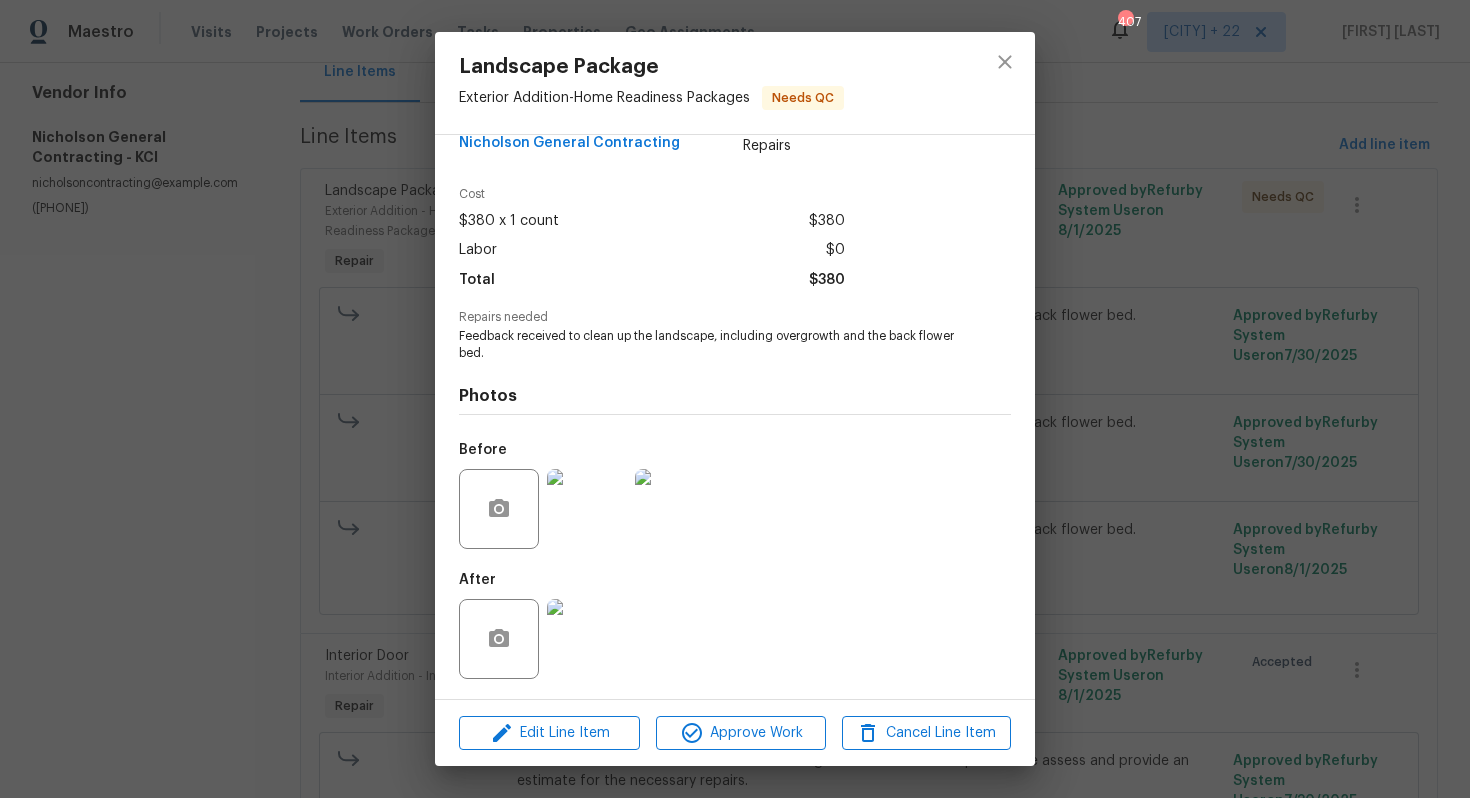 click at bounding box center (587, 639) 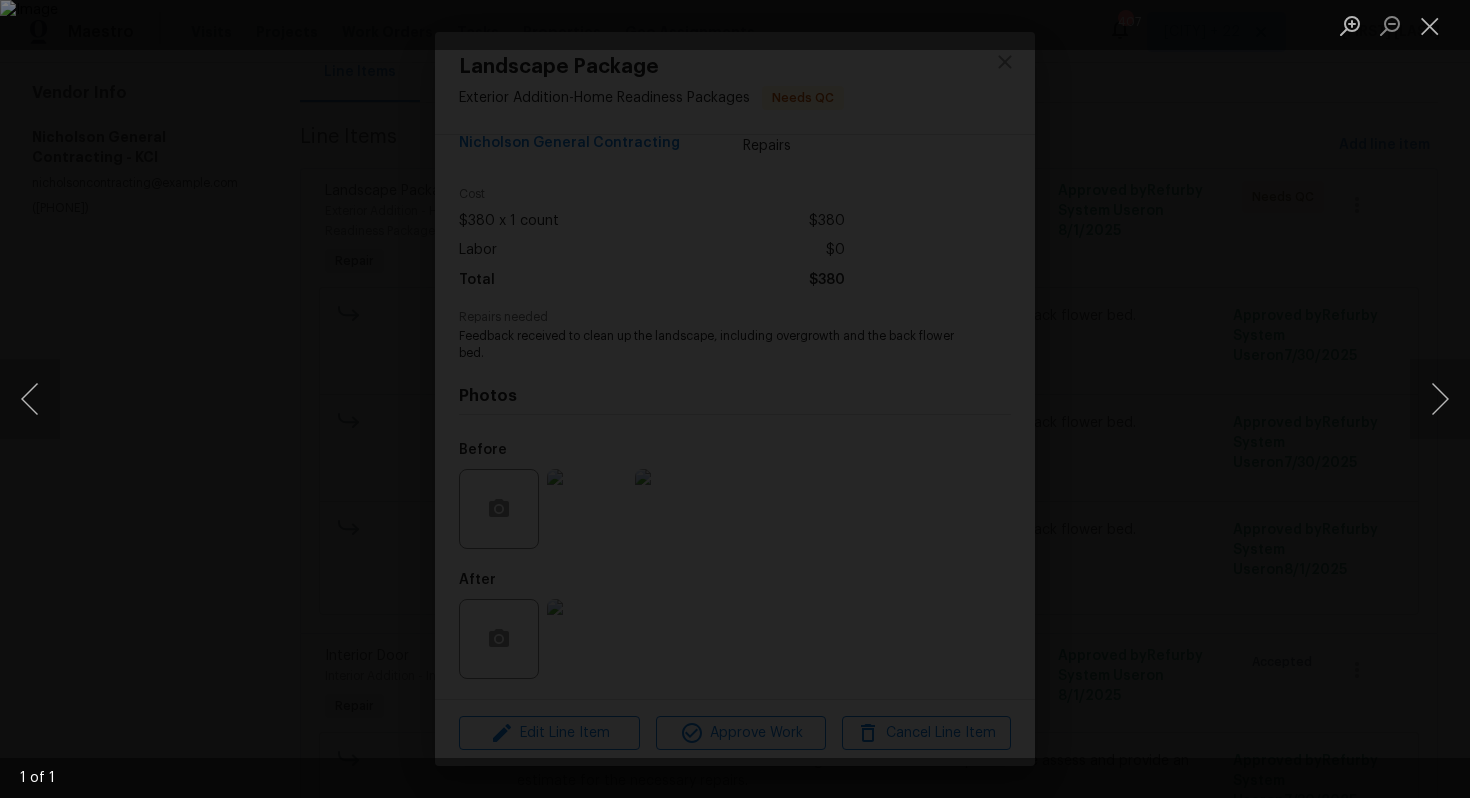 click at bounding box center (735, 399) 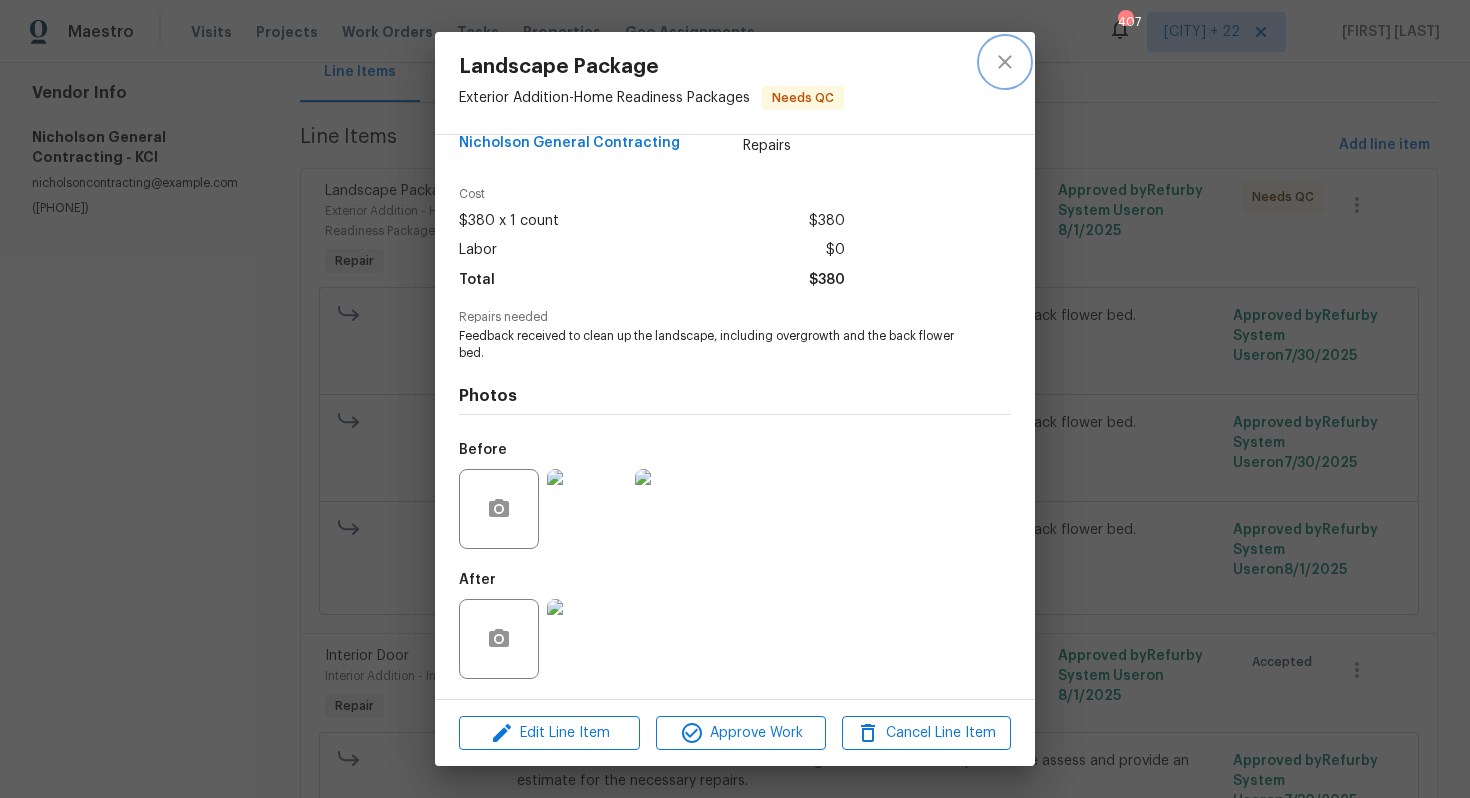 click 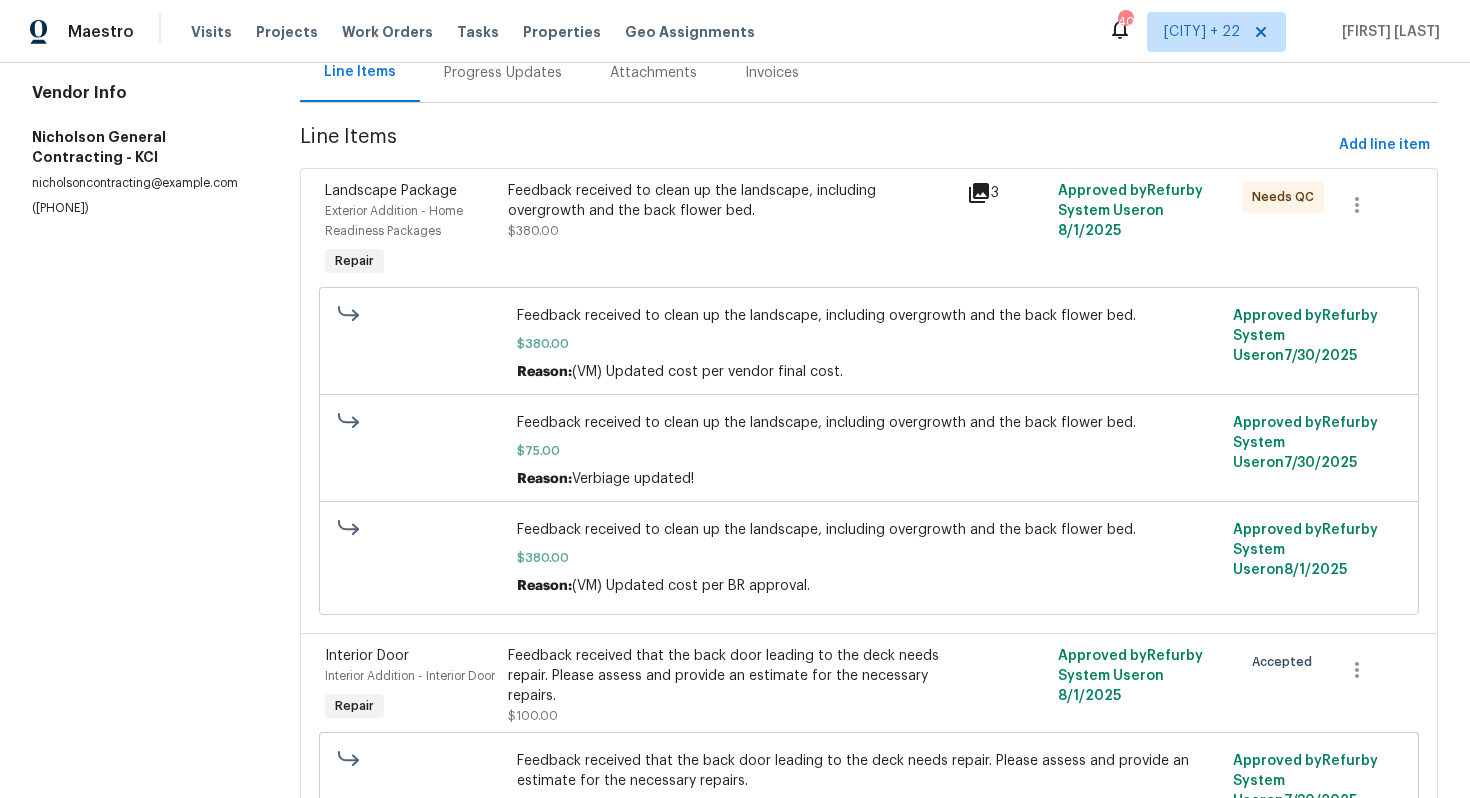 click on "Progress Updates" at bounding box center (503, 72) 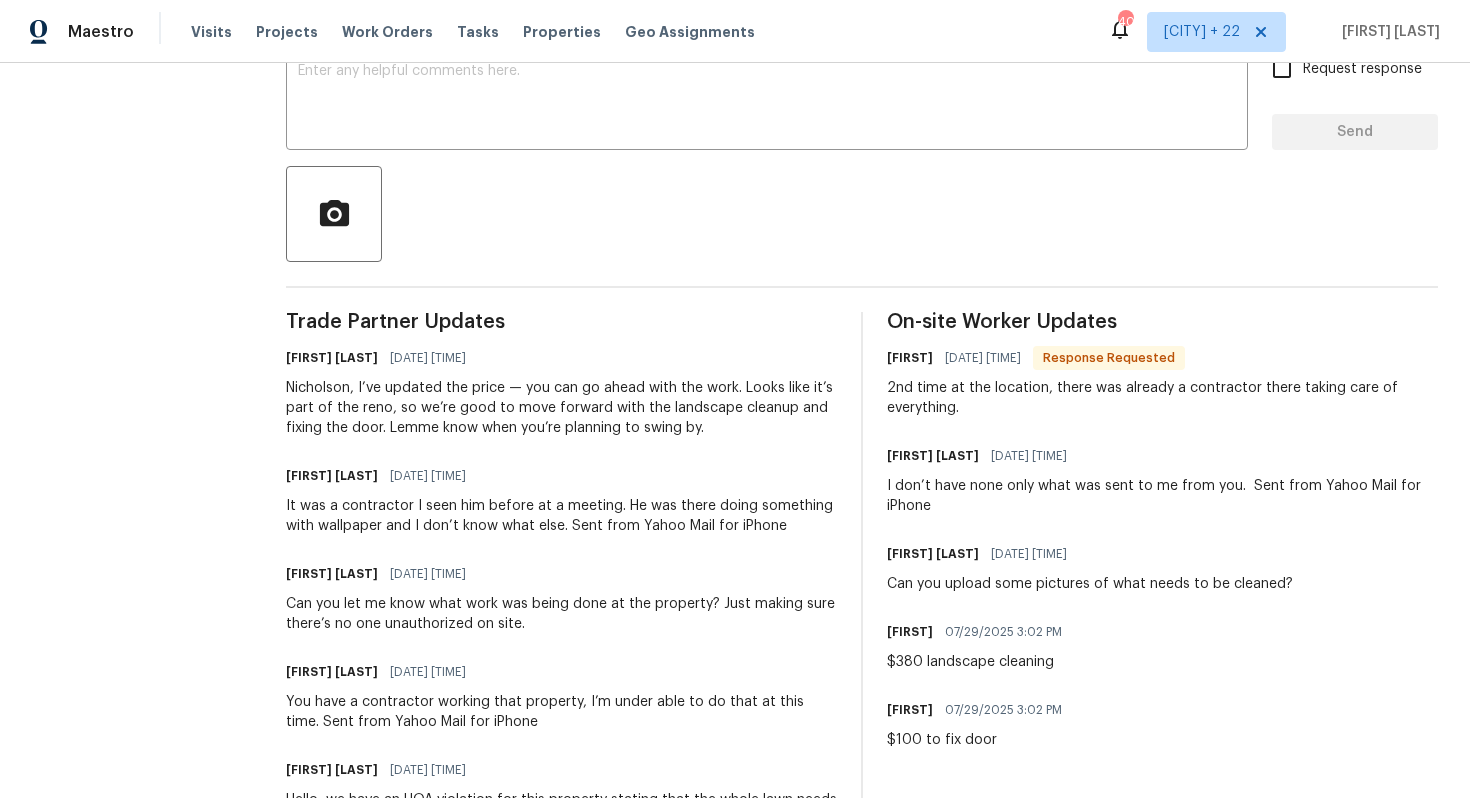 scroll, scrollTop: 0, scrollLeft: 0, axis: both 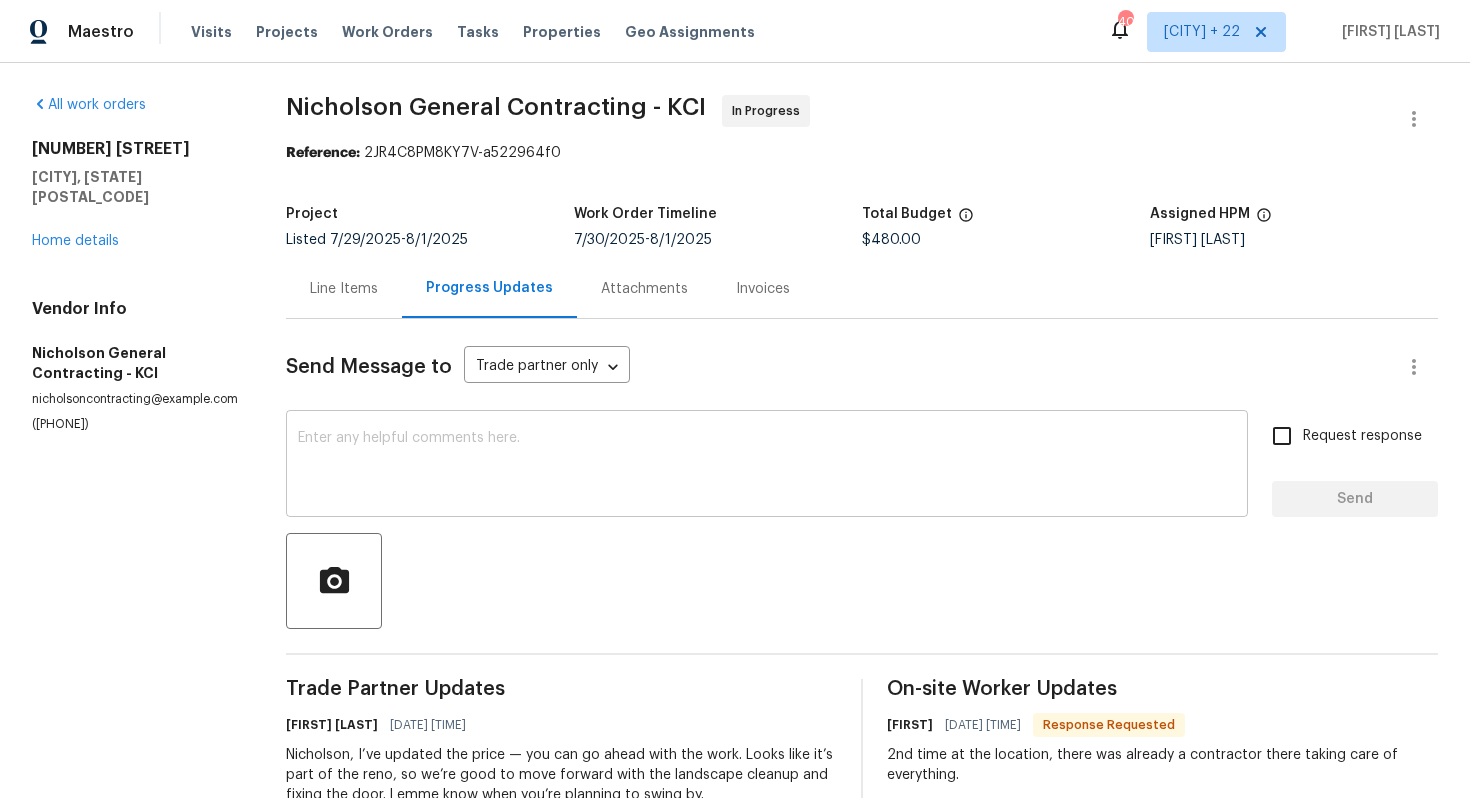click at bounding box center (767, 466) 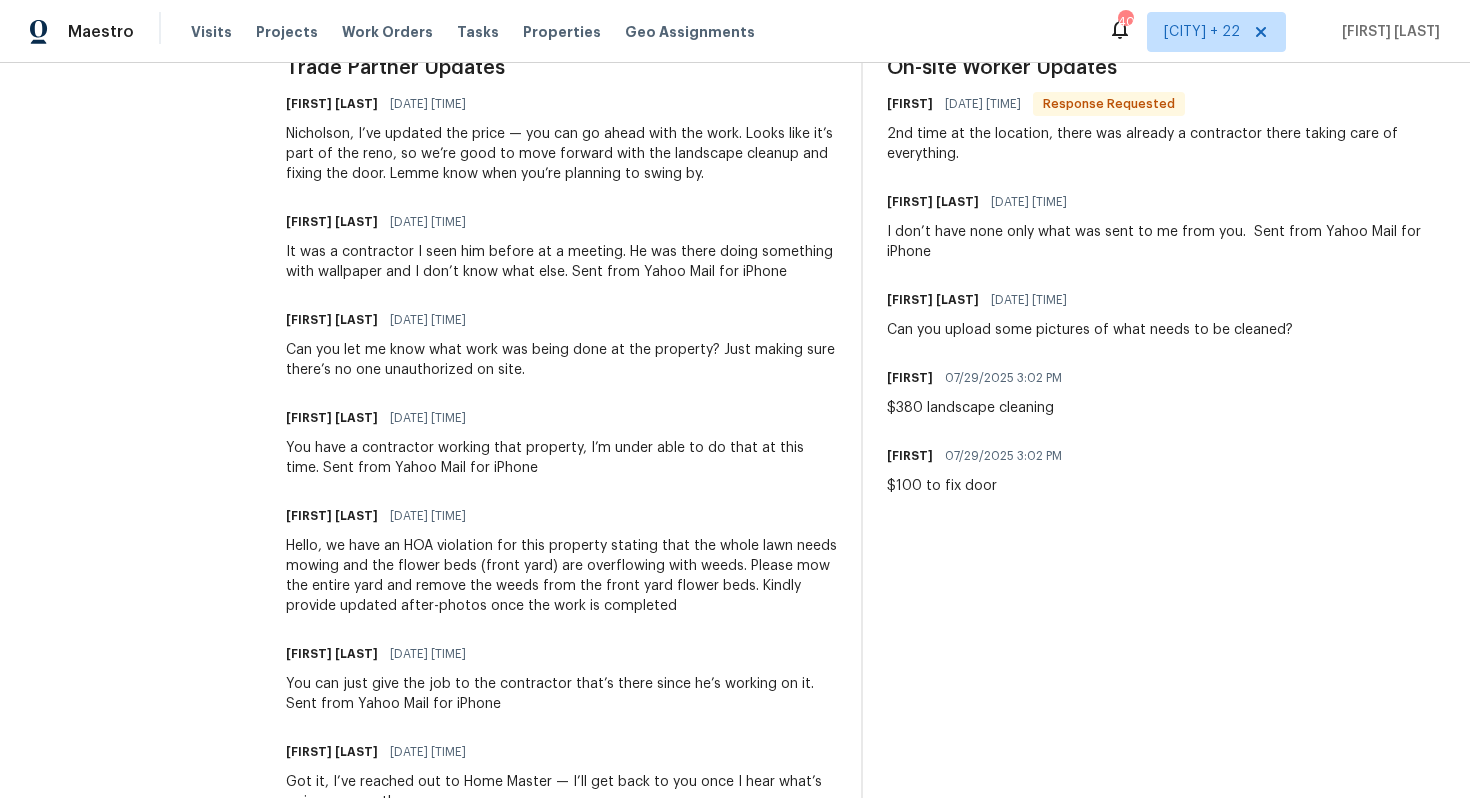 scroll, scrollTop: 672, scrollLeft: 0, axis: vertical 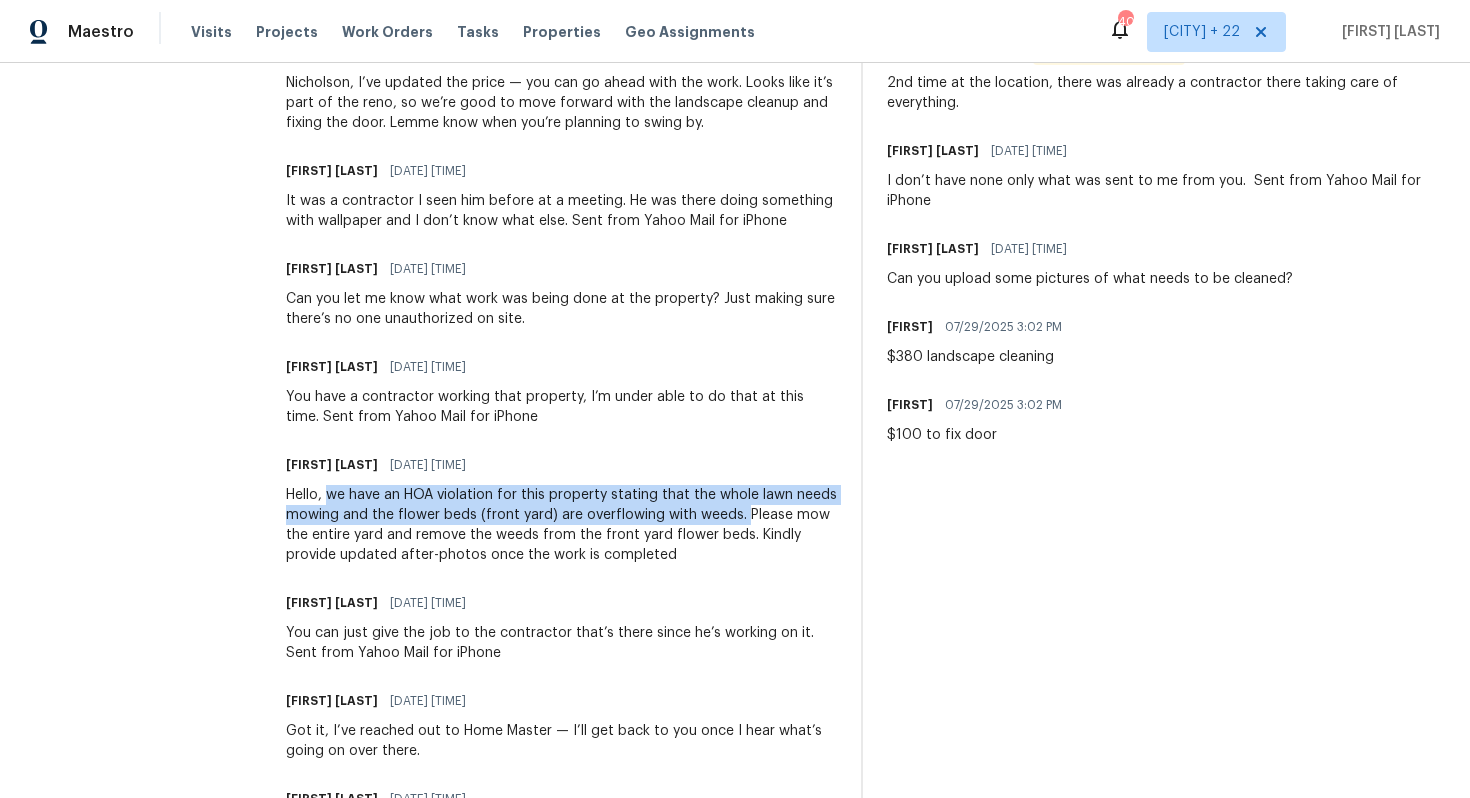 drag, startPoint x: 314, startPoint y: 494, endPoint x: 726, endPoint y: 514, distance: 412.48514 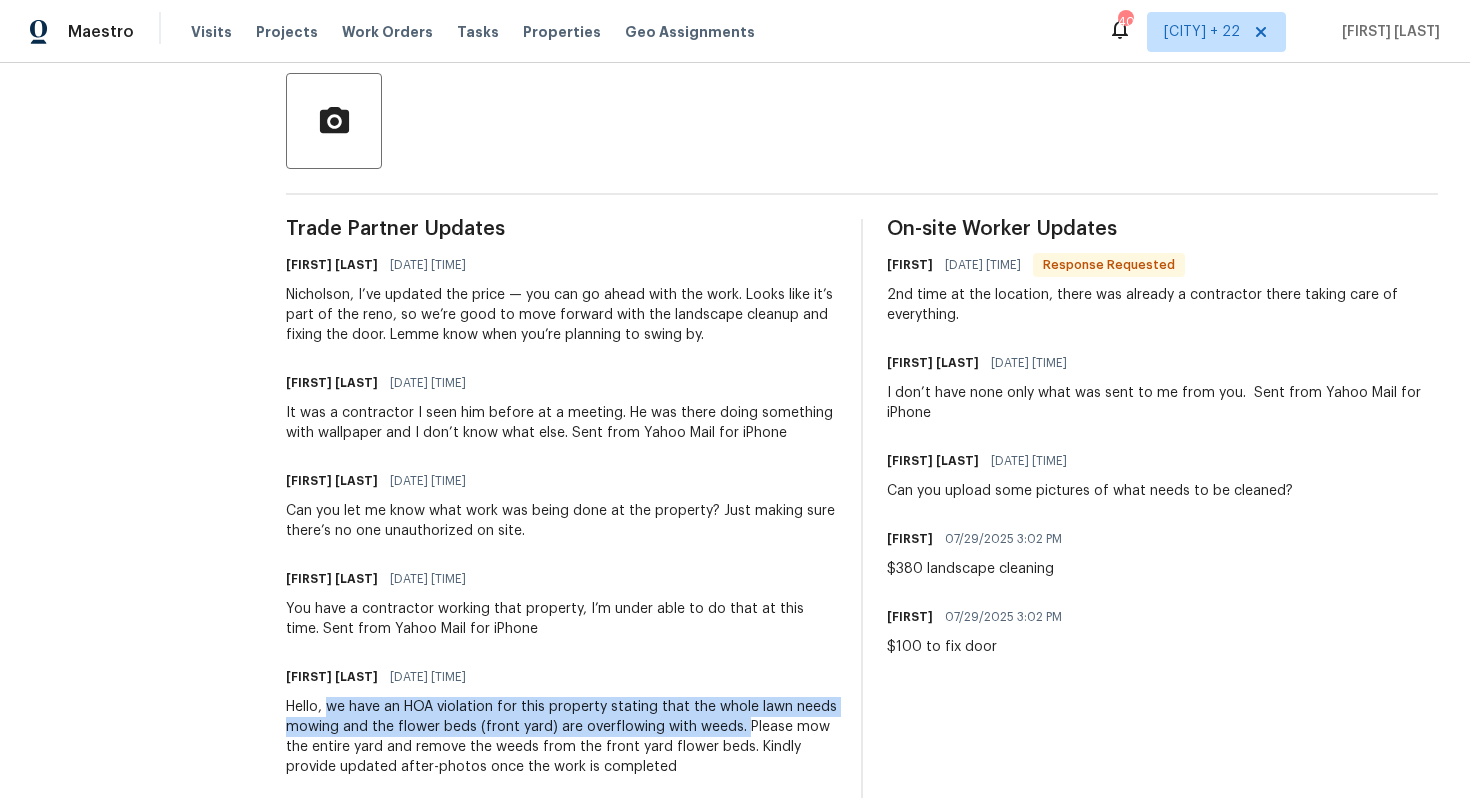 scroll, scrollTop: 0, scrollLeft: 0, axis: both 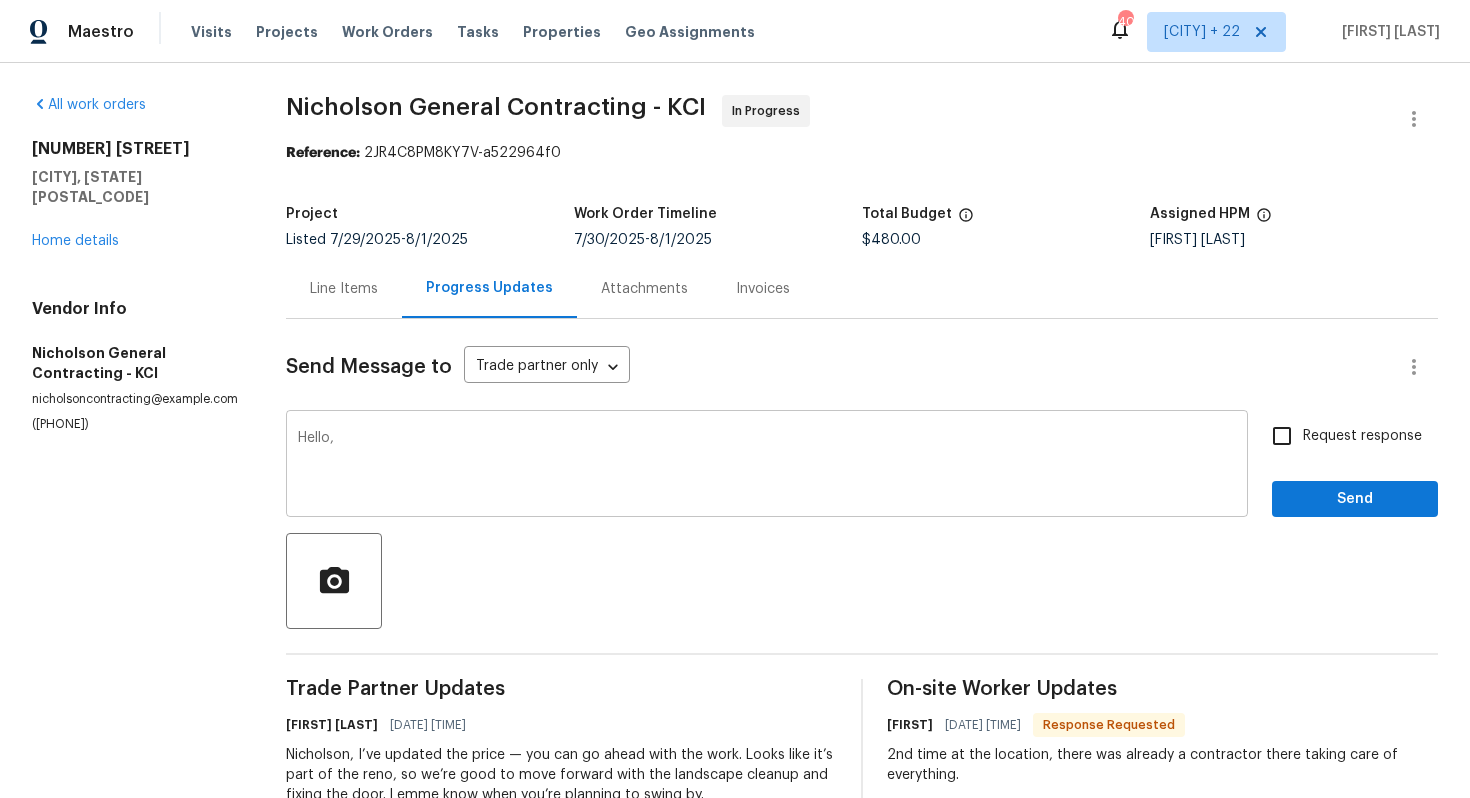 click on "Hello,  x ​" at bounding box center [767, 466] 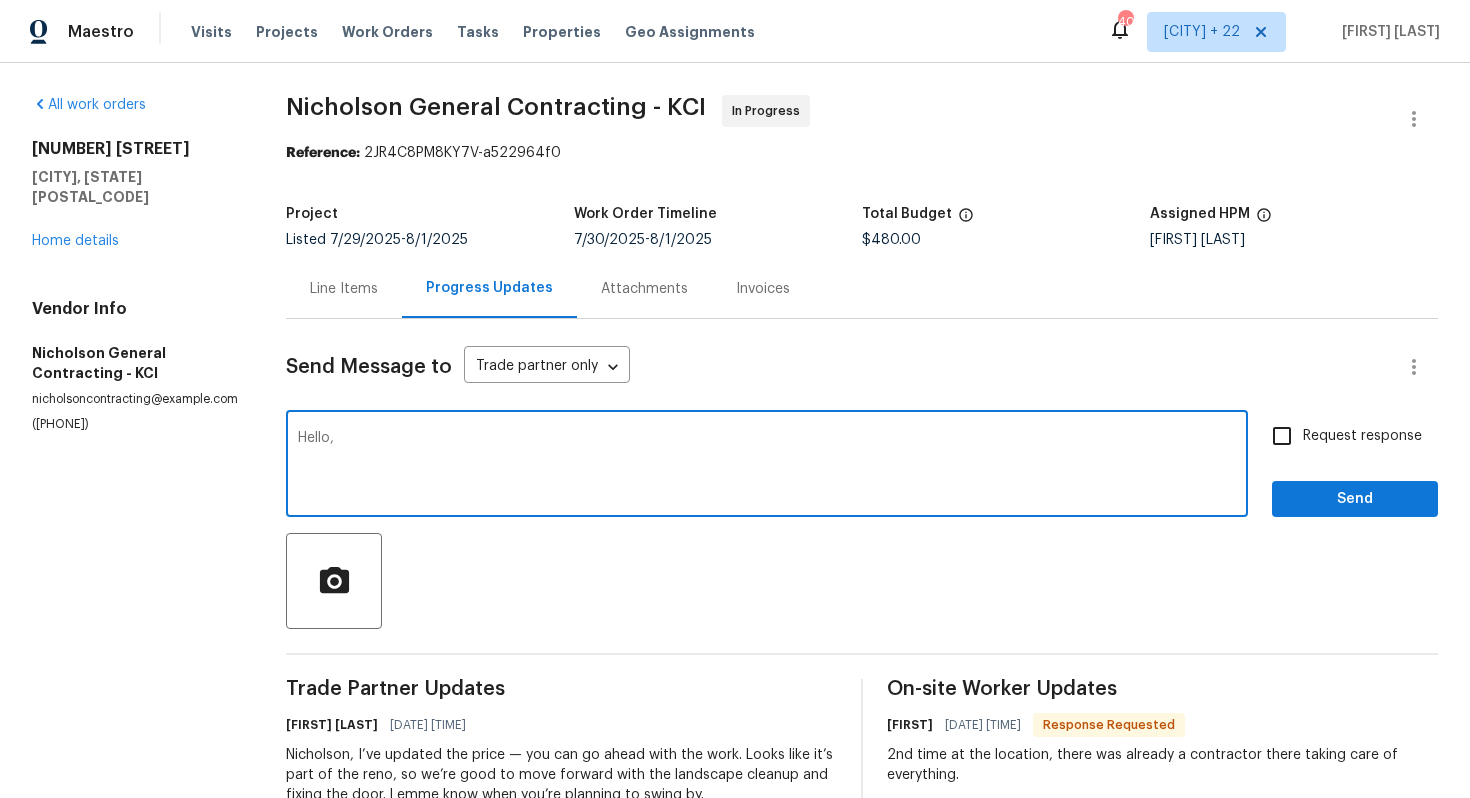 click on "Hello,  x ​" at bounding box center (767, 466) 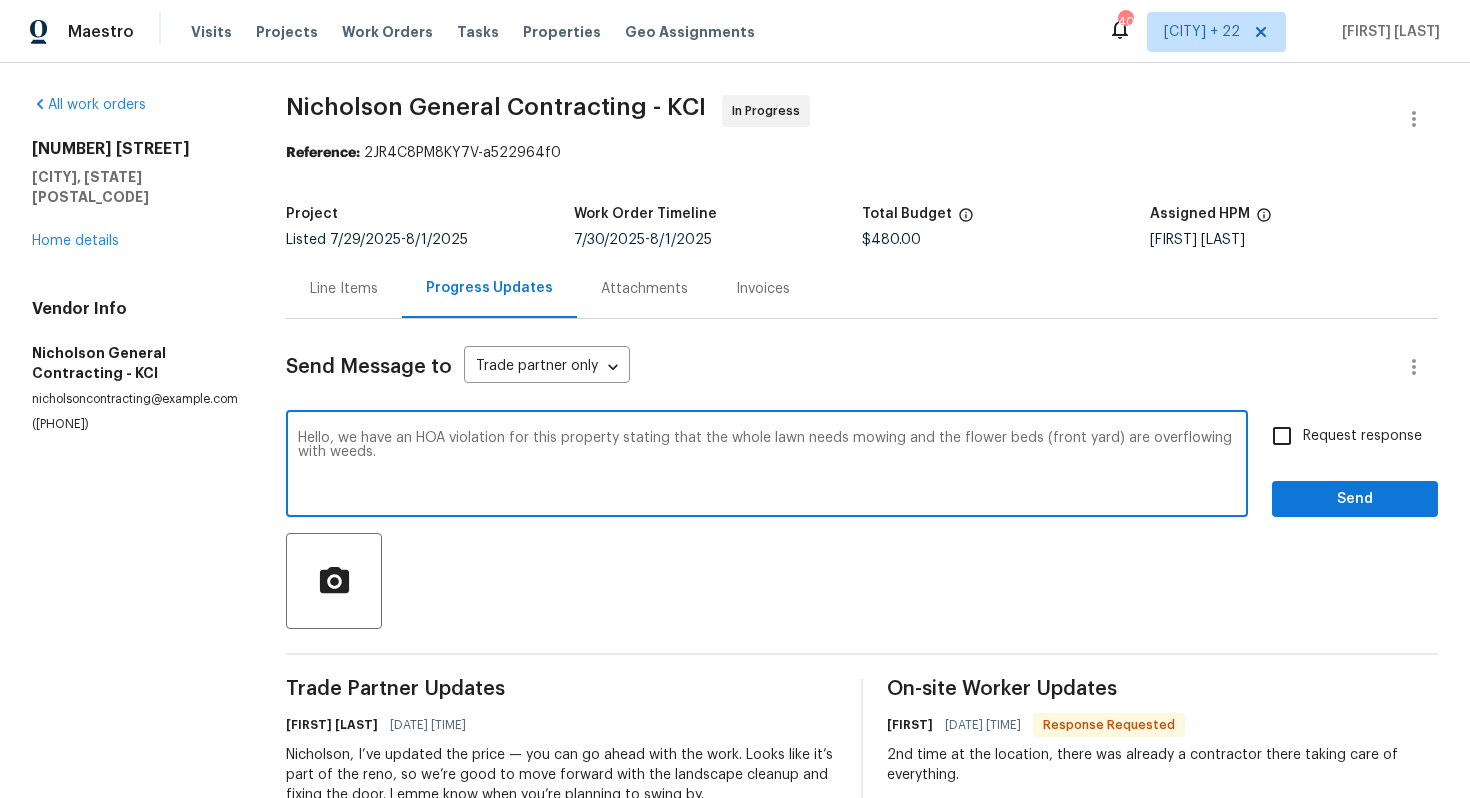 paste on "so we kindly ask if you could prioritize this. Thank you!" 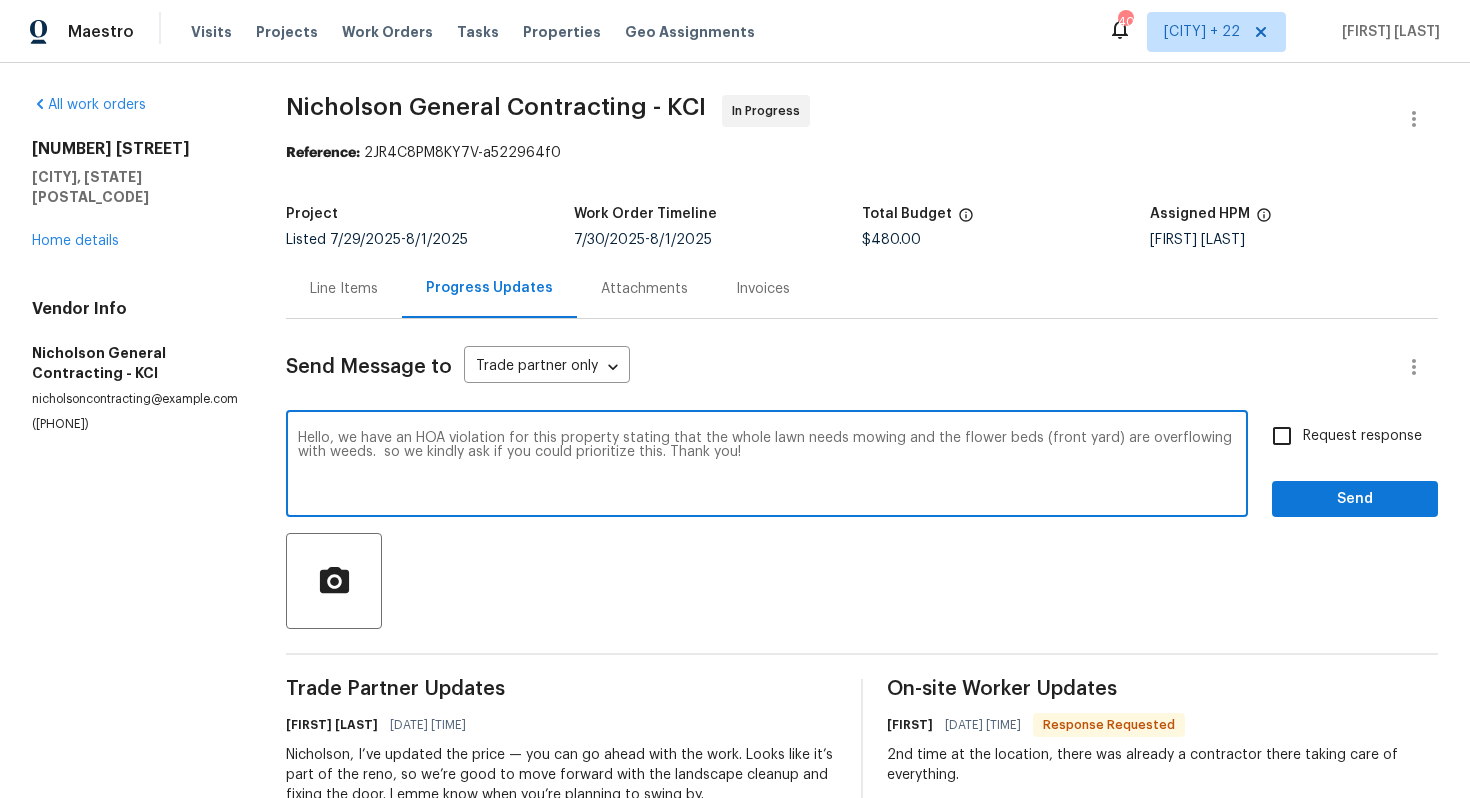 click on "Hello, we have an HOA violation for this property stating that the whole lawn needs mowing and the flower beds (front yard) are overflowing with weeds.  so we kindly ask if you could prioritize this. Thank you!" at bounding box center [767, 466] 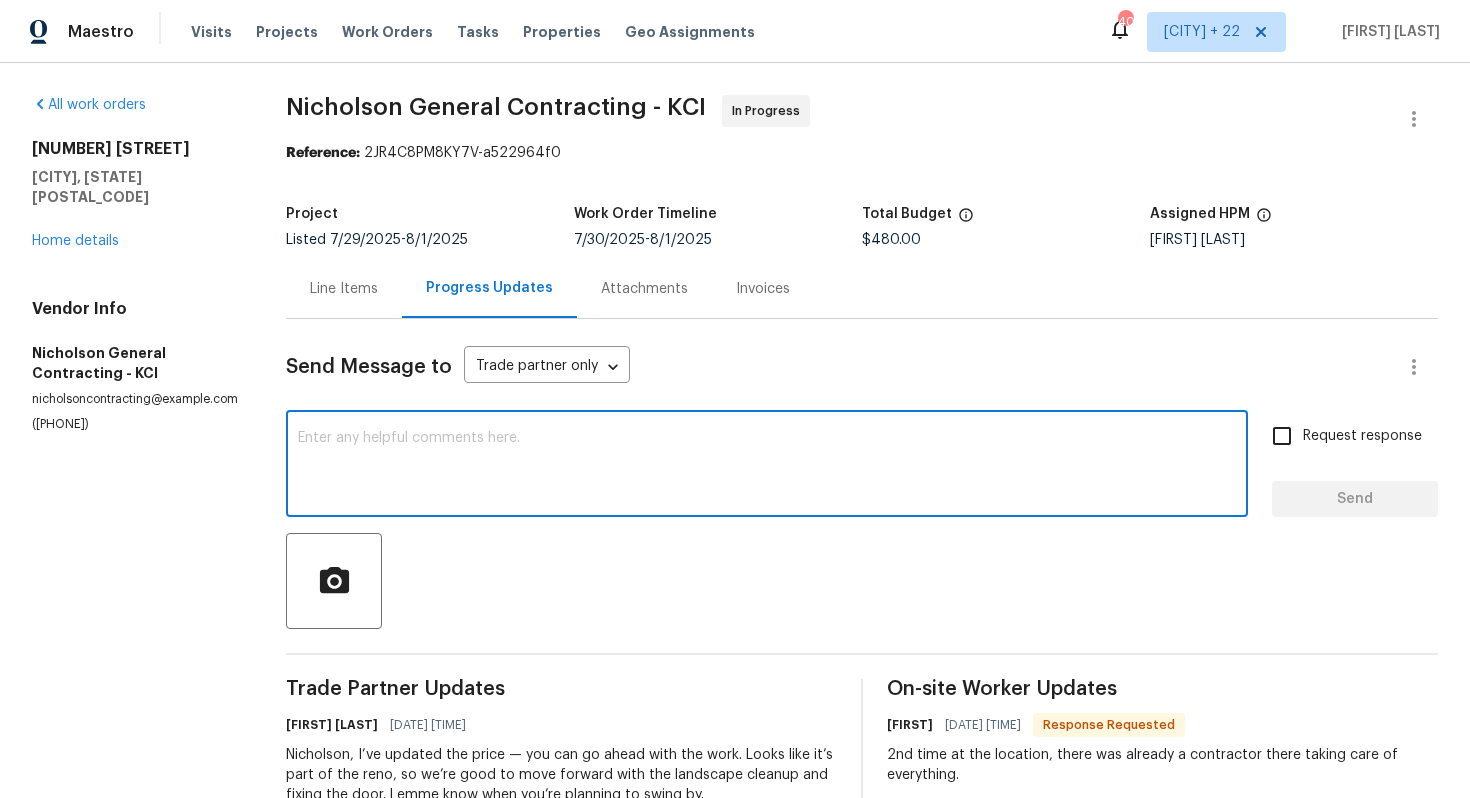 paste on "Hello,
We have received an HOA violation for this property stating that the entire lawn needs mowing and the front yard flower beds are overgrown with weeds. We kindly ask if you could prioritize addressing this. Thank you!" 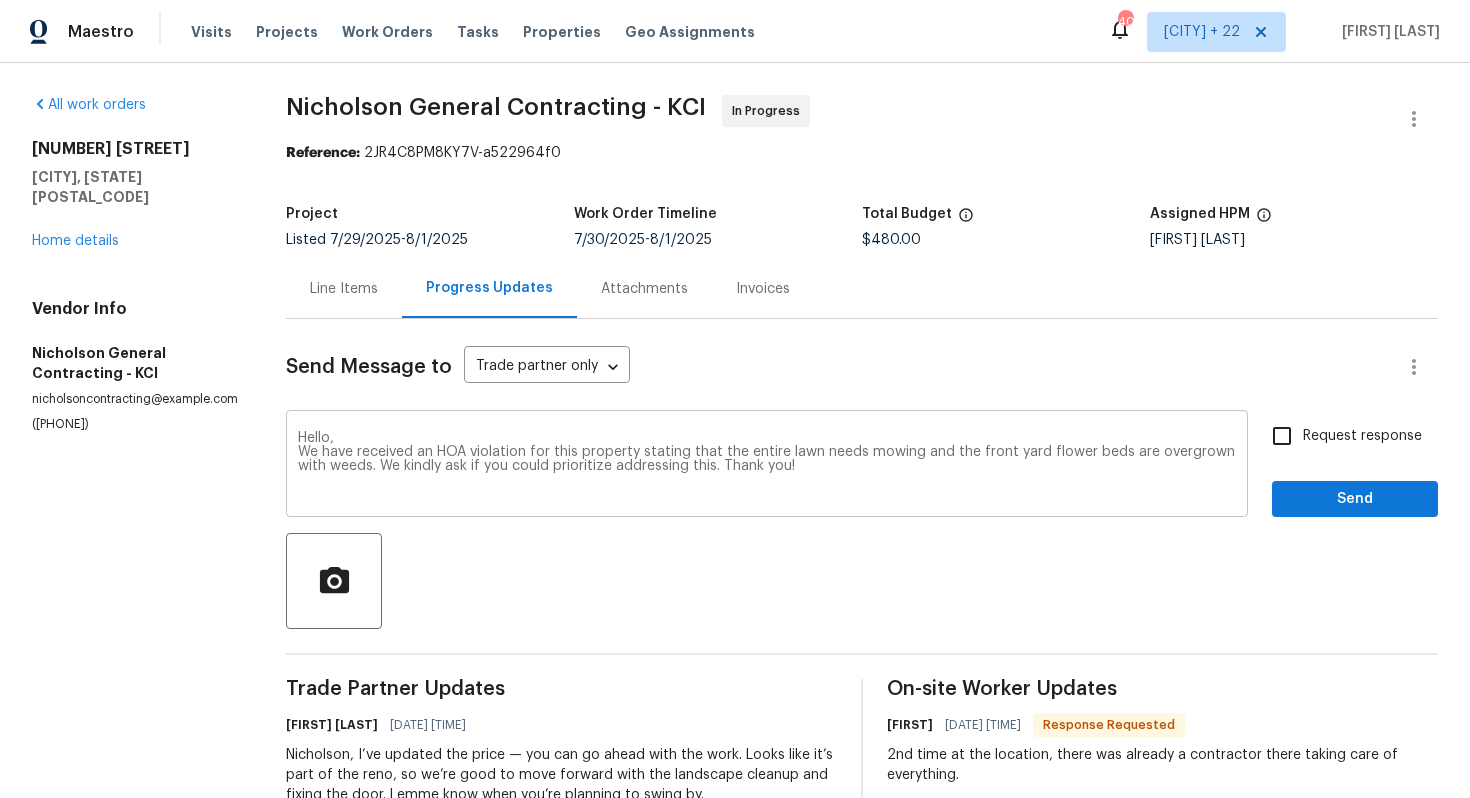 click on "Hello,
We have received an HOA violation for this property stating that the entire lawn needs mowing and the front yard flower beds are overgrown with weeds. We kindly ask if you could prioritize addressing this. Thank you! x ​" at bounding box center [767, 466] 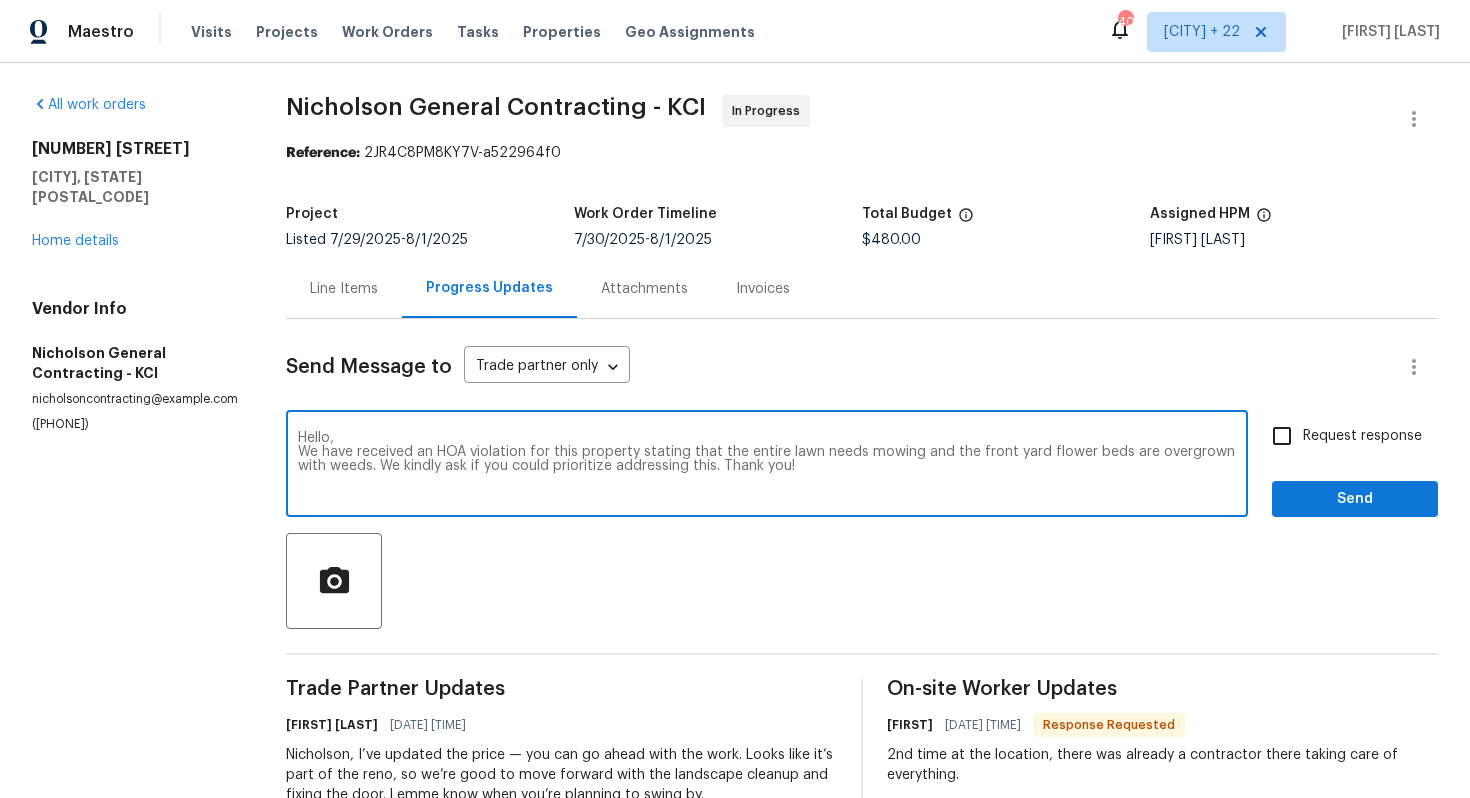 click on "Hello,
We have received an HOA violation for this property stating that the entire lawn needs mowing and the front yard flower beds are overgrown with weeds. We kindly ask if you could prioritize addressing this. Thank you!" at bounding box center (767, 466) 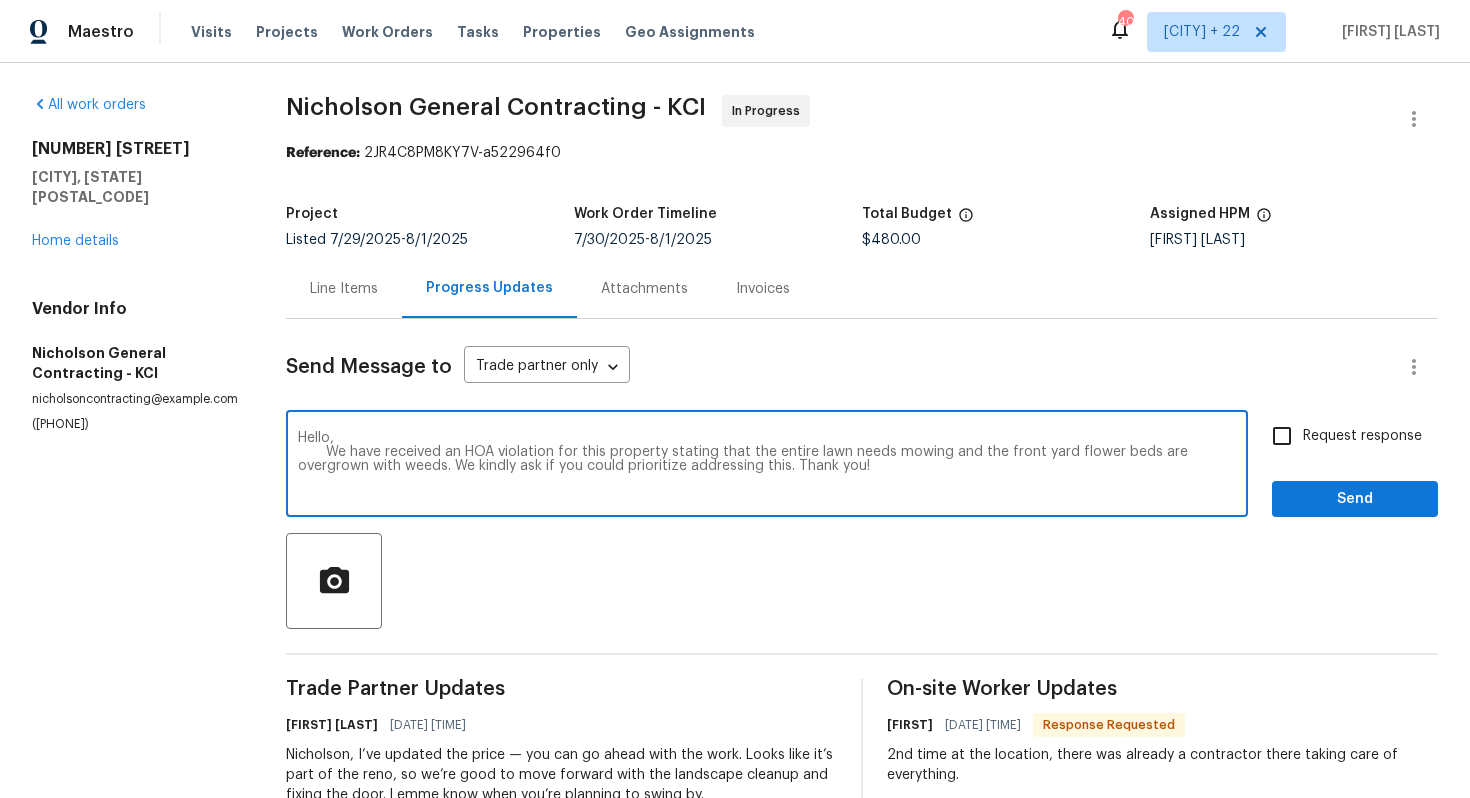 click on "Hello,
We have received an HOA violation for this property stating that the entire lawn needs mowing and the front yard flower beds are overgrown with weeds. We kindly ask if you could prioritize addressing this. Thank you!" at bounding box center [767, 466] 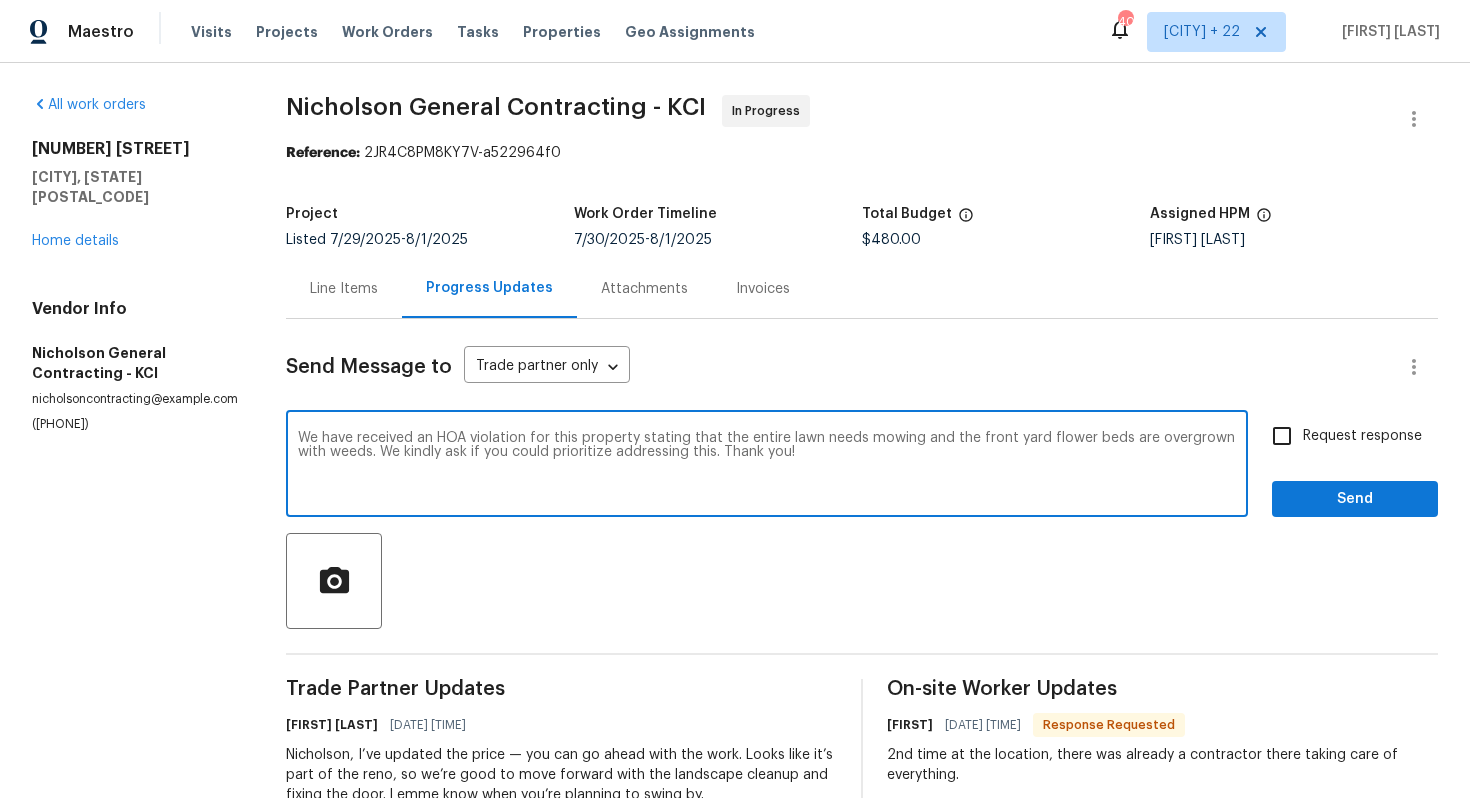 click on "We have received an HOA violation for this property stating that the entire lawn needs mowing and the front yard flower beds are overgrown with weeds. We kindly ask if you could prioritize addressing this. Thank you!" at bounding box center [767, 466] 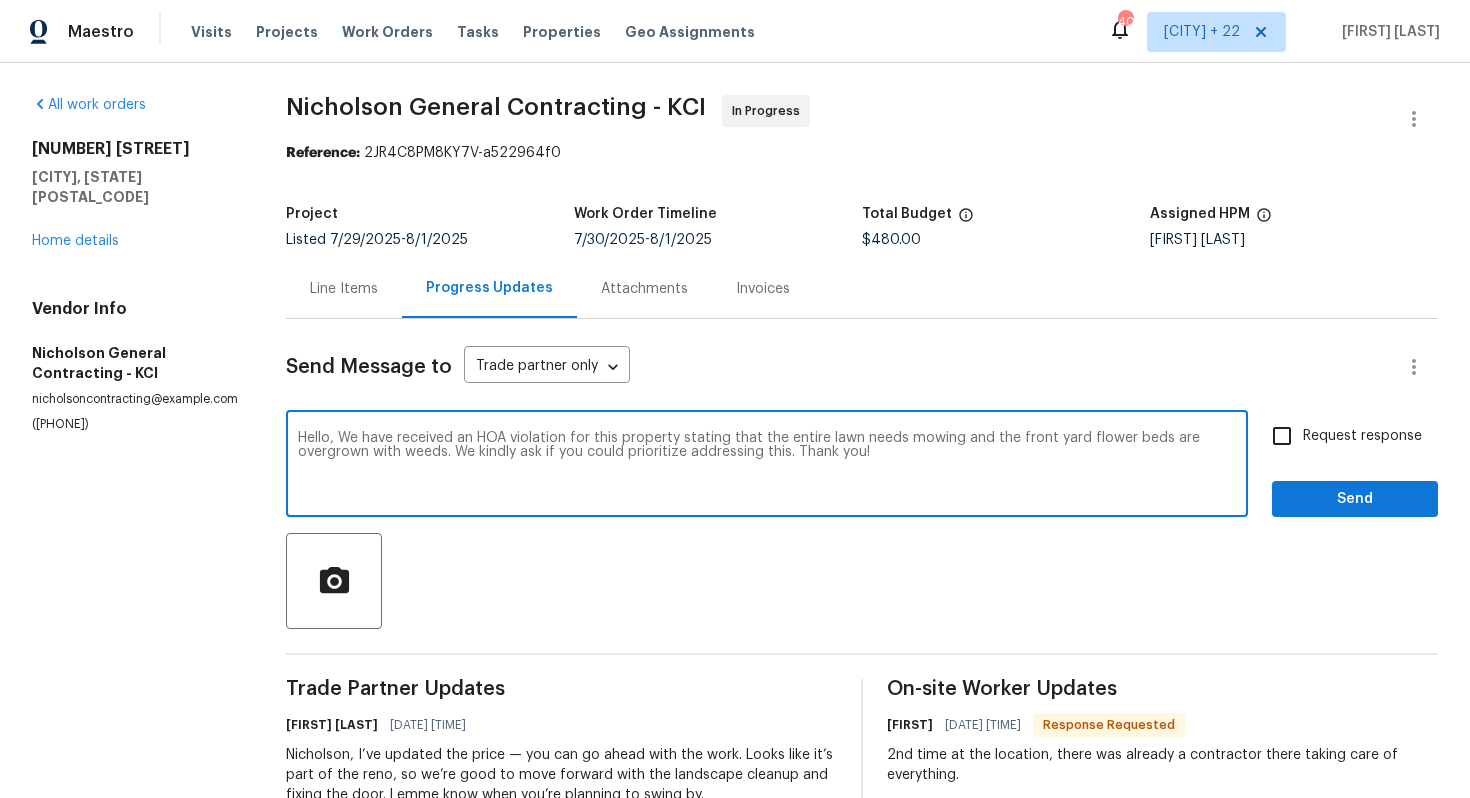 click on "Hello, We have received an HOA violation for this property stating that the entire lawn needs mowing and the front yard flower beds are overgrown with weeds. We kindly ask if you could prioritize addressing this. Thank you!" at bounding box center (767, 466) 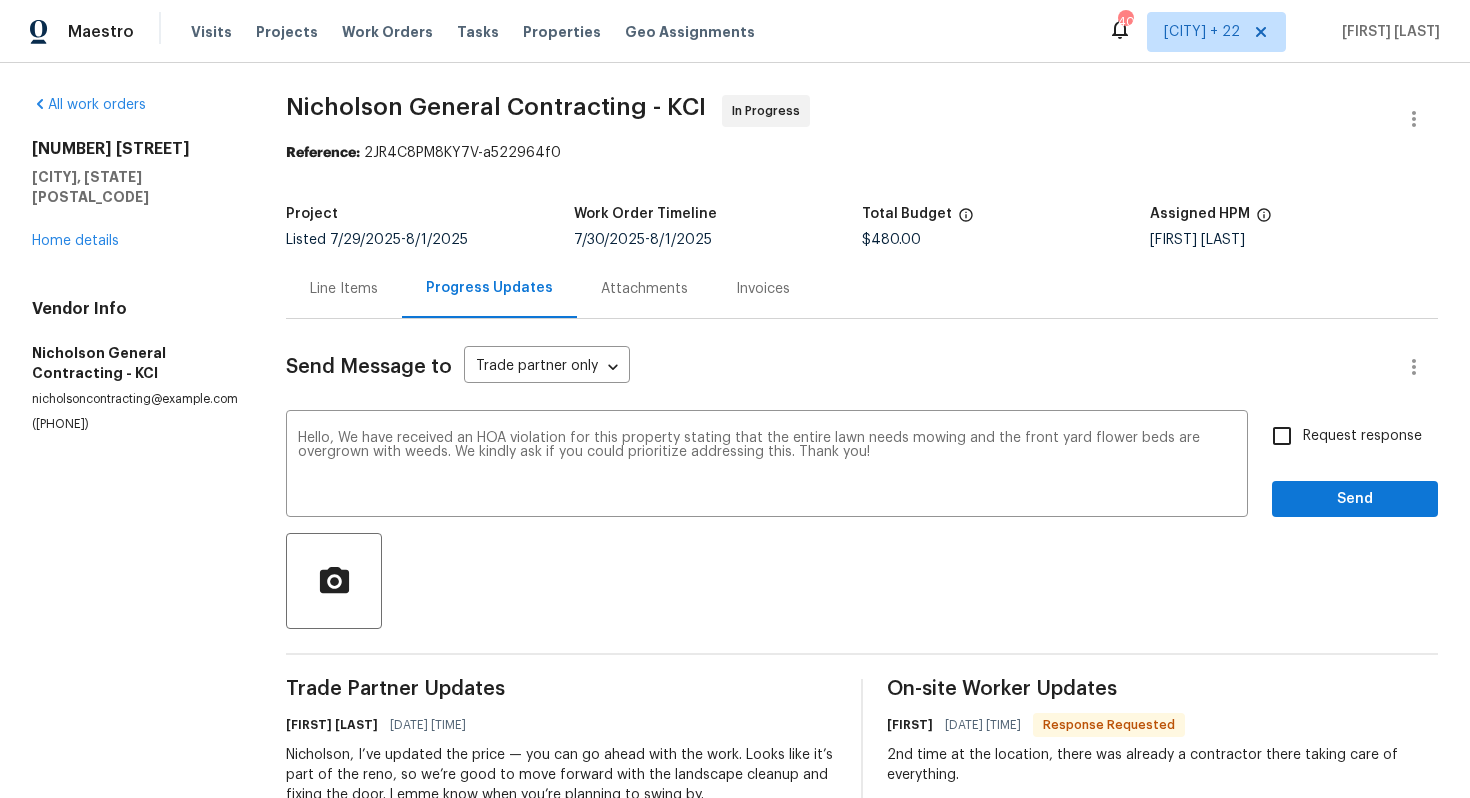 click on "Request response" at bounding box center (1362, 436) 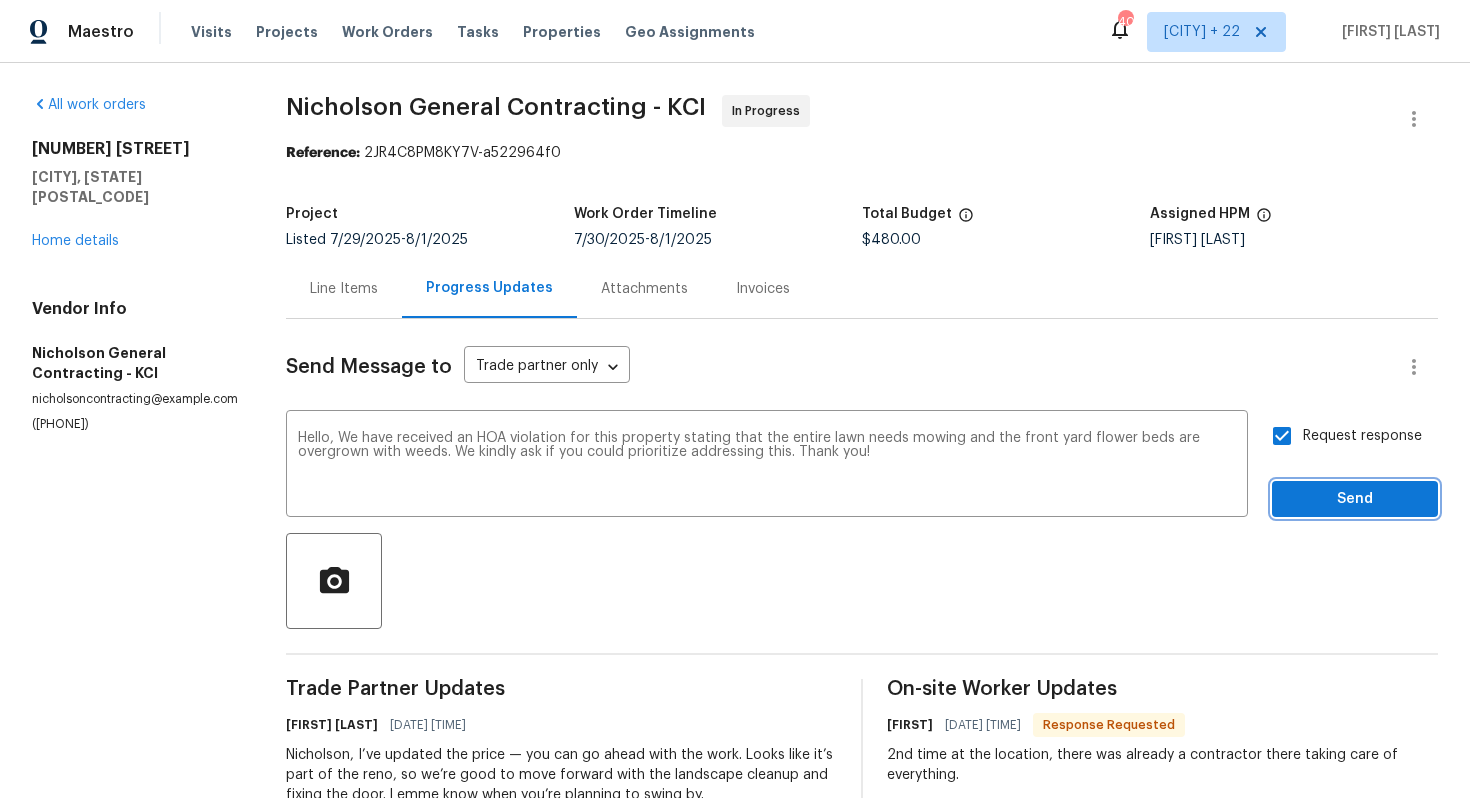 click on "Send" at bounding box center (1355, 499) 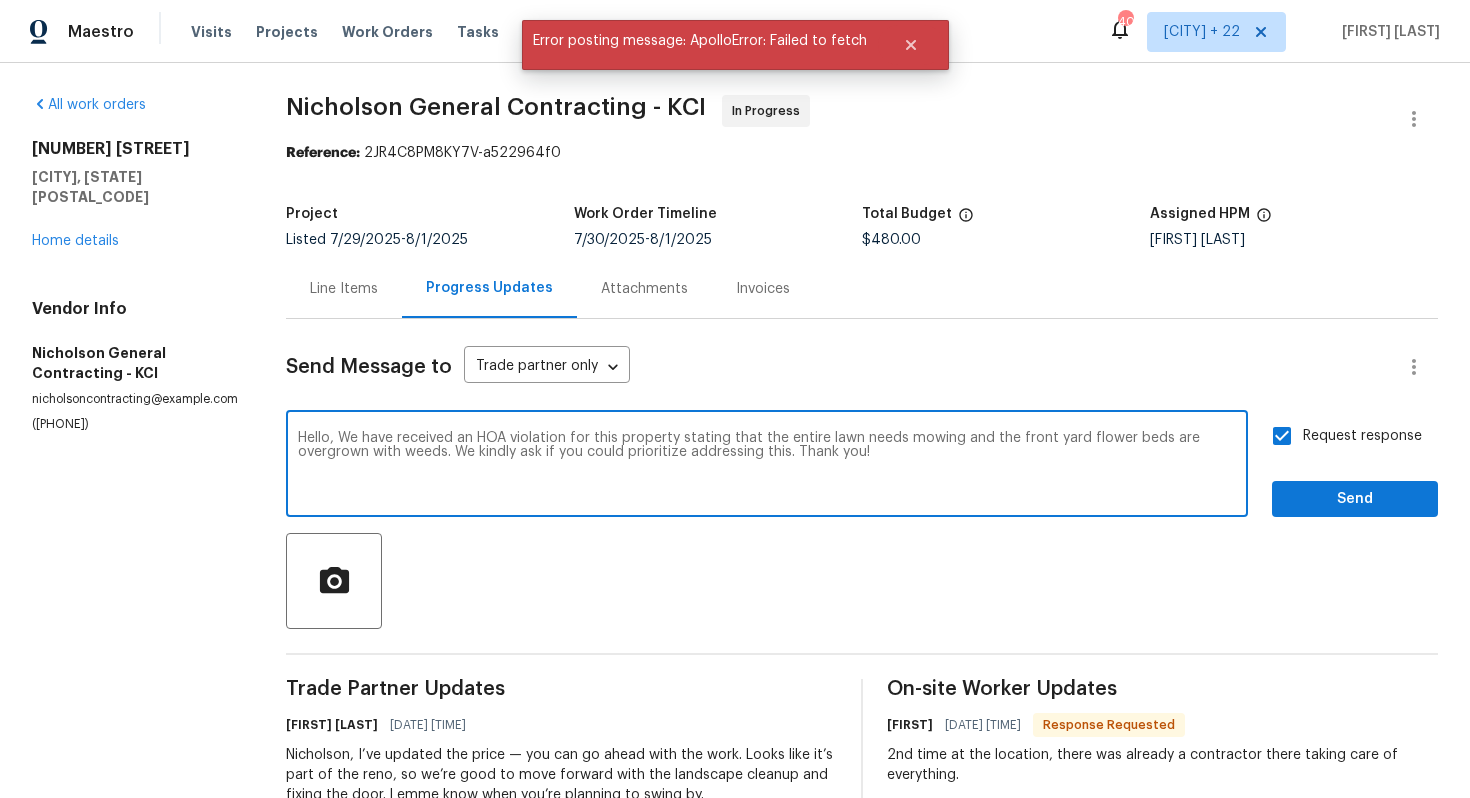 drag, startPoint x: 967, startPoint y: 475, endPoint x: 371, endPoint y: 355, distance: 607.9605 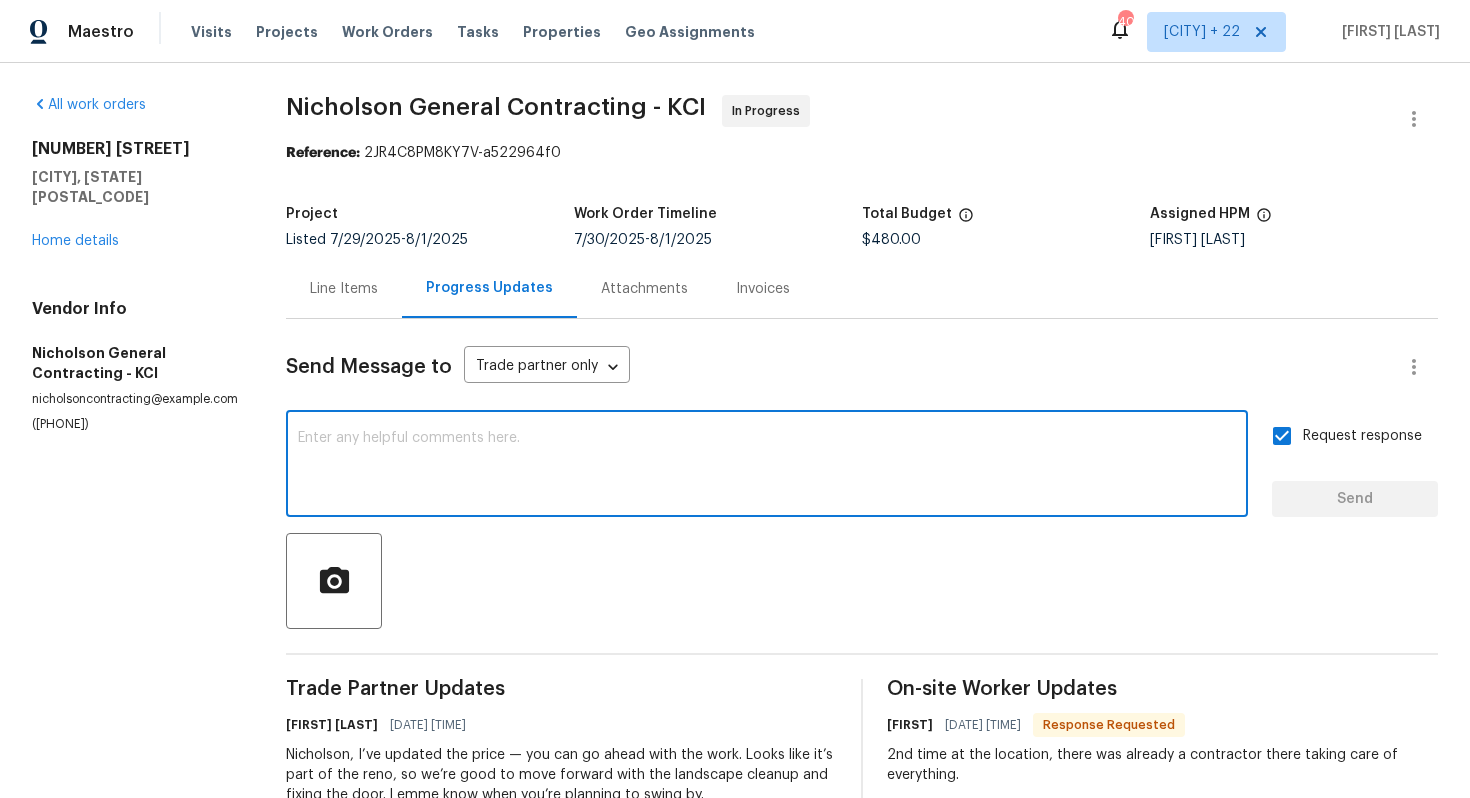 type 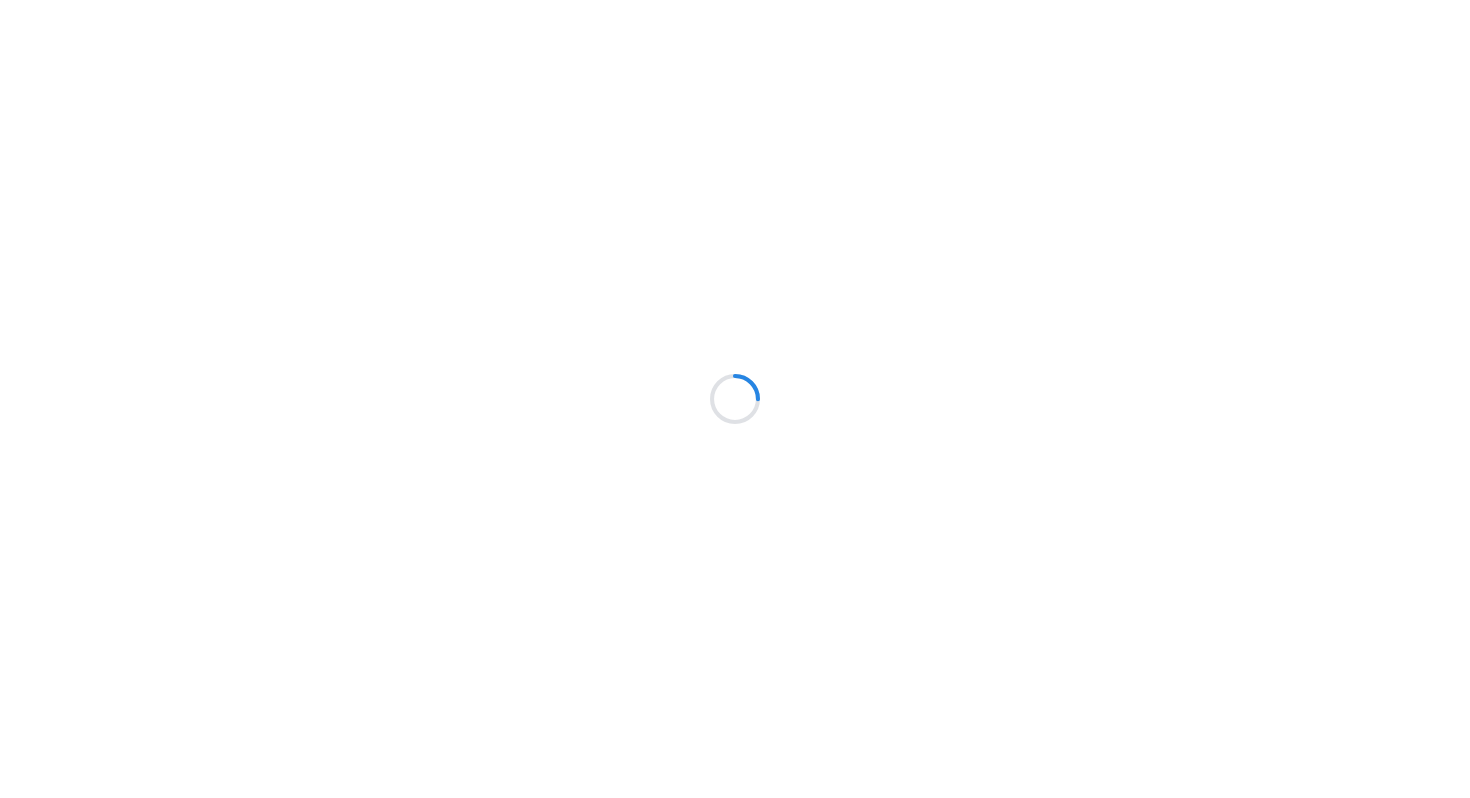 scroll, scrollTop: 0, scrollLeft: 0, axis: both 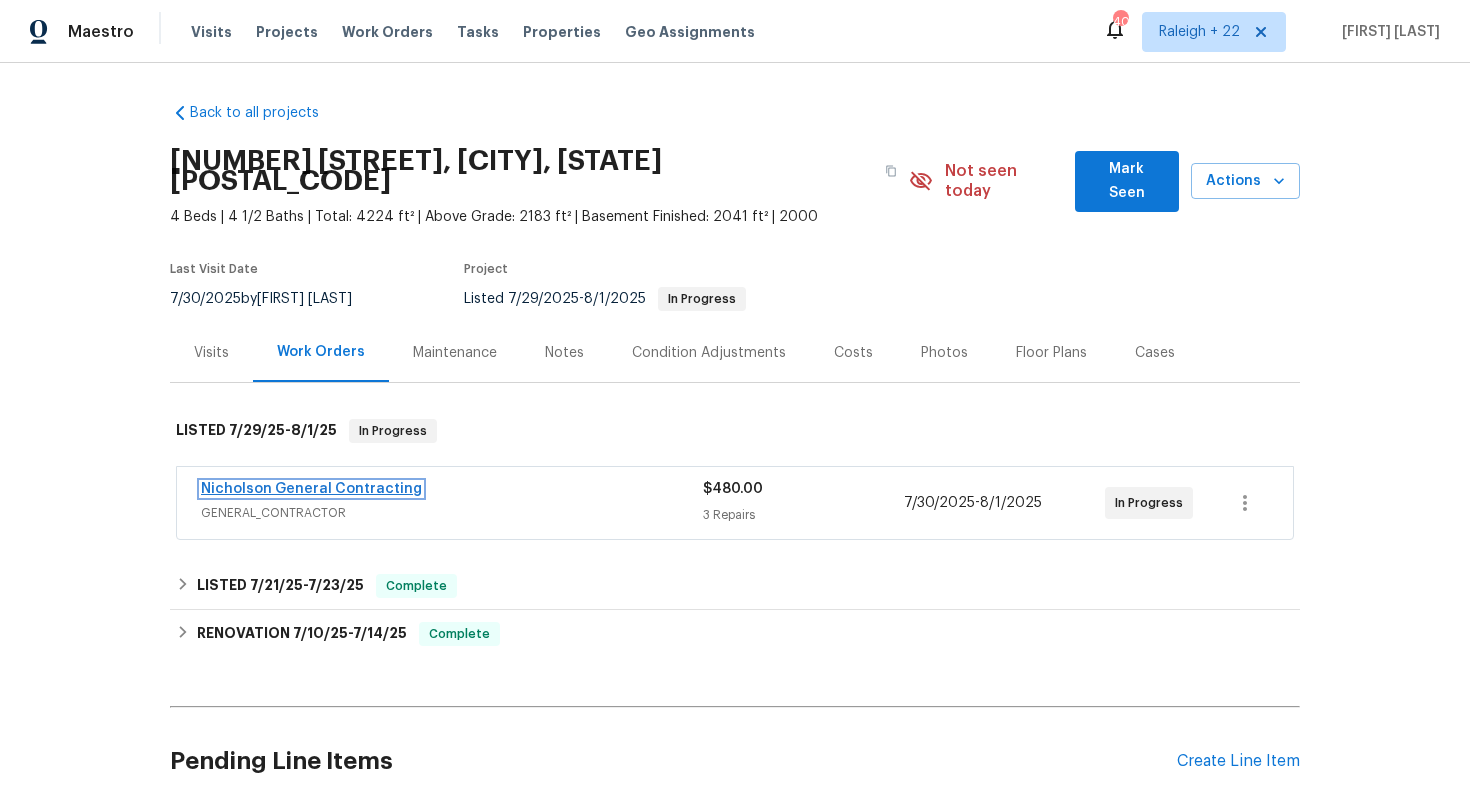 click on "Nicholson General Contracting" at bounding box center (311, 489) 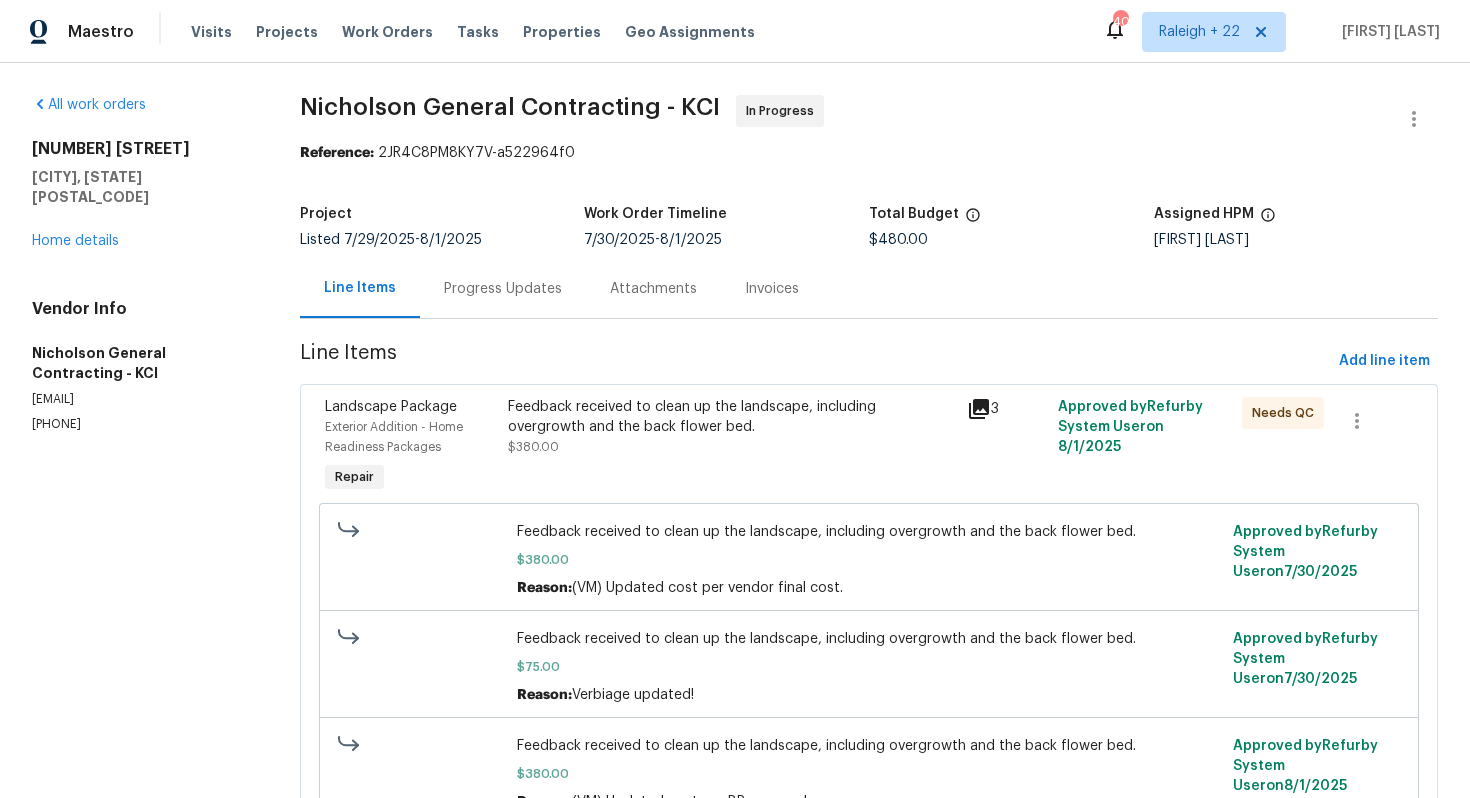 click on "Progress Updates" at bounding box center [503, 289] 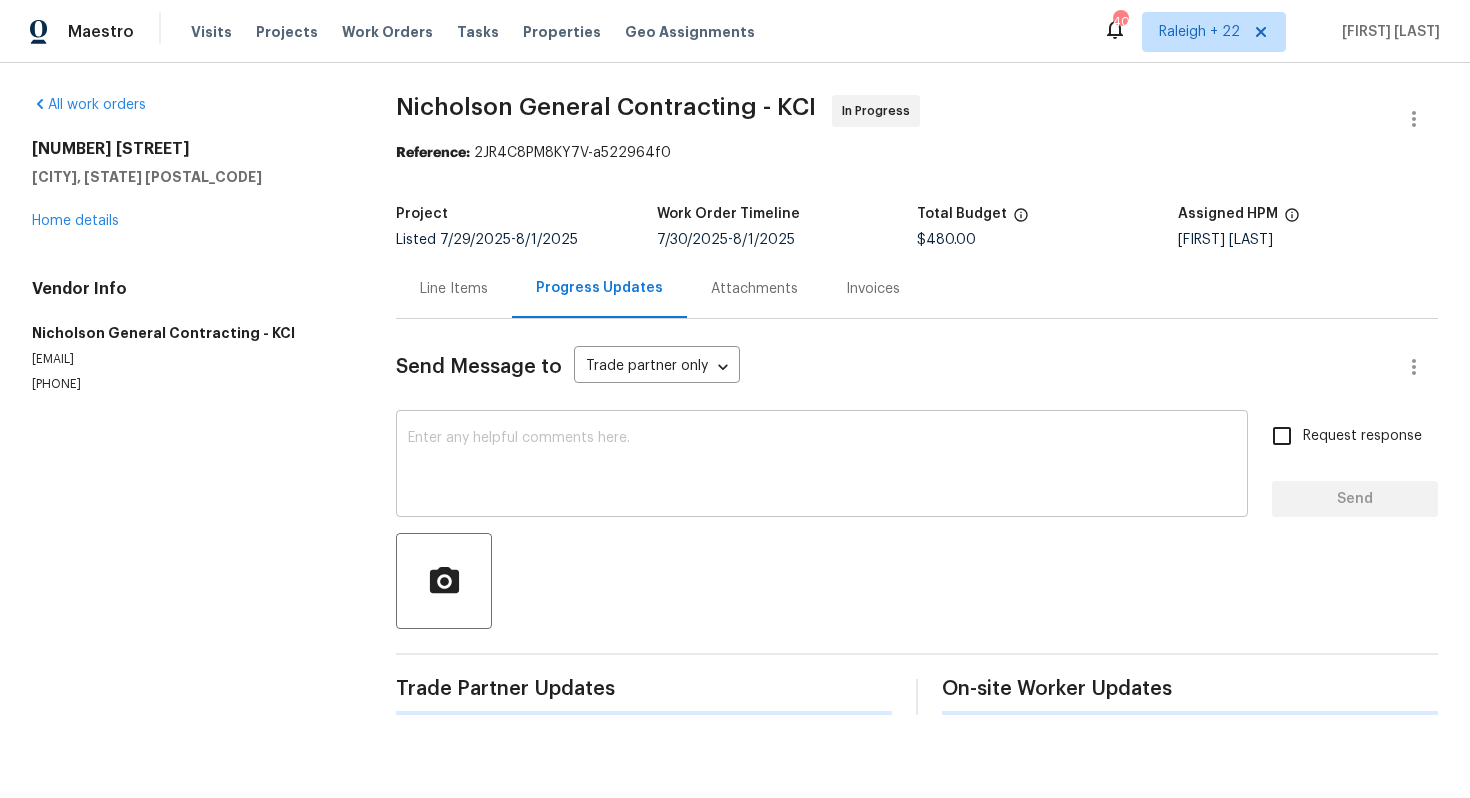 click at bounding box center (822, 466) 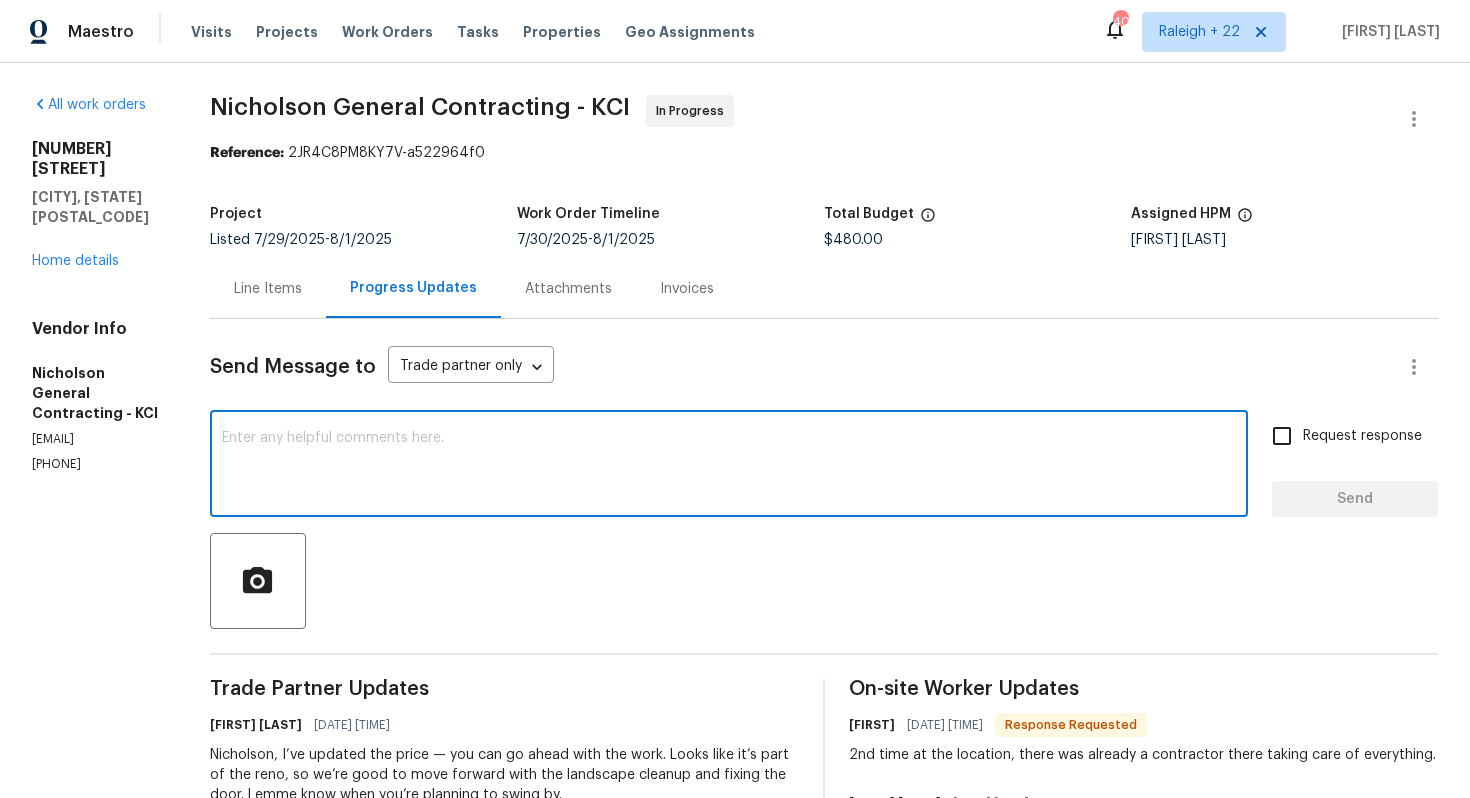 paste on "Hello, We have received an HOA violation for this property stating that the entire lawn needs mowing and the front yard flower beds are overgrown with weeds. We kindly ask if you could prioritize addressing this. Thank you!" 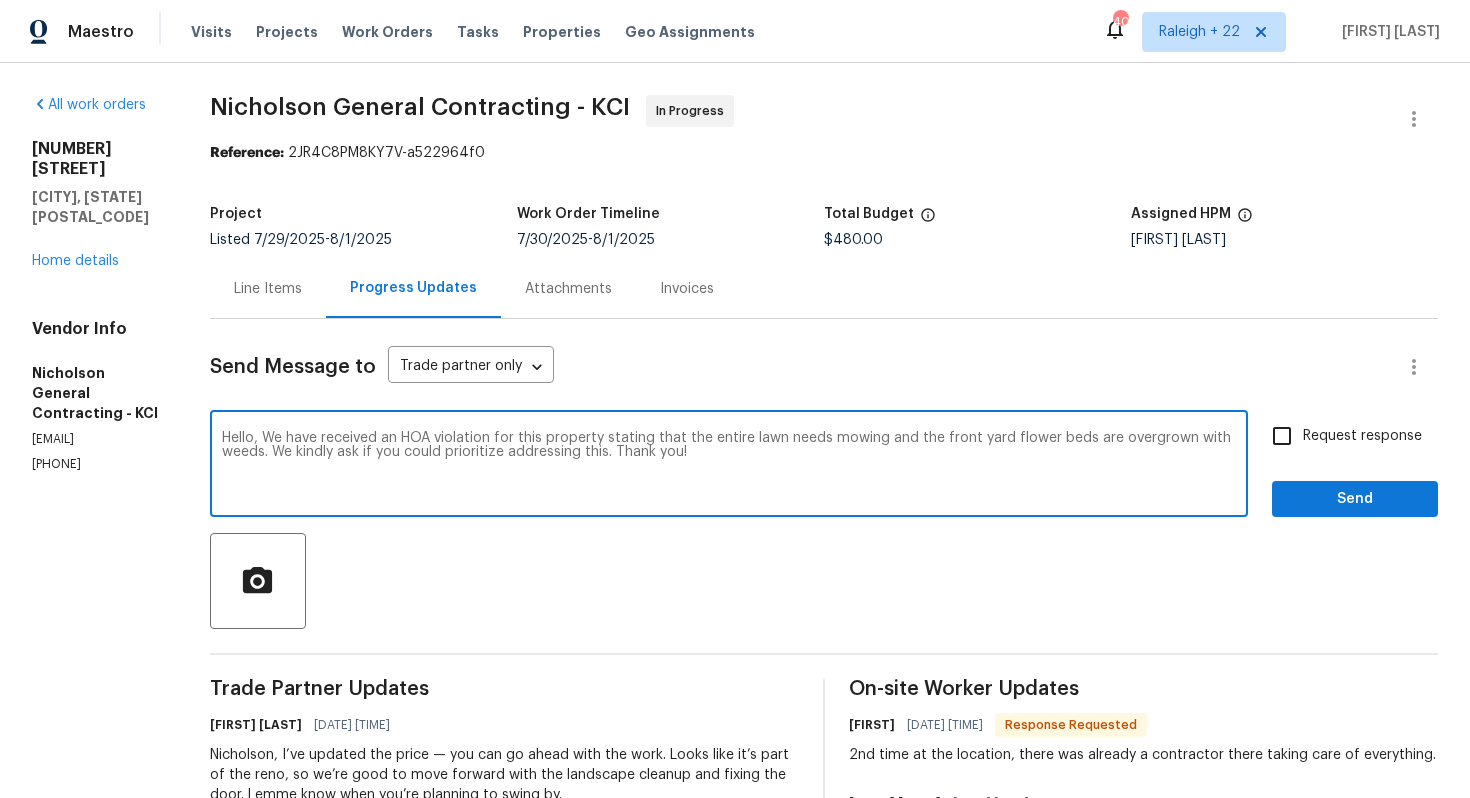 type on "Hello, We have received an HOA violation for this property stating that the entire lawn needs mowing and the front yard flower beds are overgrown with weeds. We kindly ask if you could prioritize addressing this. Thank you!" 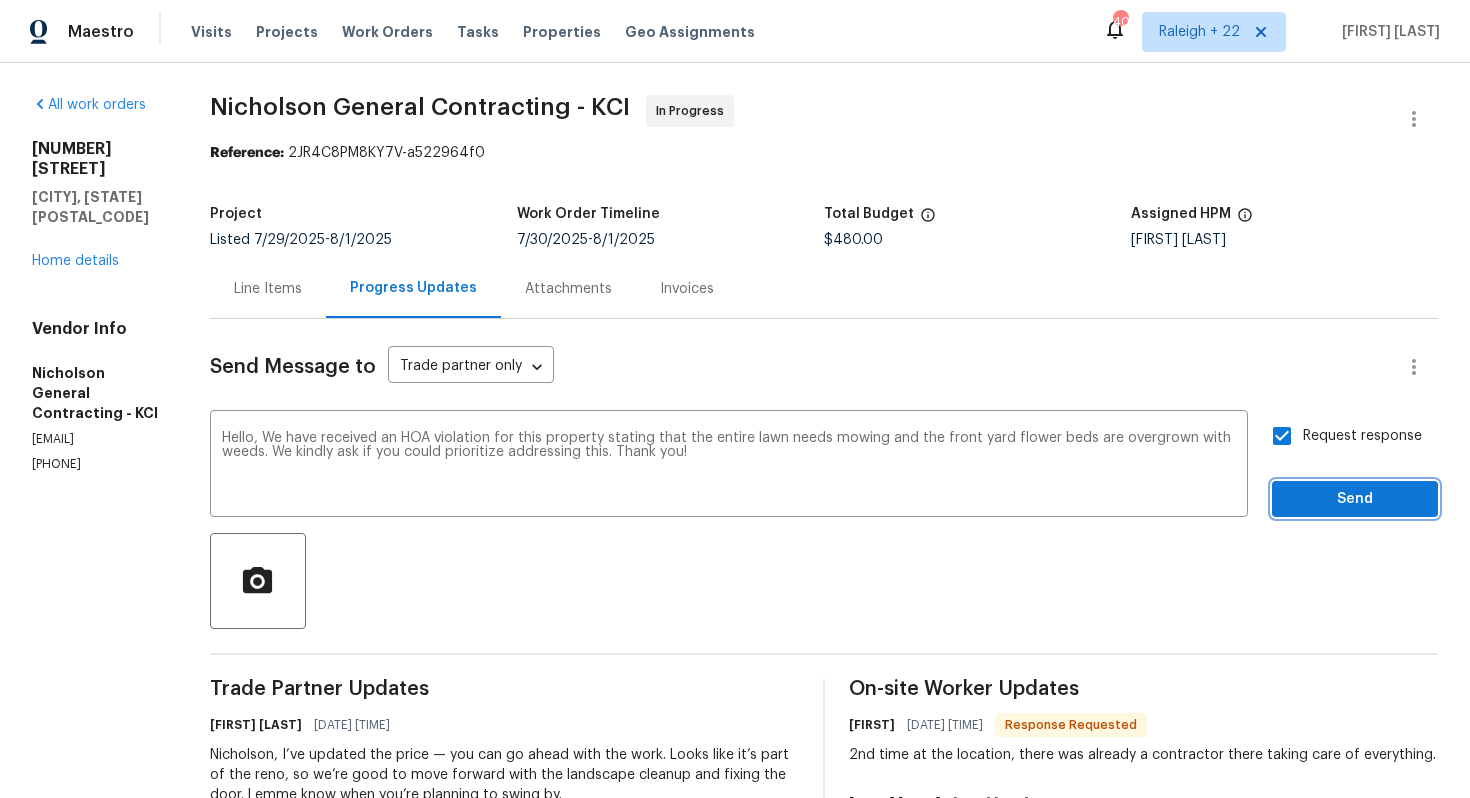 click on "Send" at bounding box center [1355, 499] 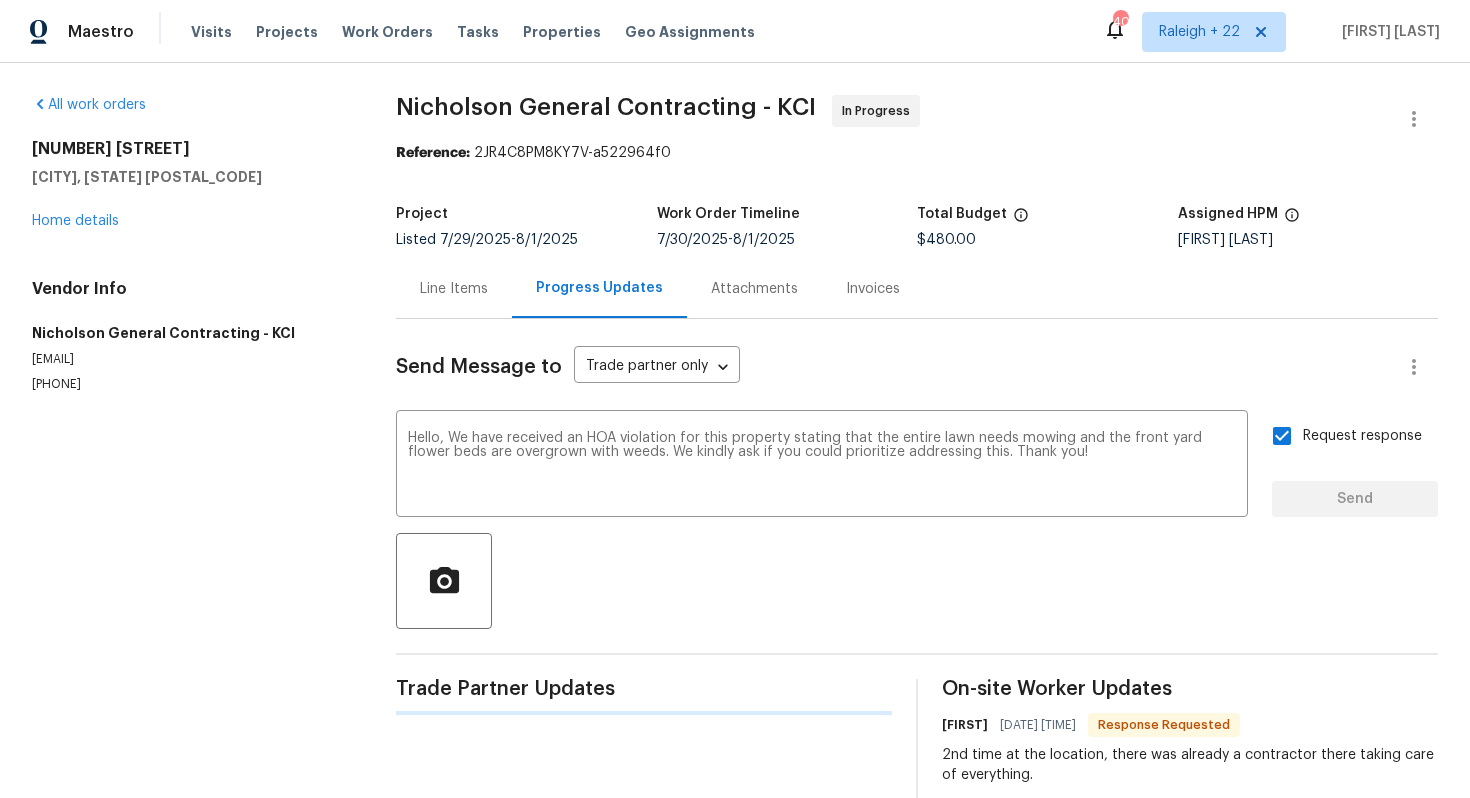type 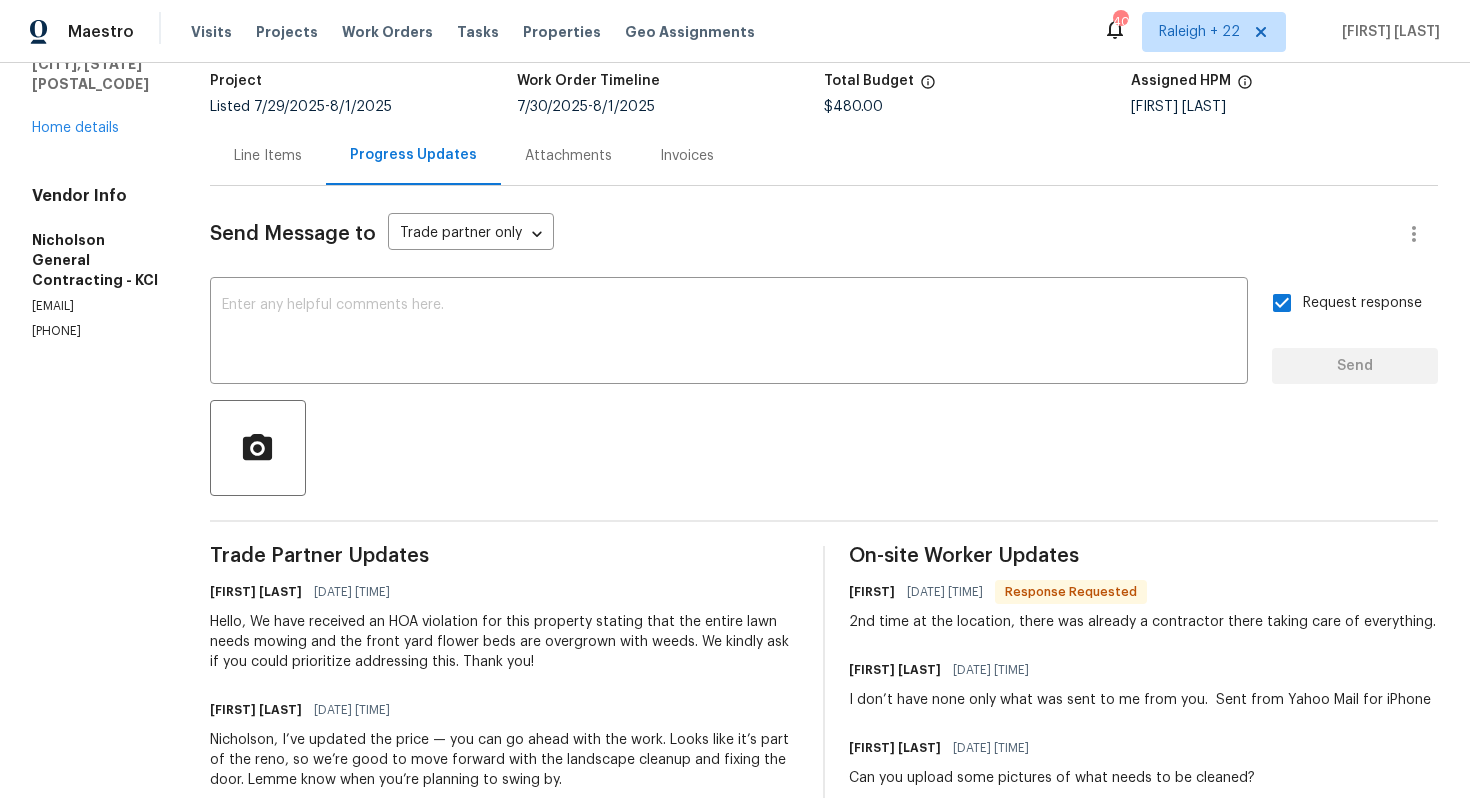 scroll, scrollTop: 168, scrollLeft: 0, axis: vertical 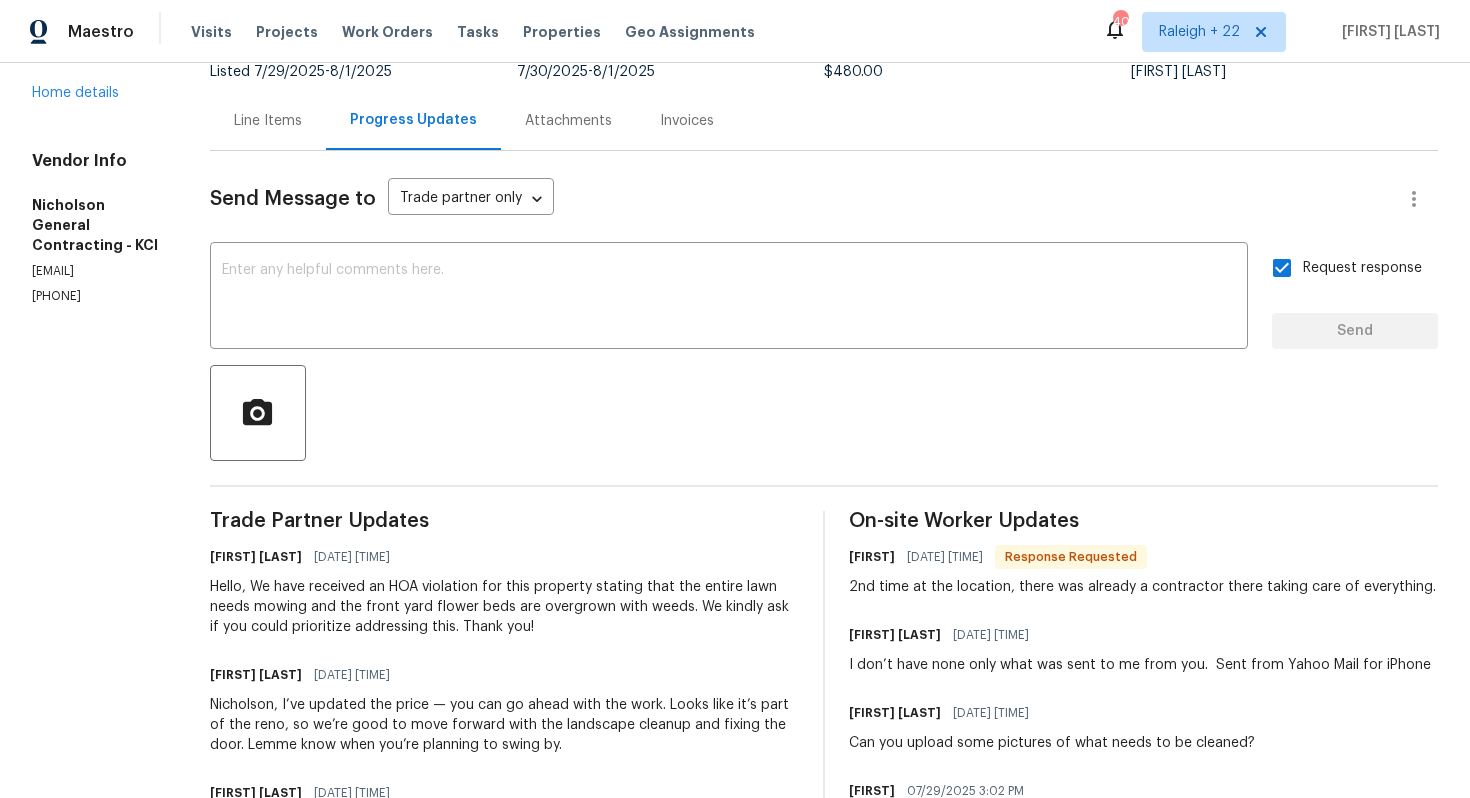 click on "Hello, We have received an HOA violation for this property stating that the entire lawn needs mowing and the front yard flower beds are overgrown with weeds. We kindly ask if you could prioritize addressing this. Thank you!" at bounding box center [504, 607] 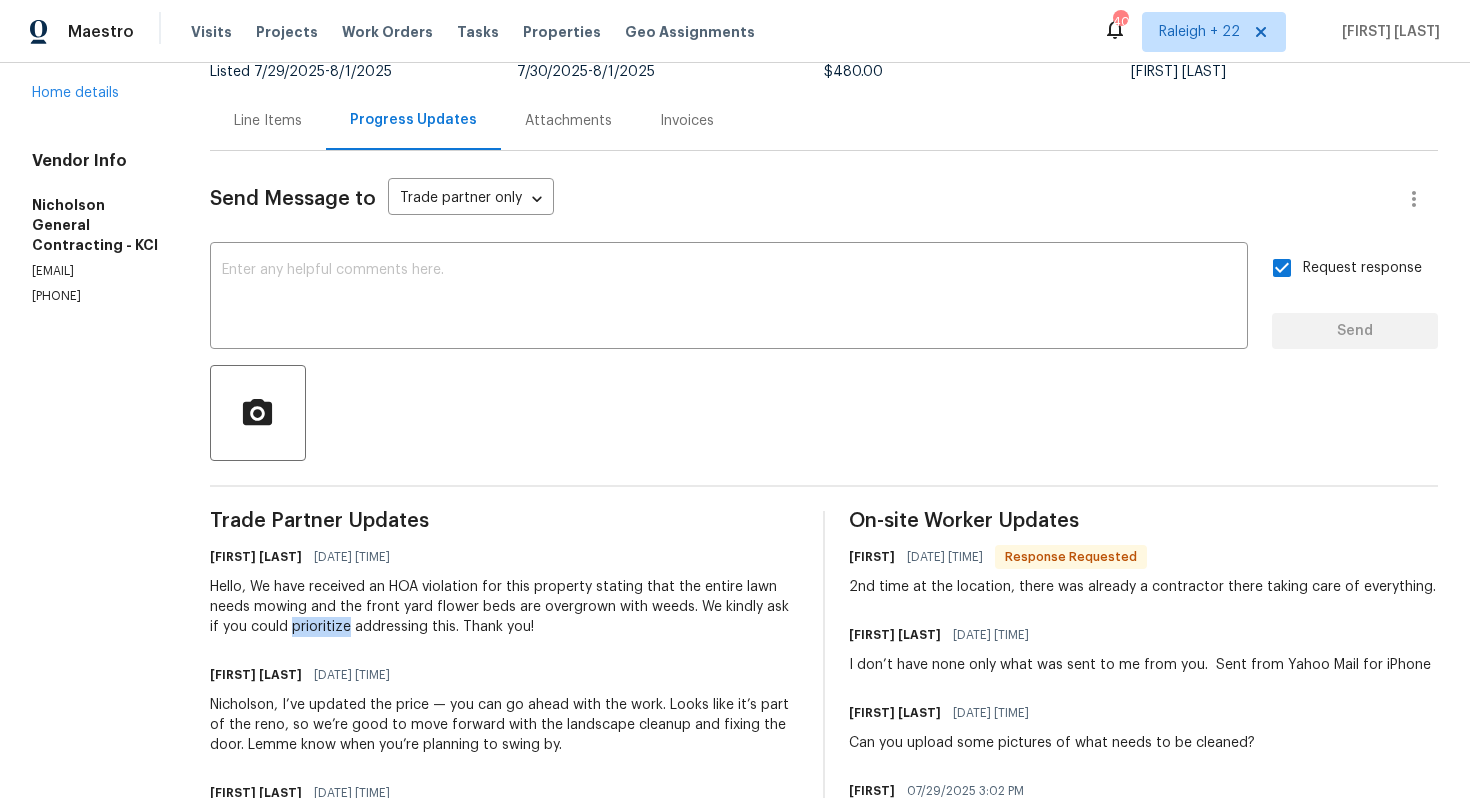 click on "Hello, We have received an HOA violation for this property stating that the entire lawn needs mowing and the front yard flower beds are overgrown with weeds. We kindly ask if you could prioritize addressing this. Thank you!" at bounding box center [504, 607] 